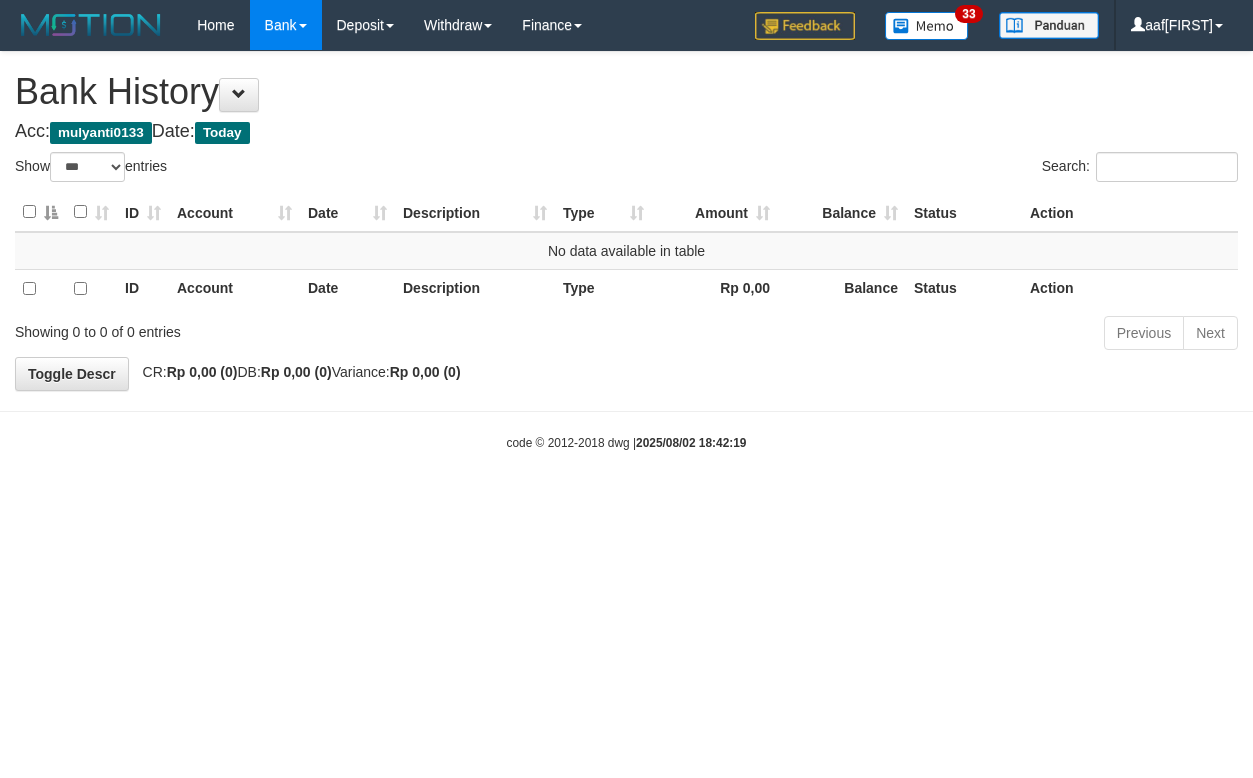 select on "***" 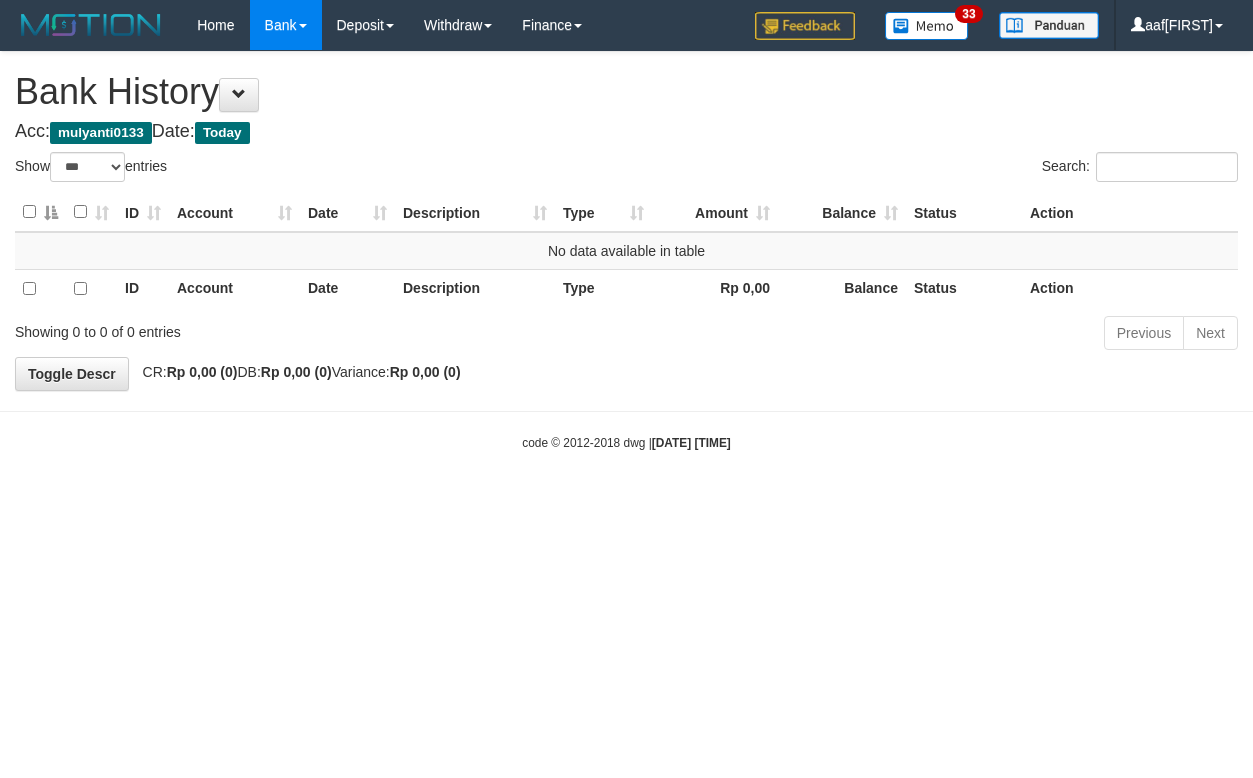 select on "***" 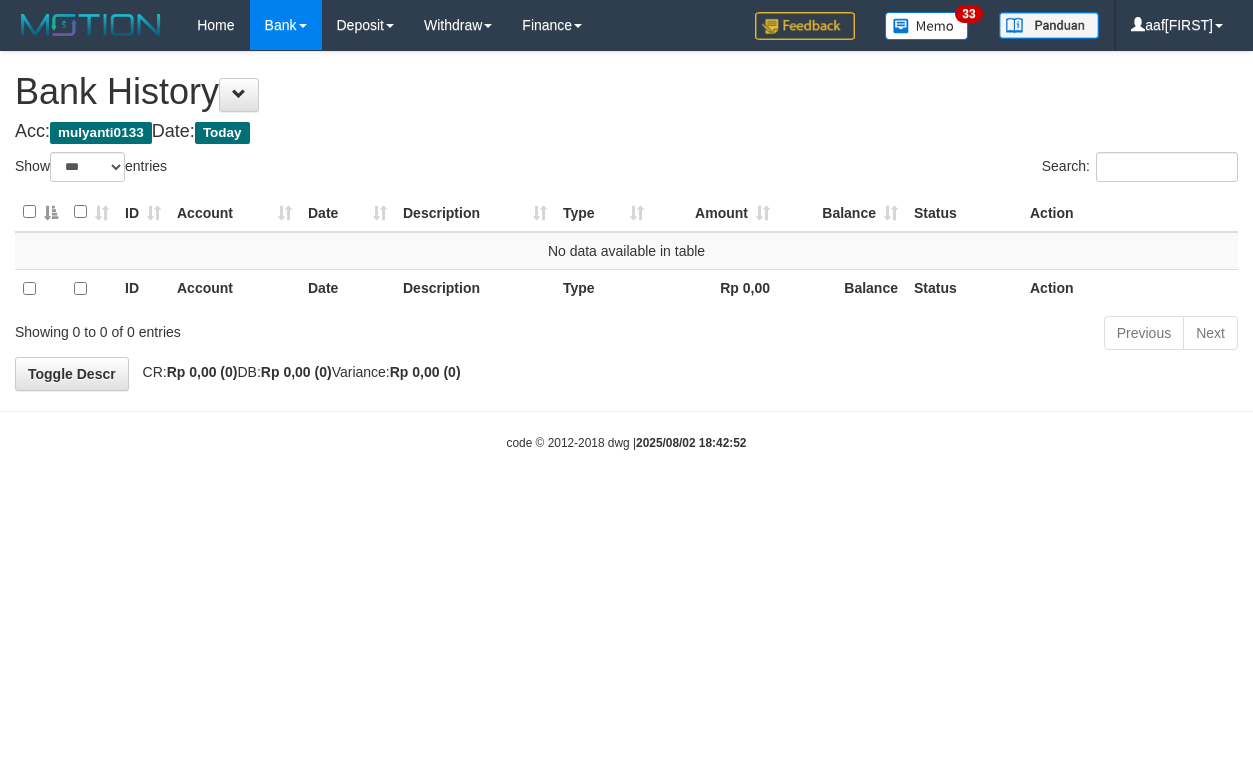 select on "***" 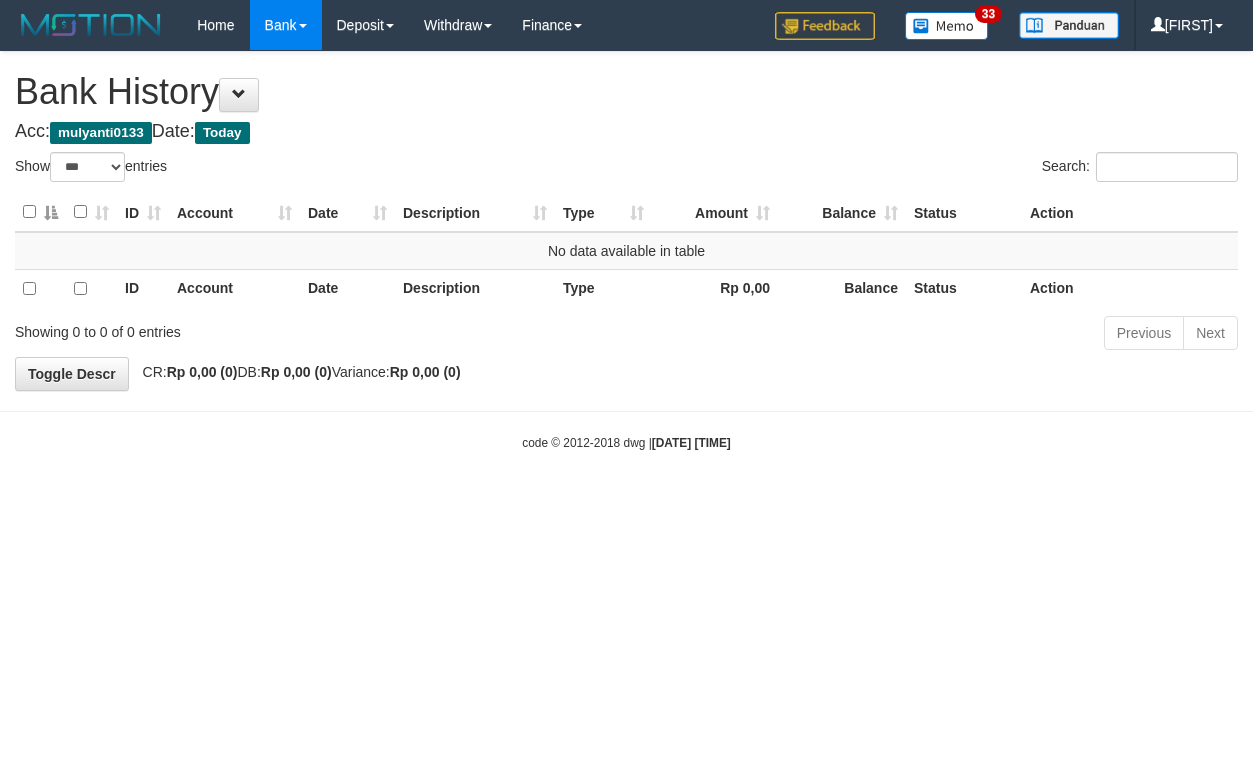select on "***" 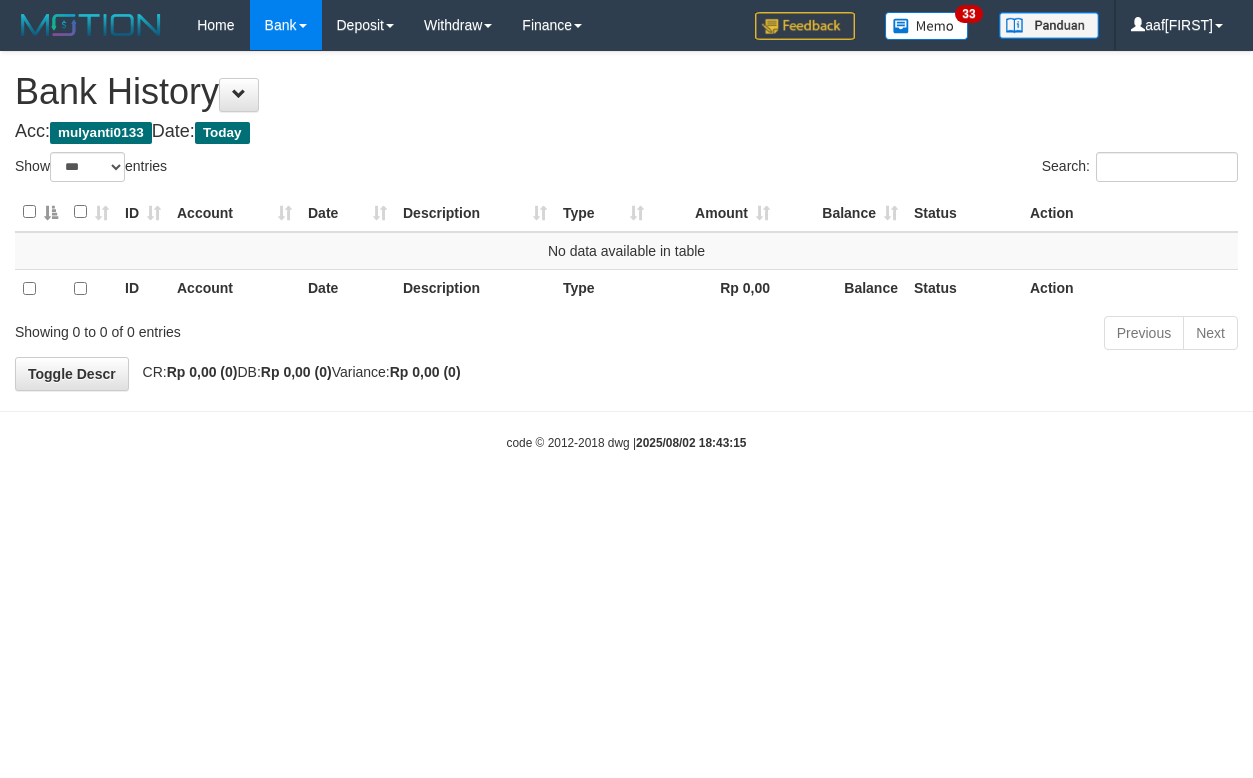 select on "***" 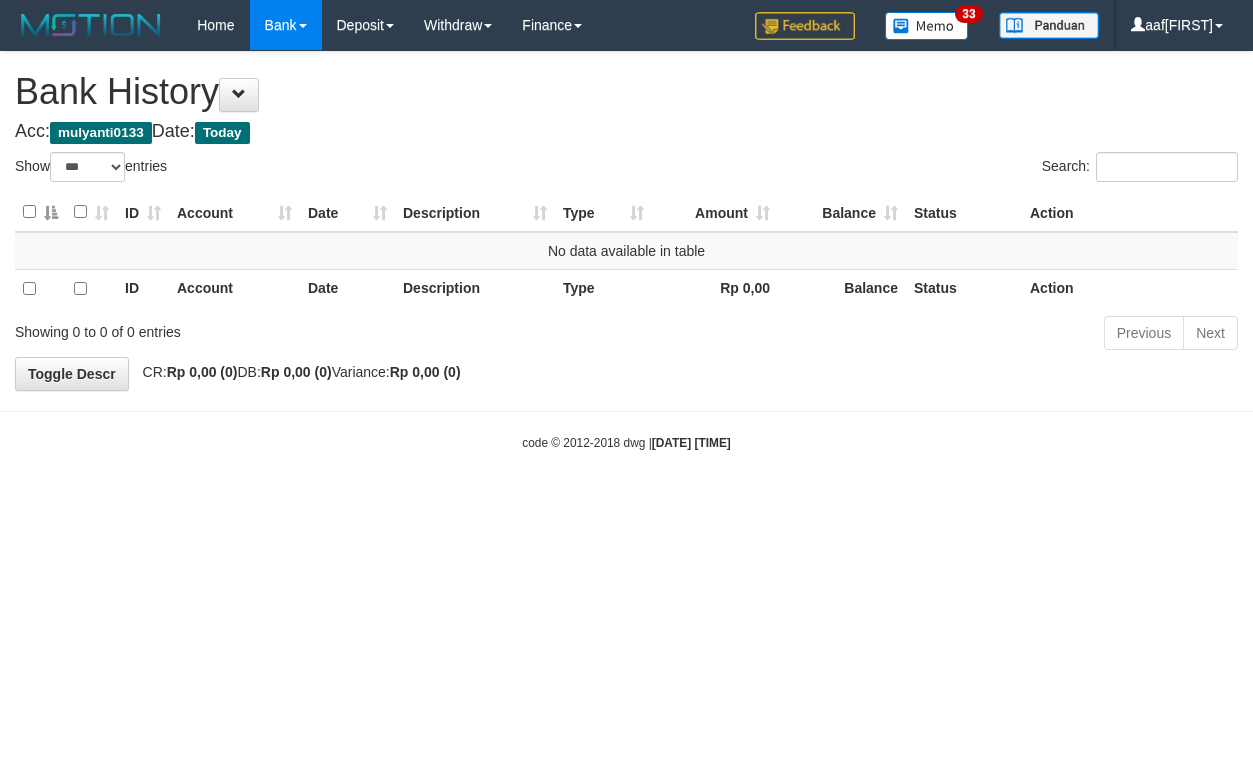 select on "***" 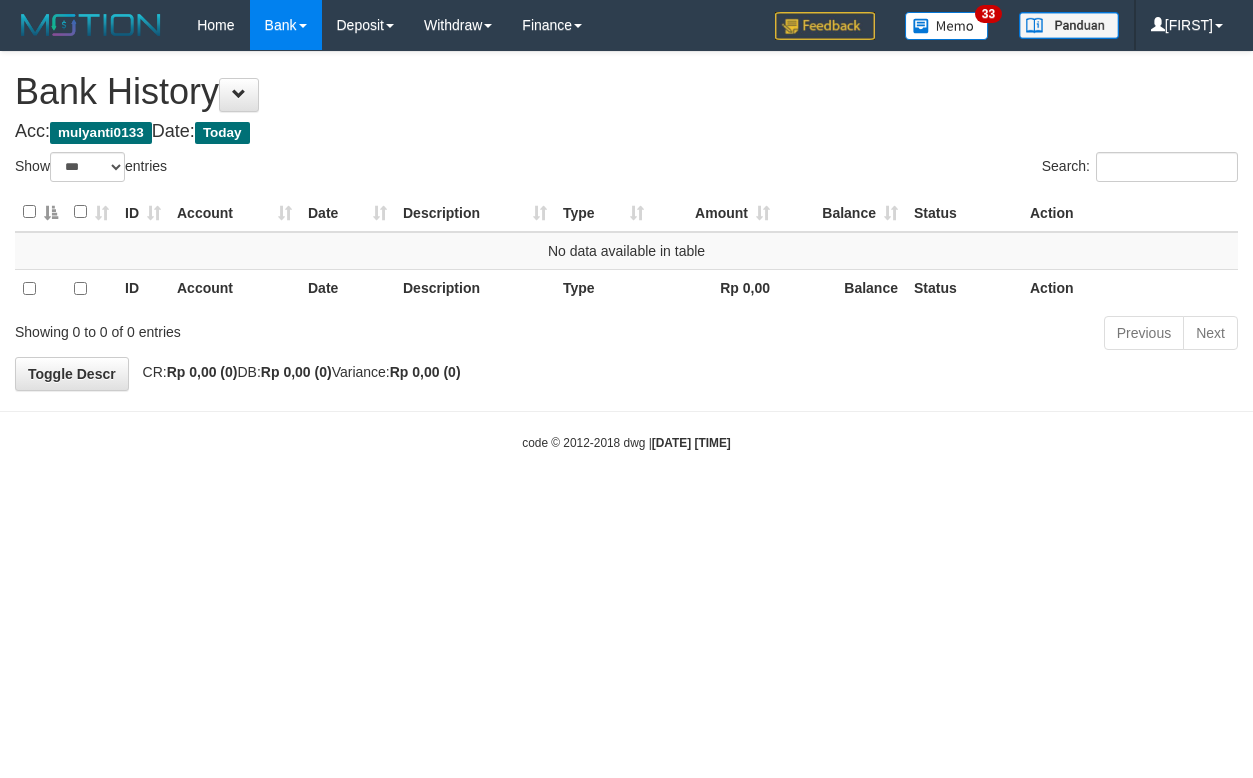 select on "***" 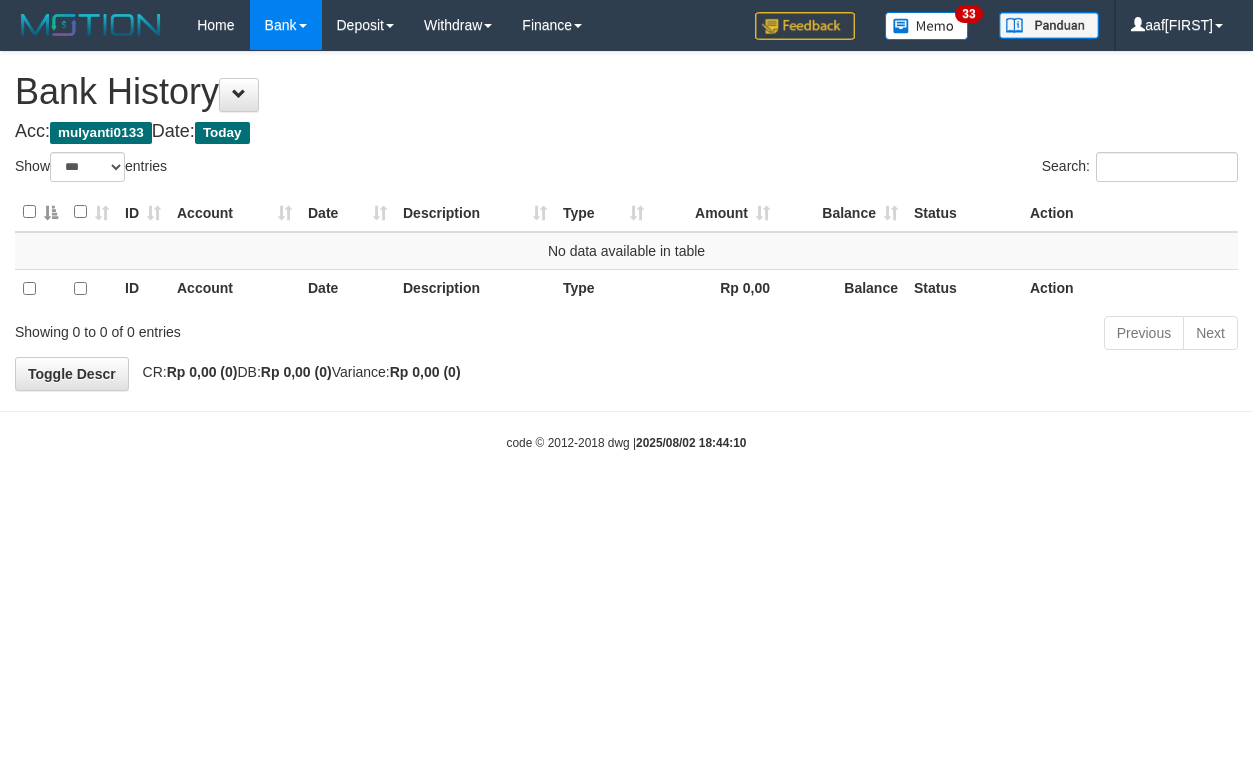 select on "***" 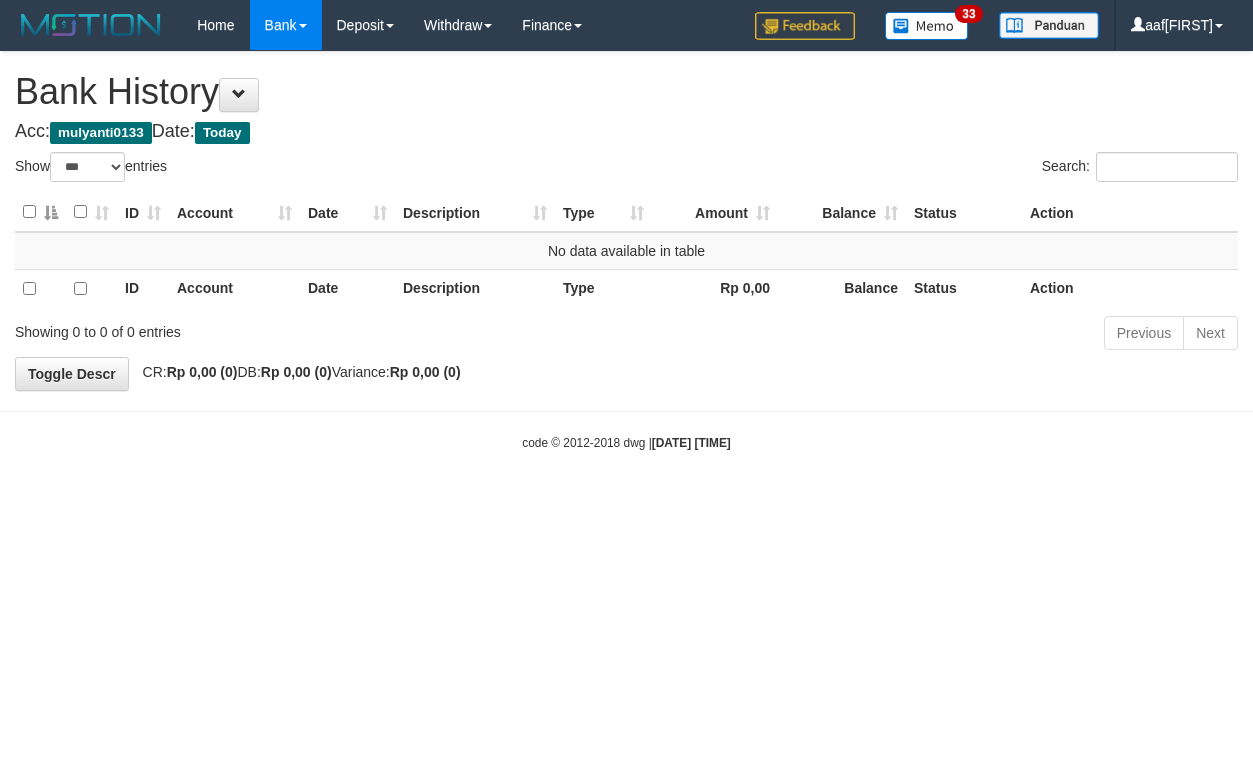 select on "***" 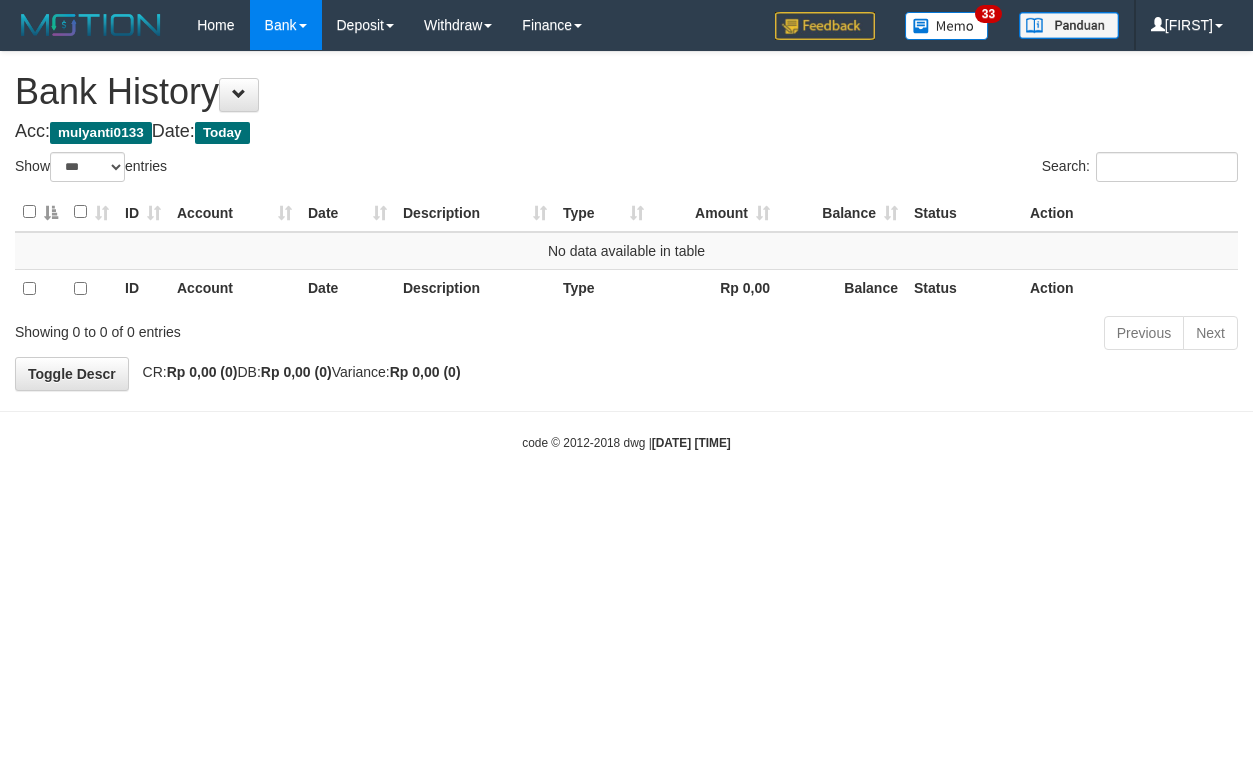 select on "***" 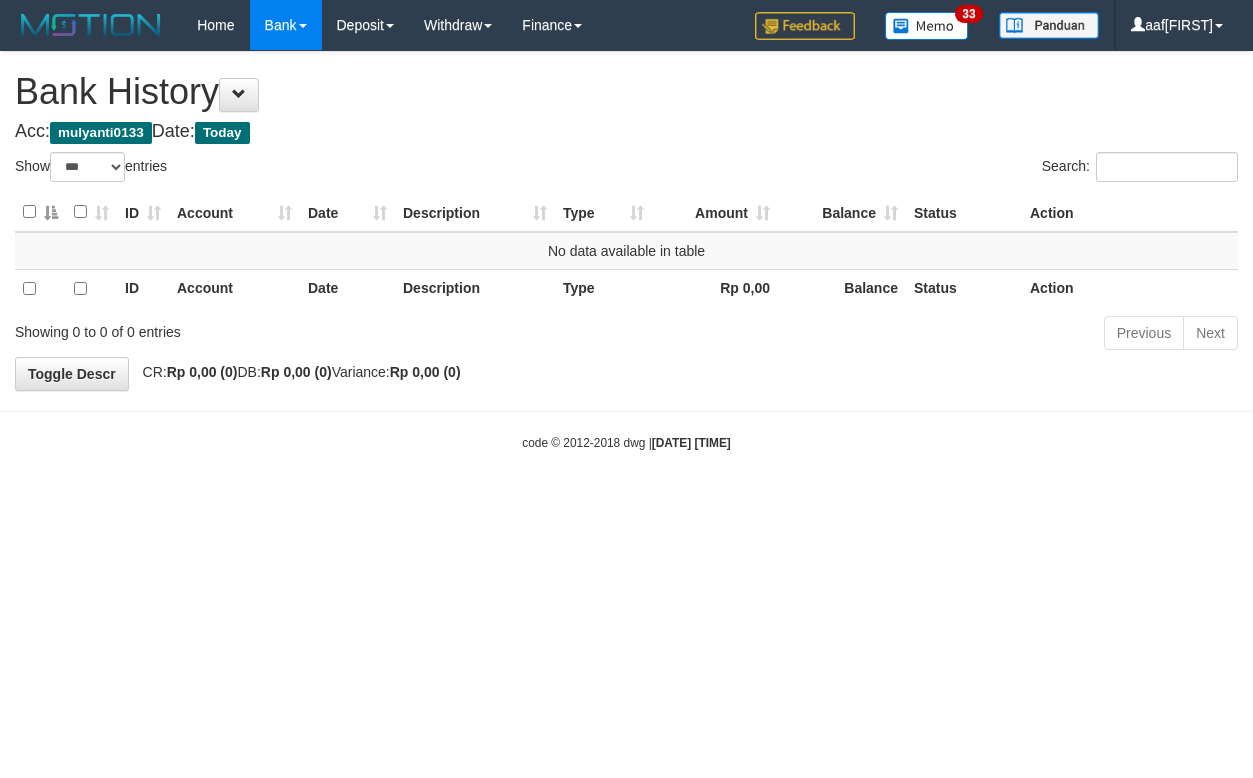 select on "***" 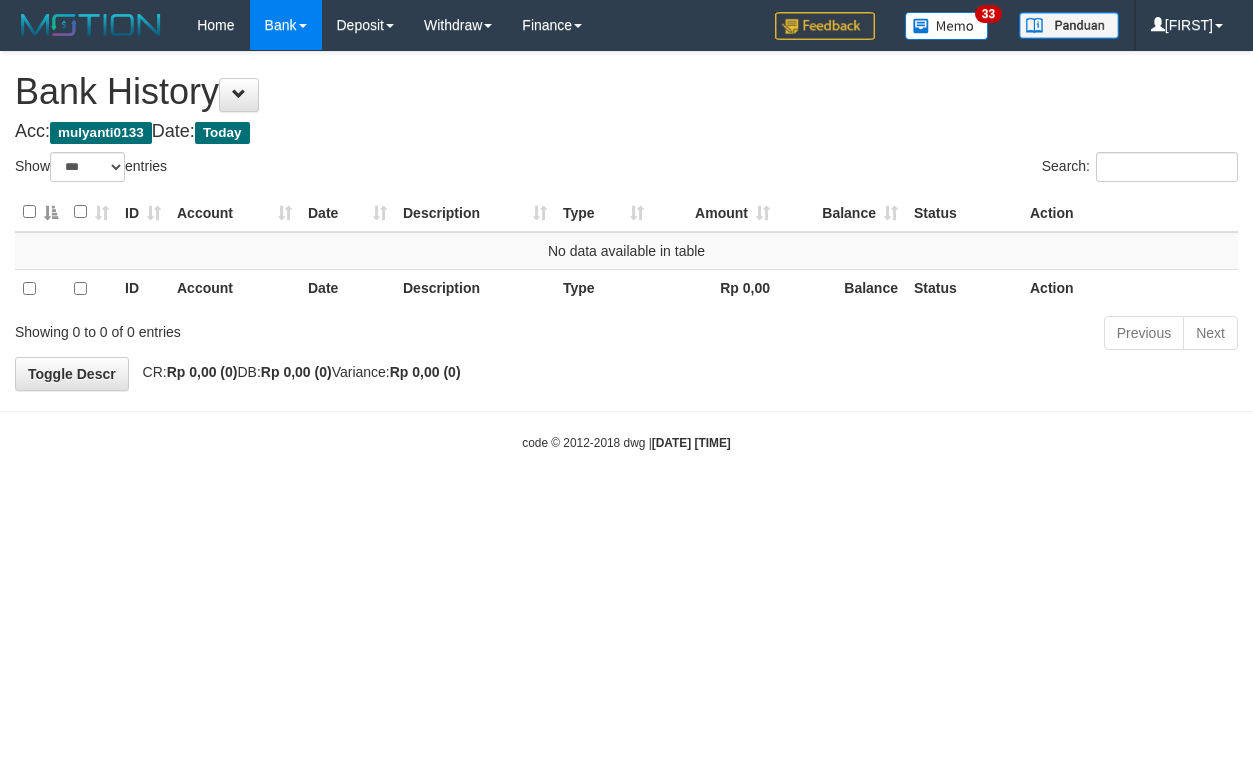 select on "***" 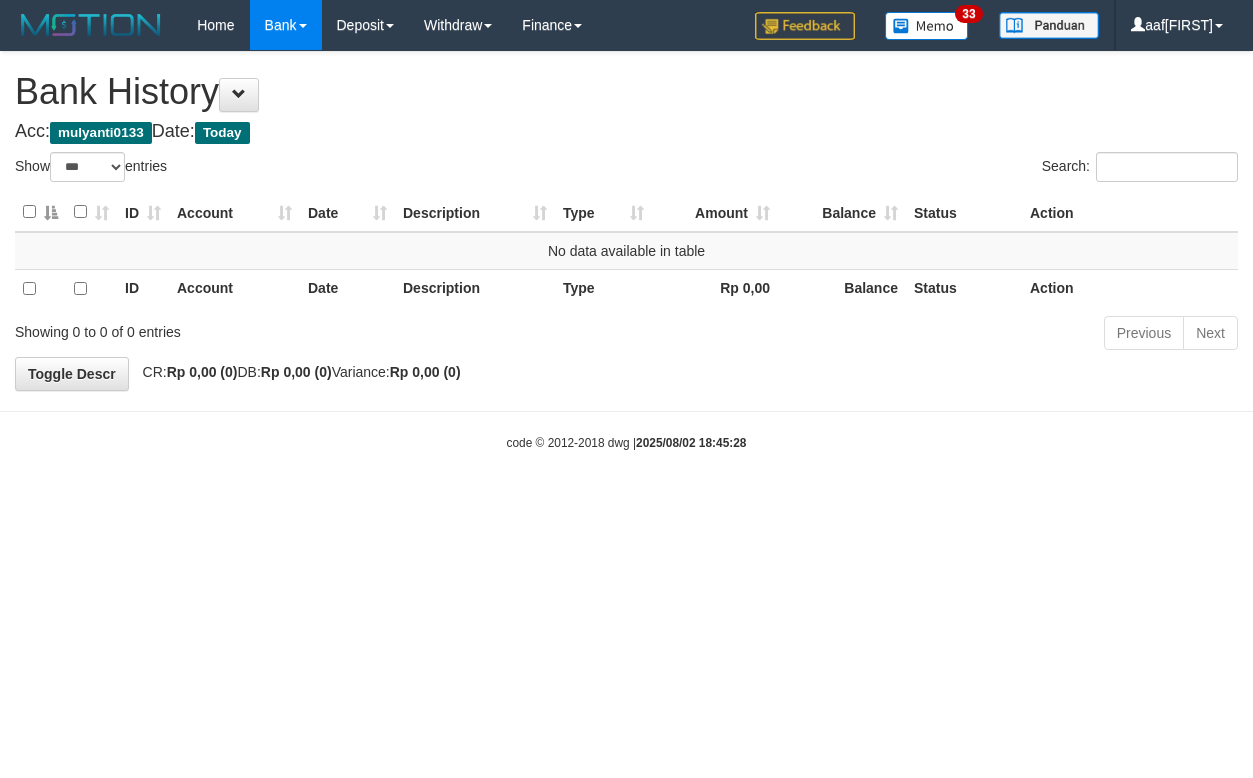 select on "***" 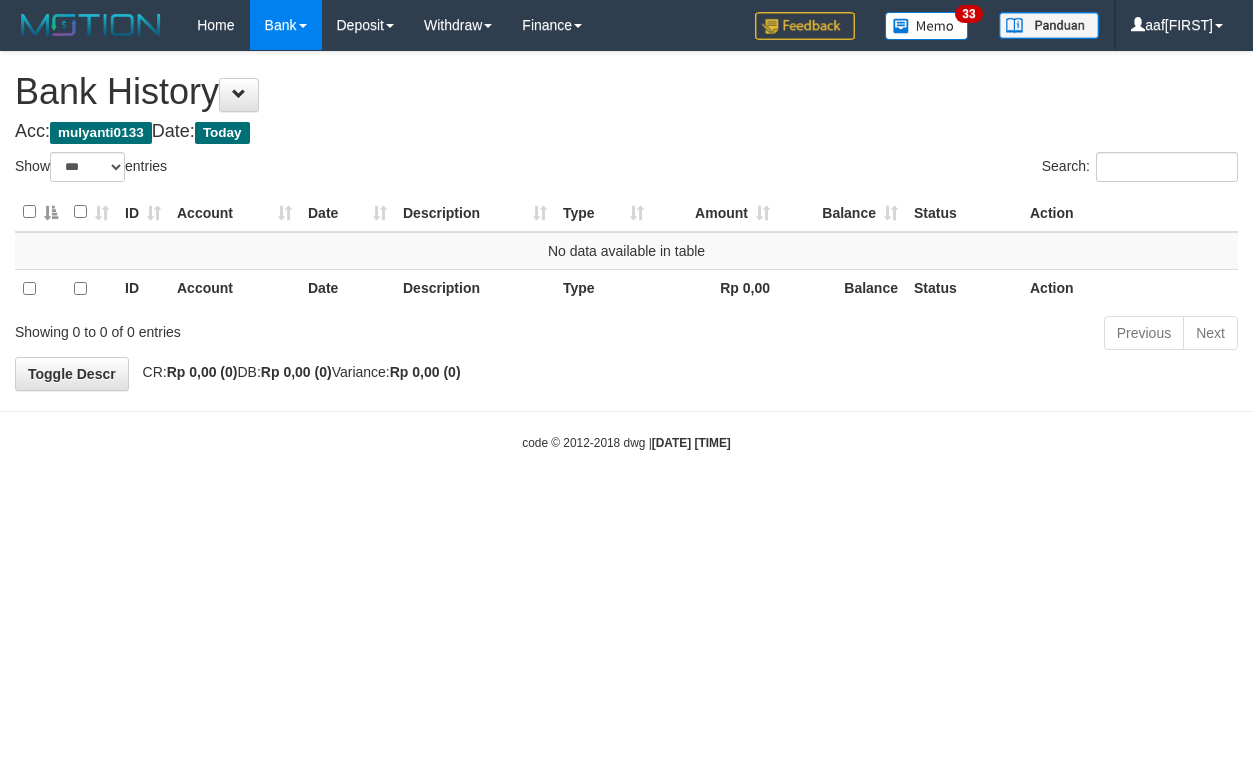 select on "***" 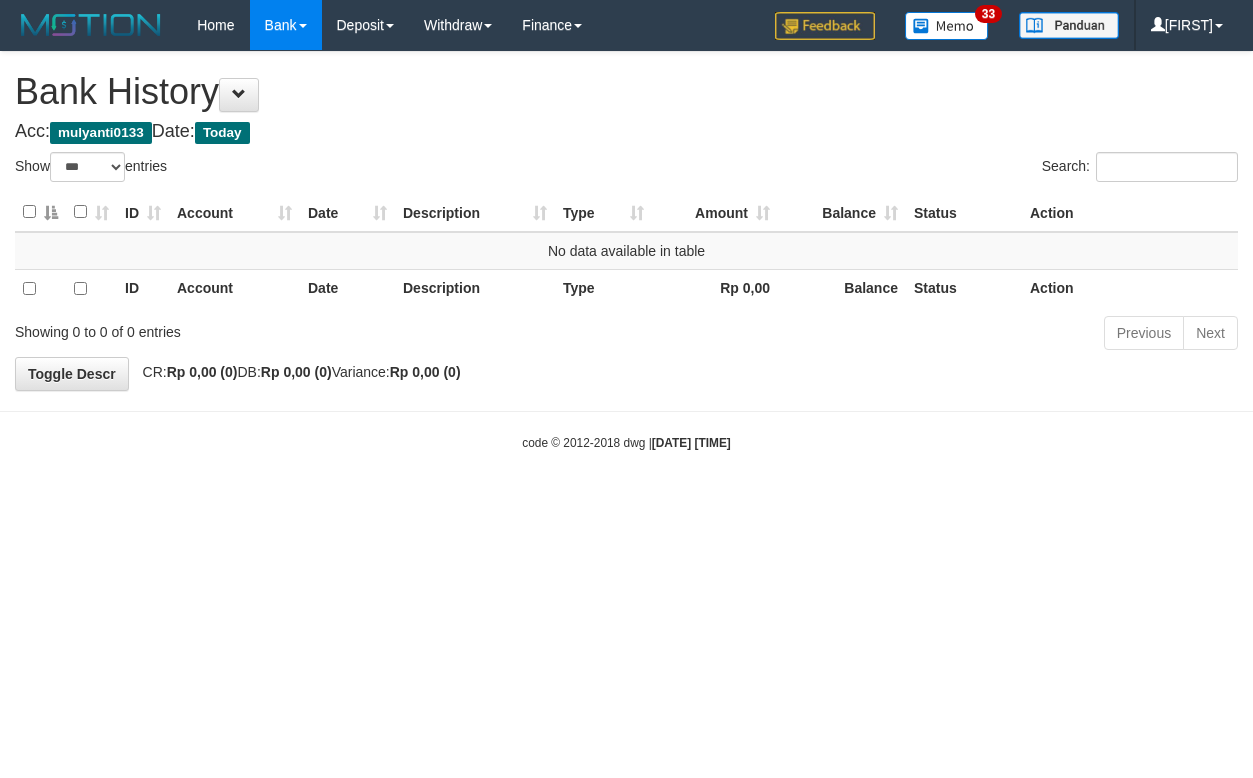 select on "***" 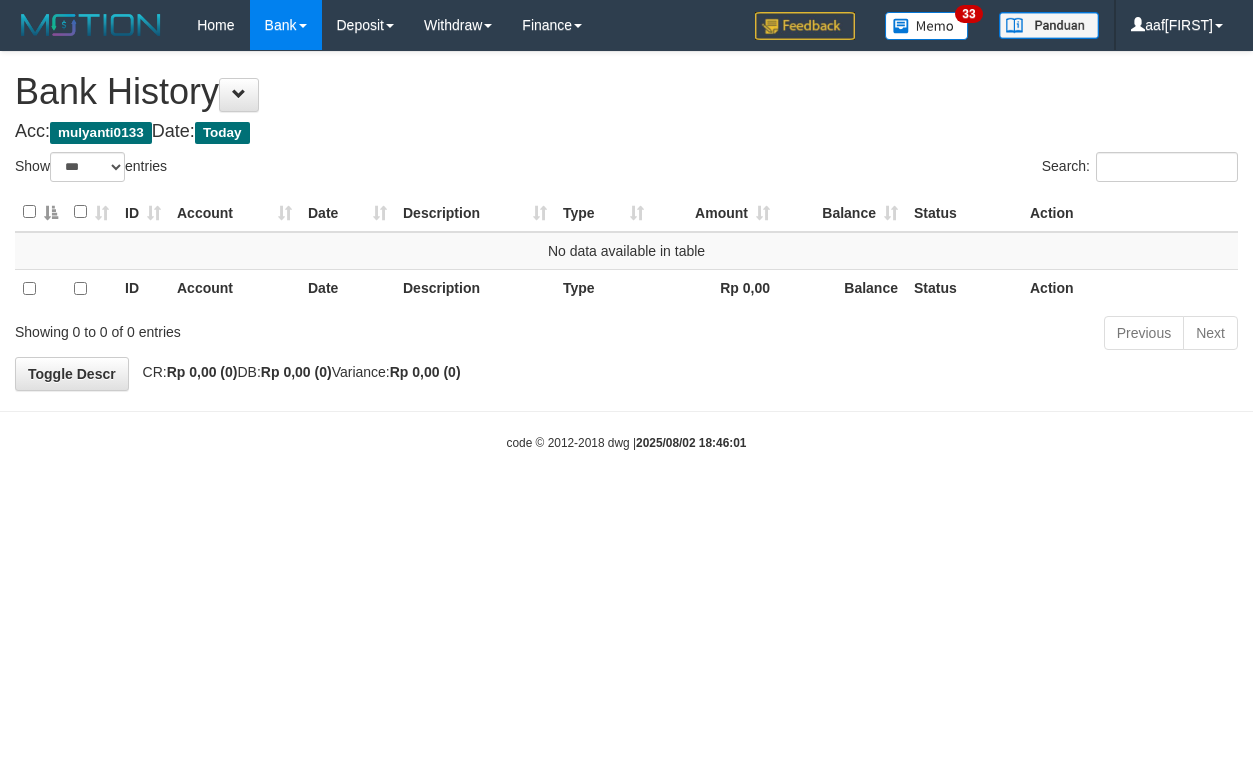 select on "***" 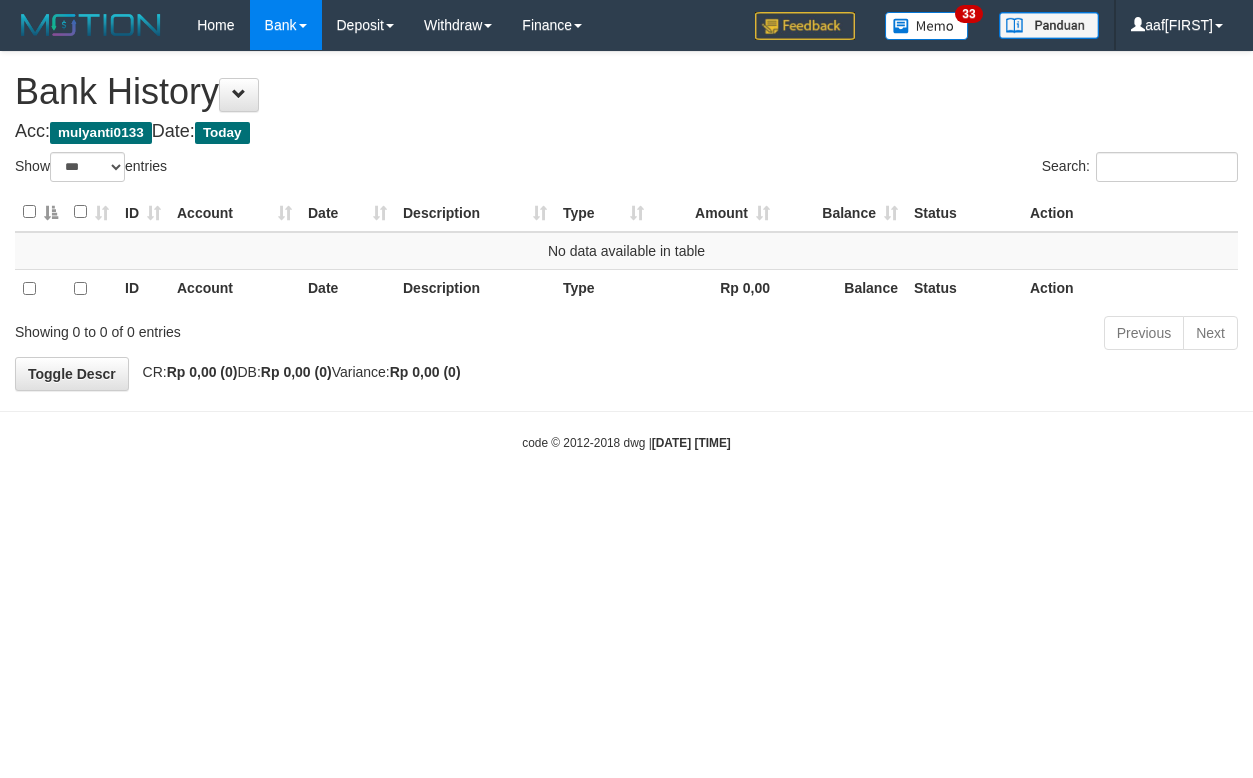 select on "***" 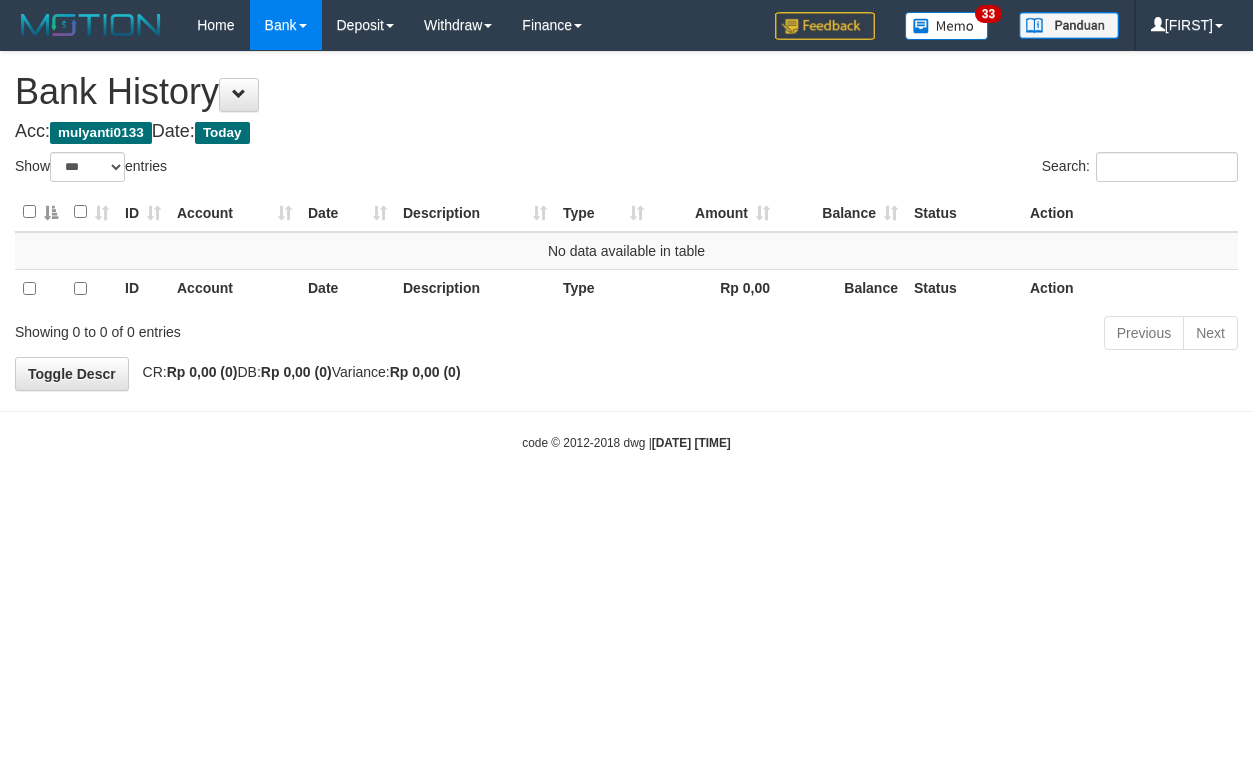 select on "***" 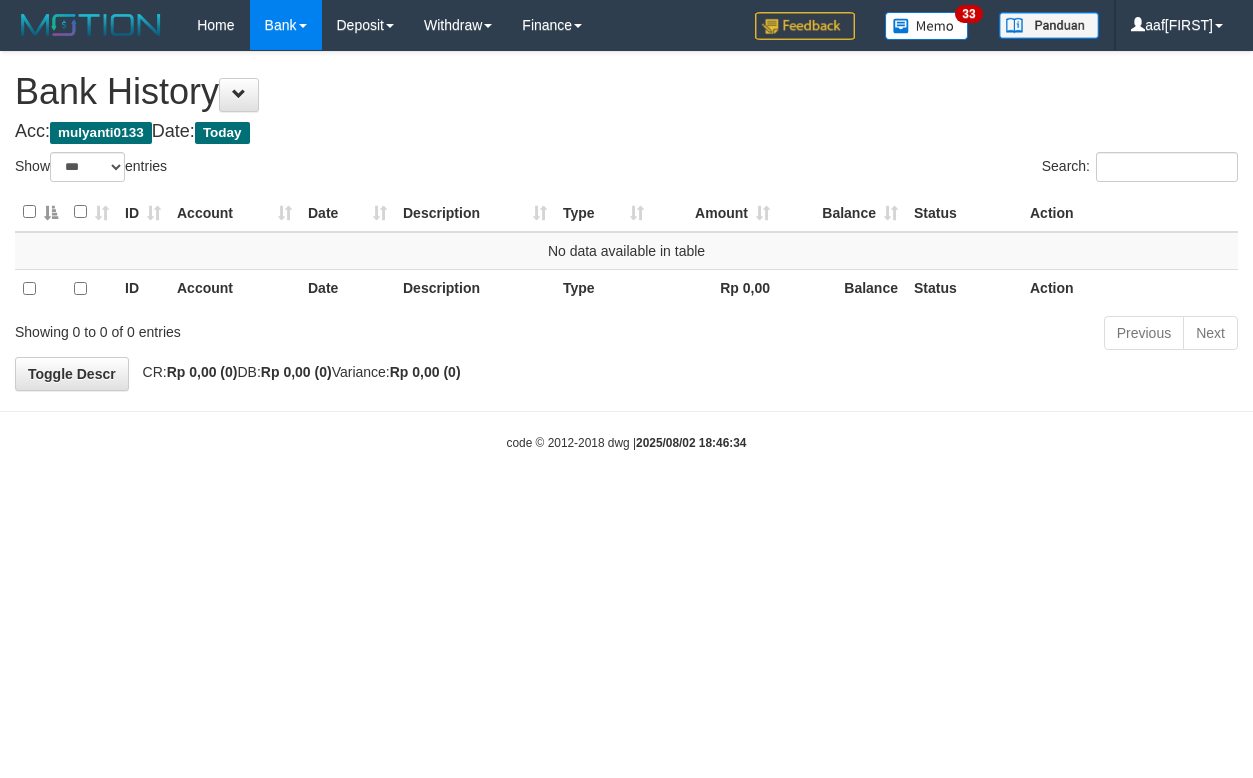 select on "***" 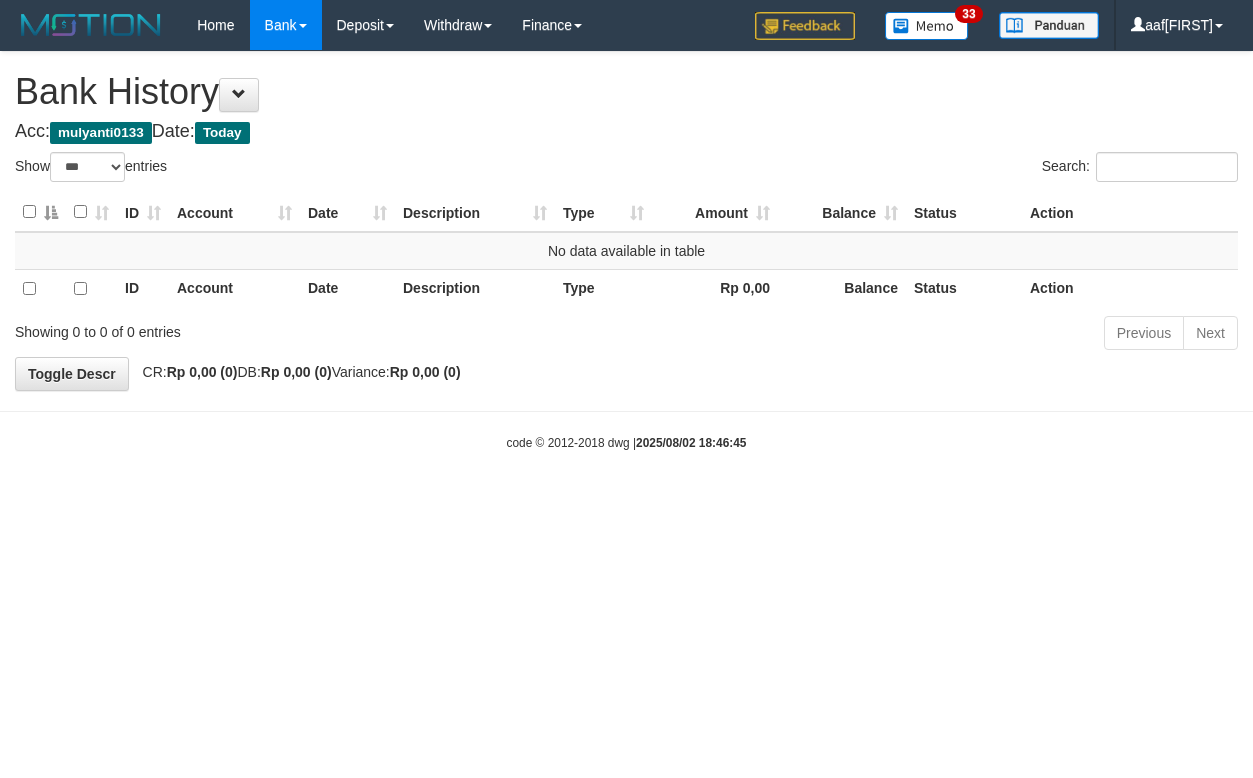 select on "***" 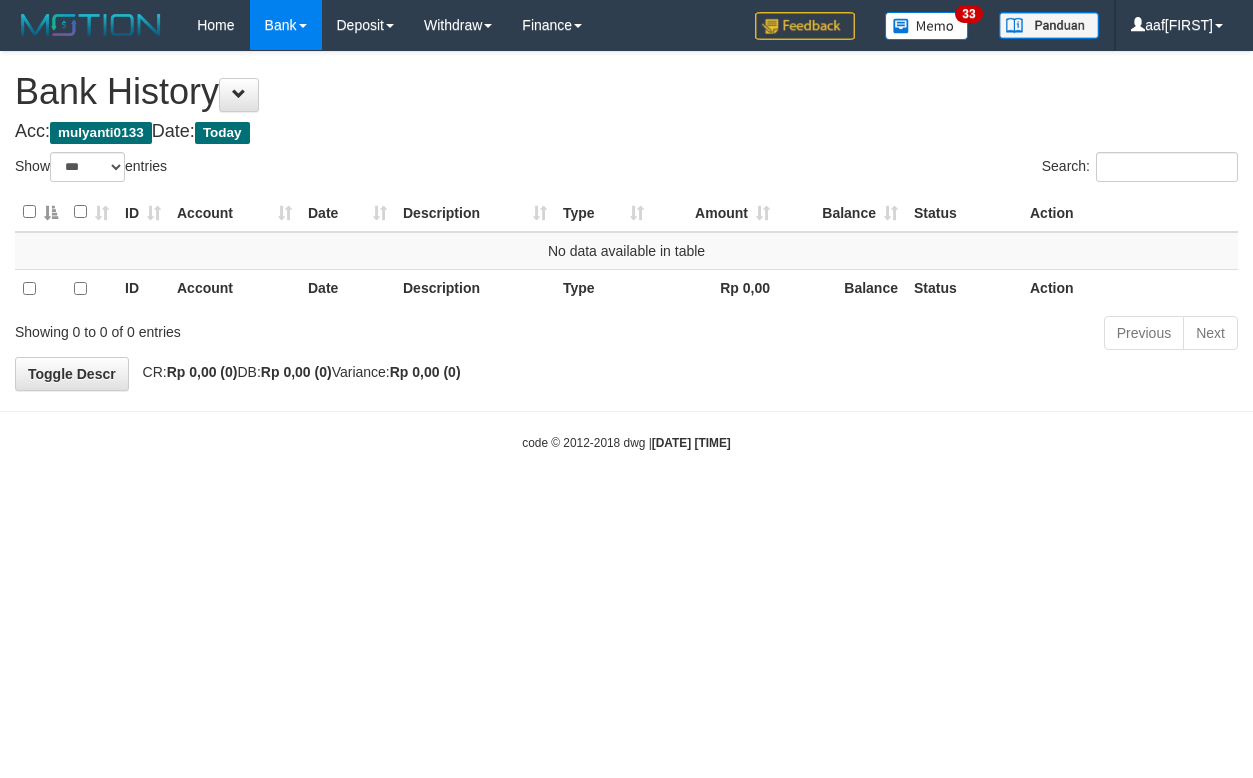 select on "***" 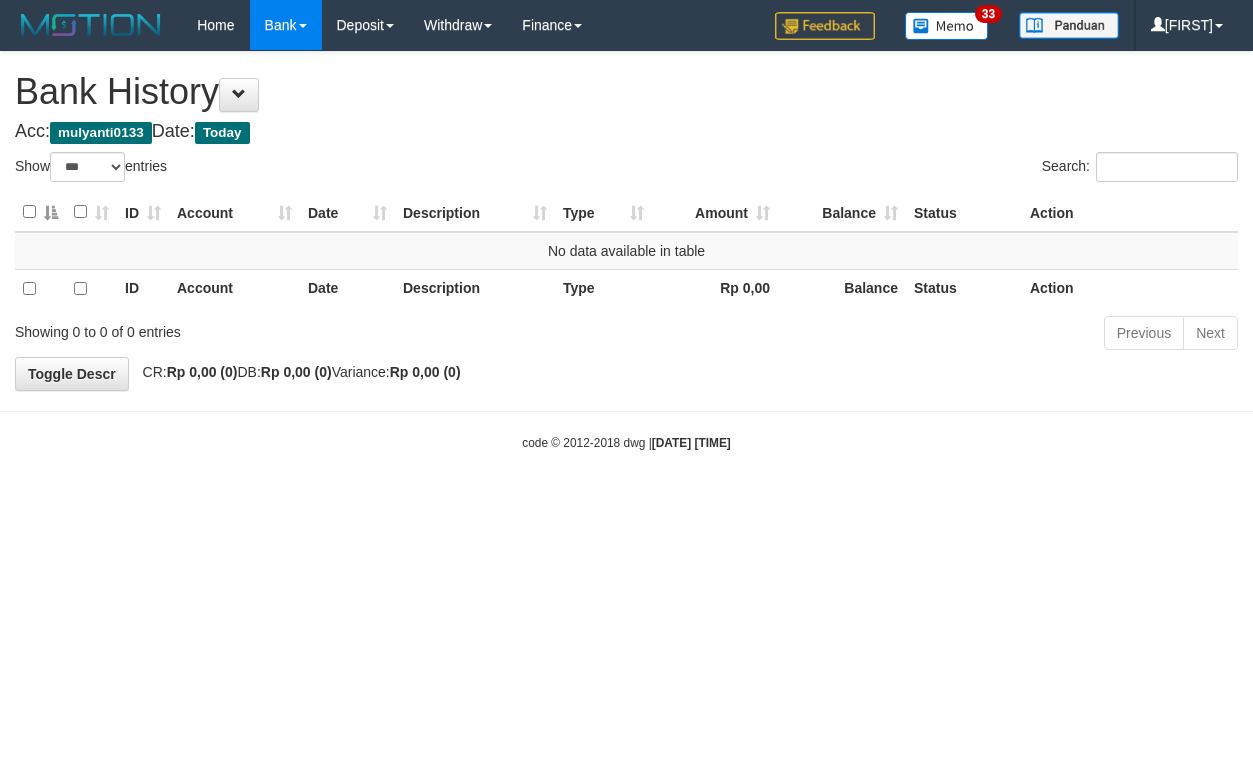 select on "***" 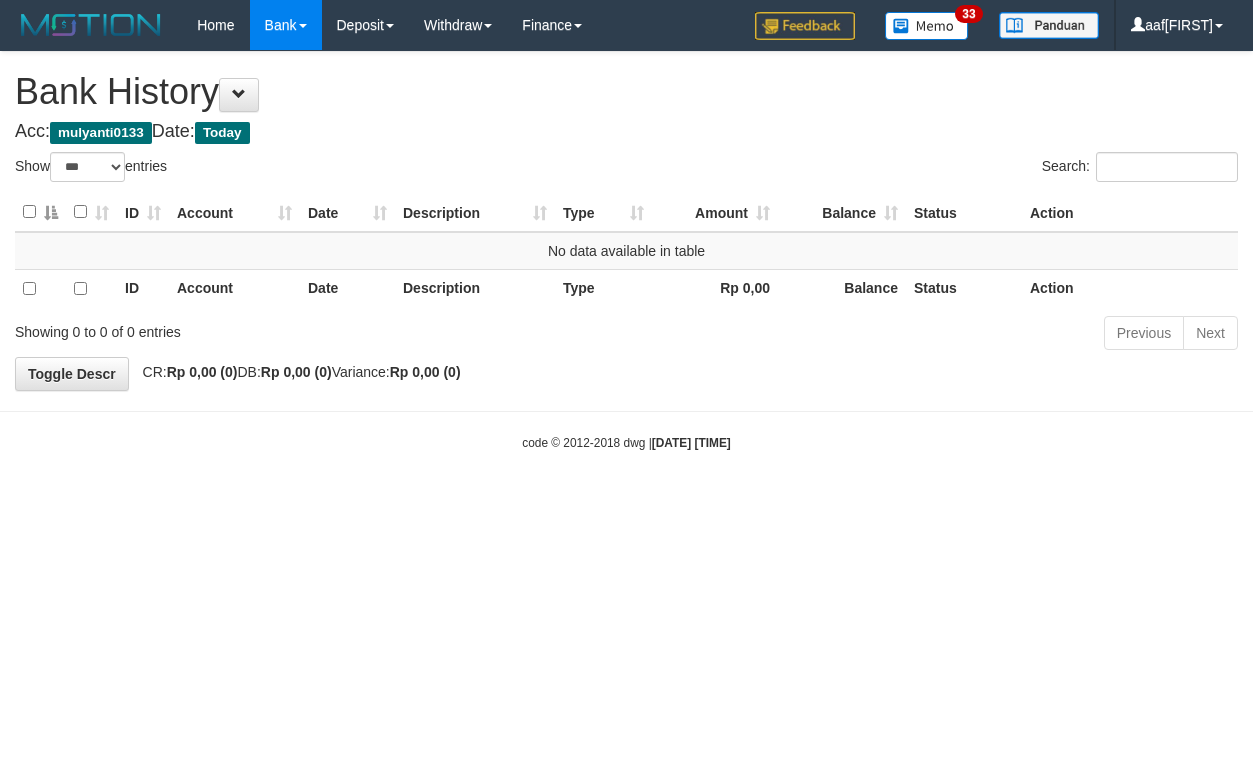 select on "***" 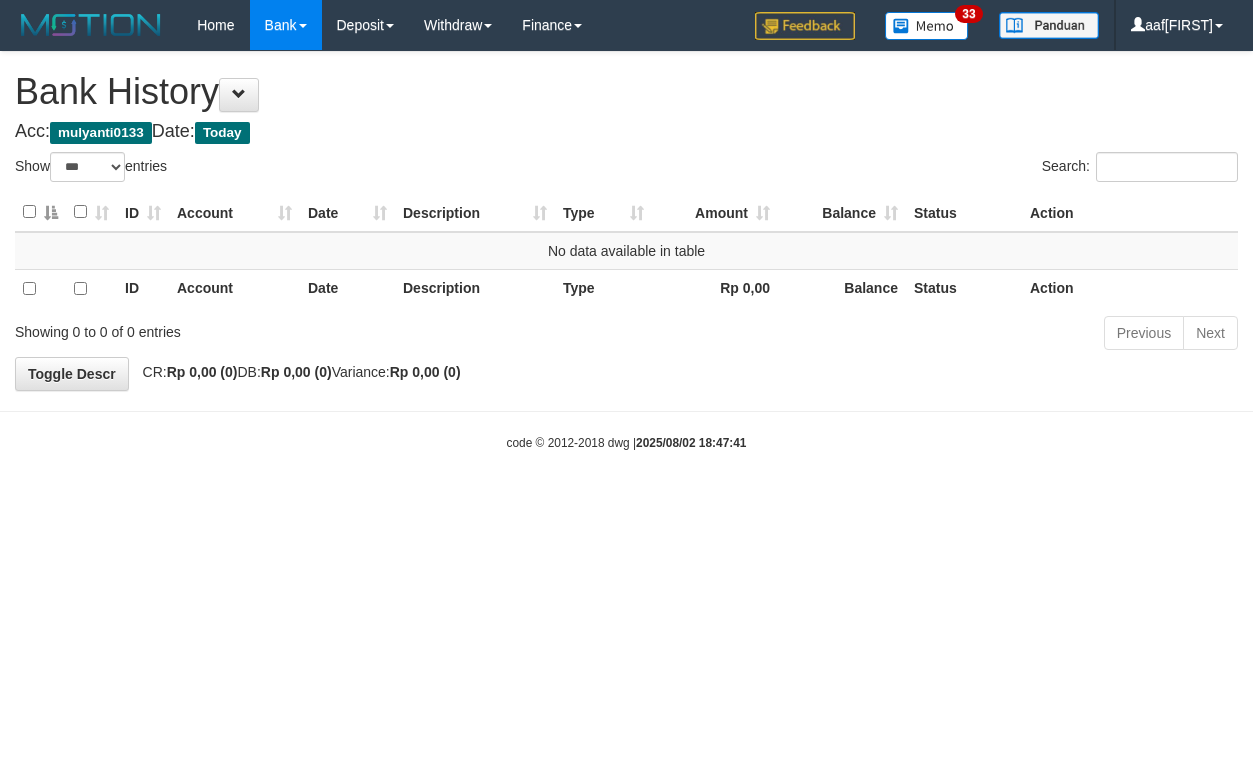 select on "***" 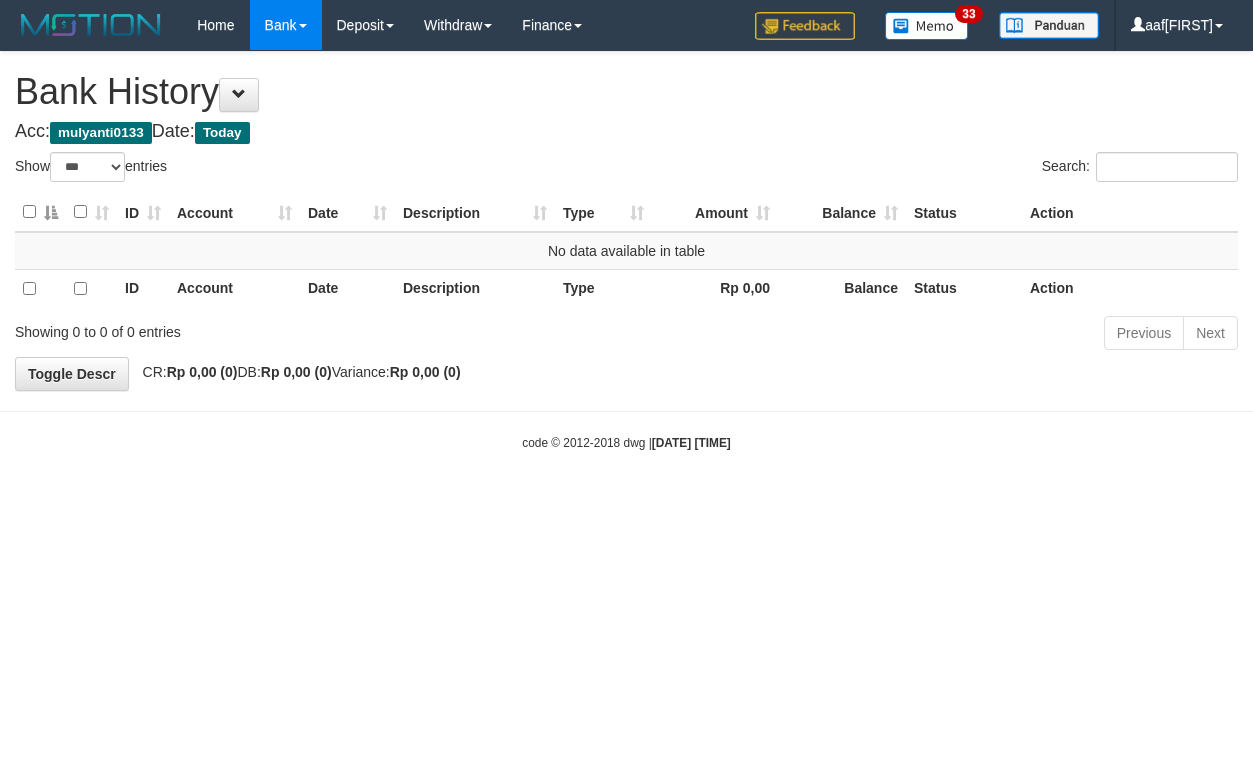 select on "***" 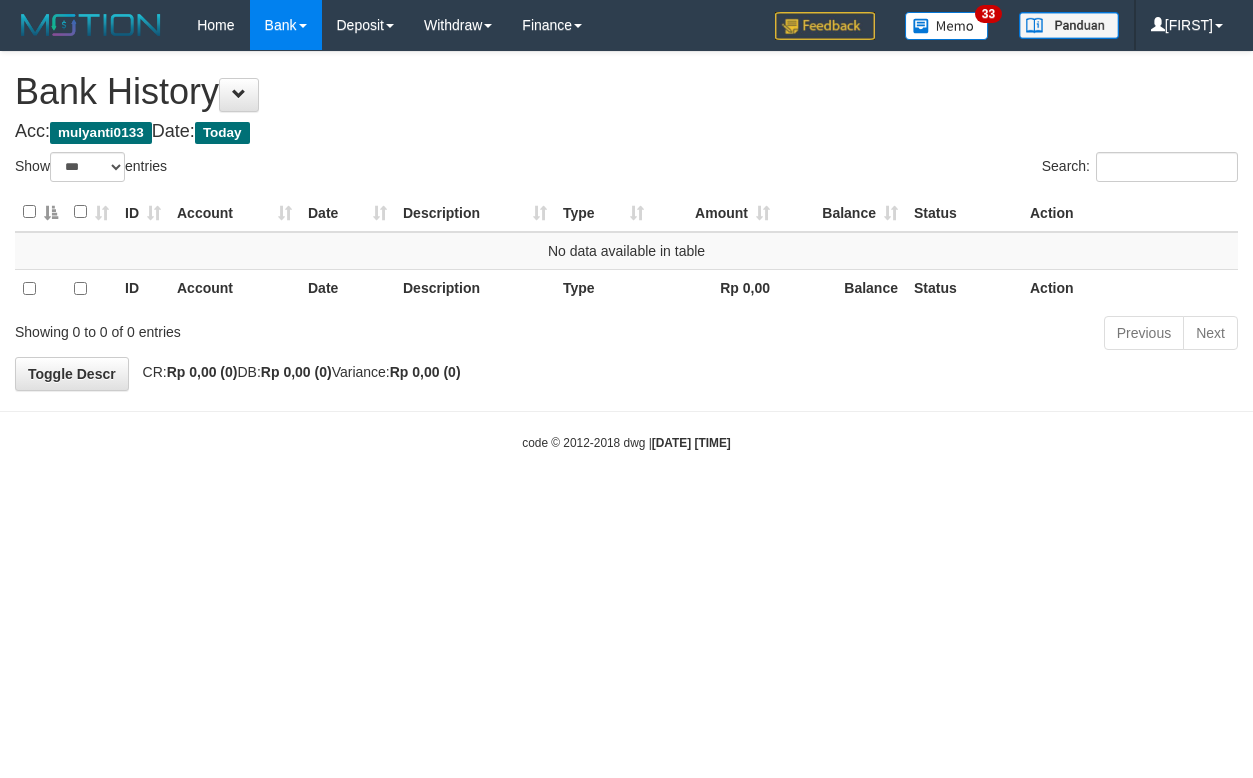 select on "***" 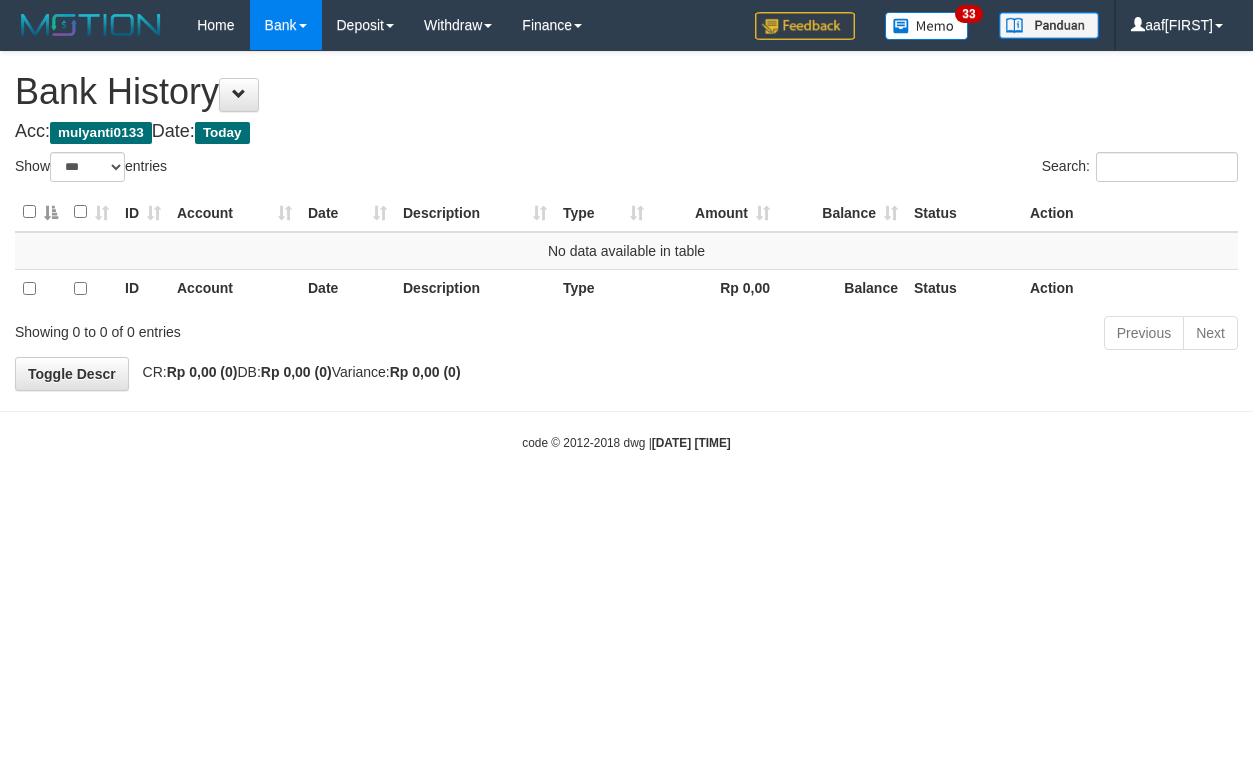 select on "***" 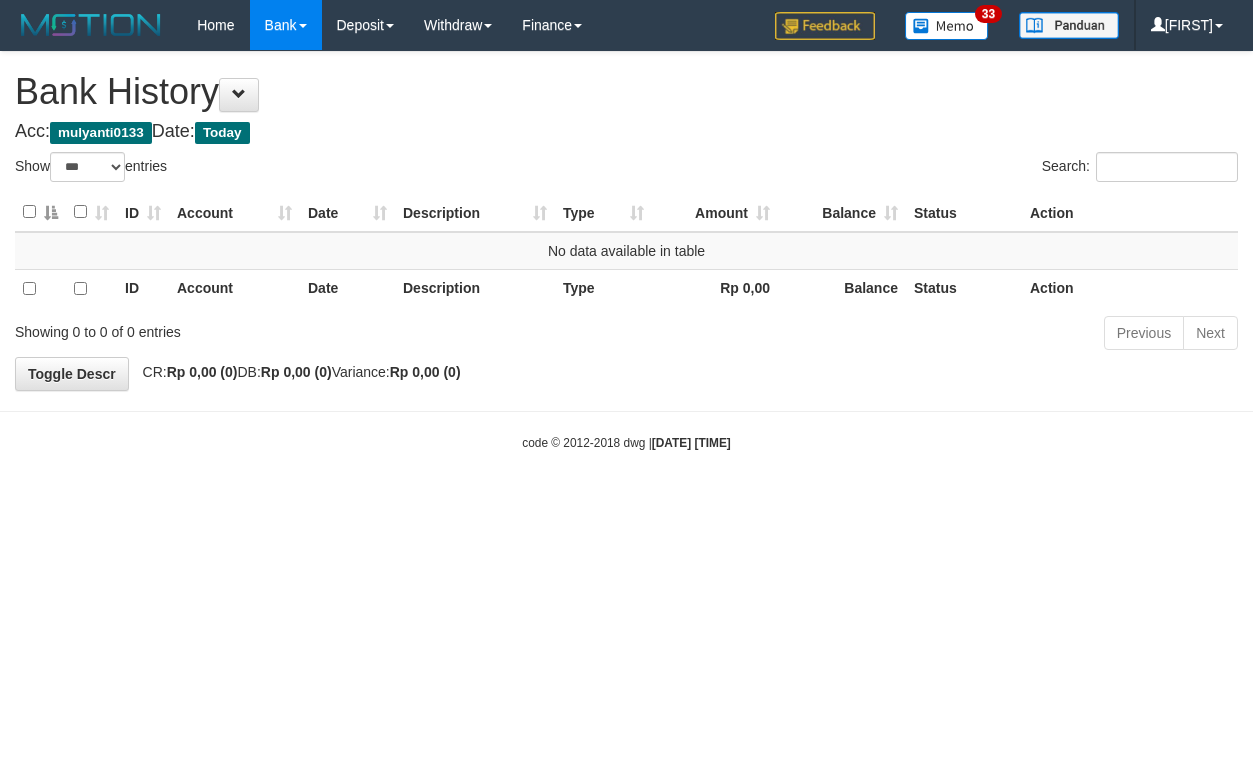 select on "***" 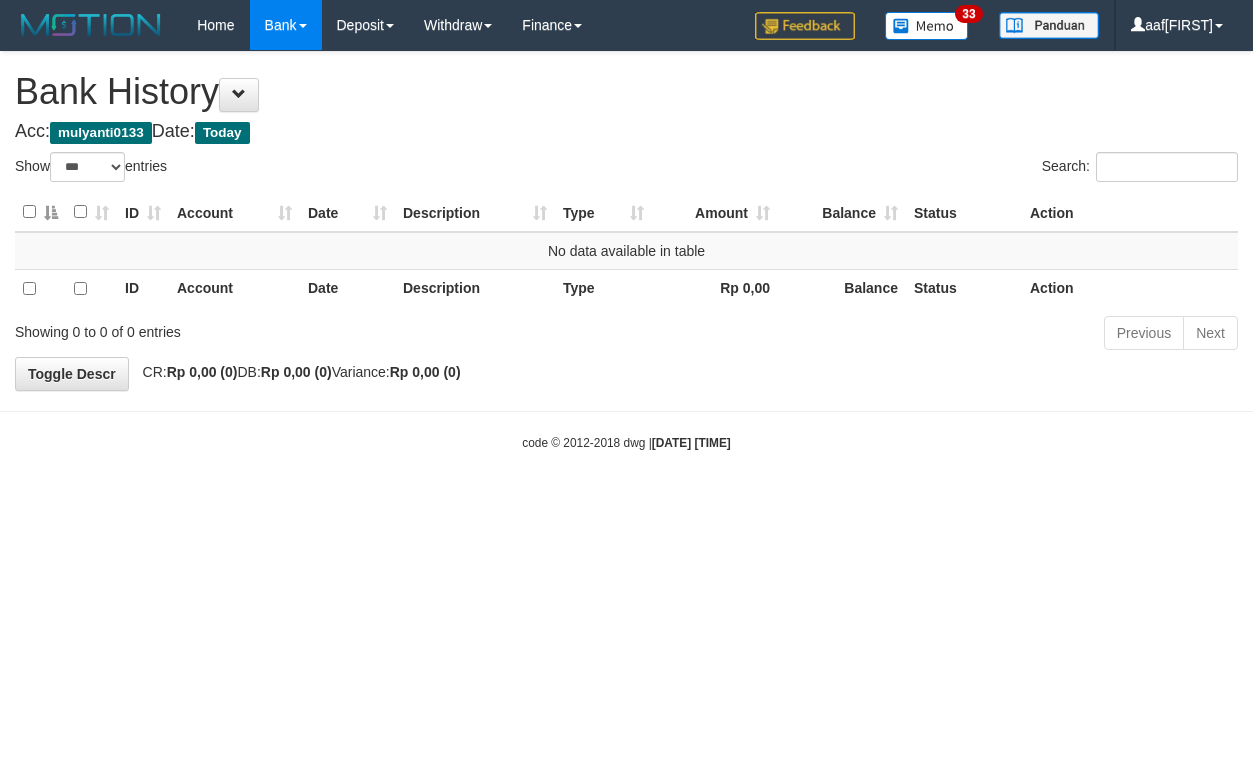 select on "***" 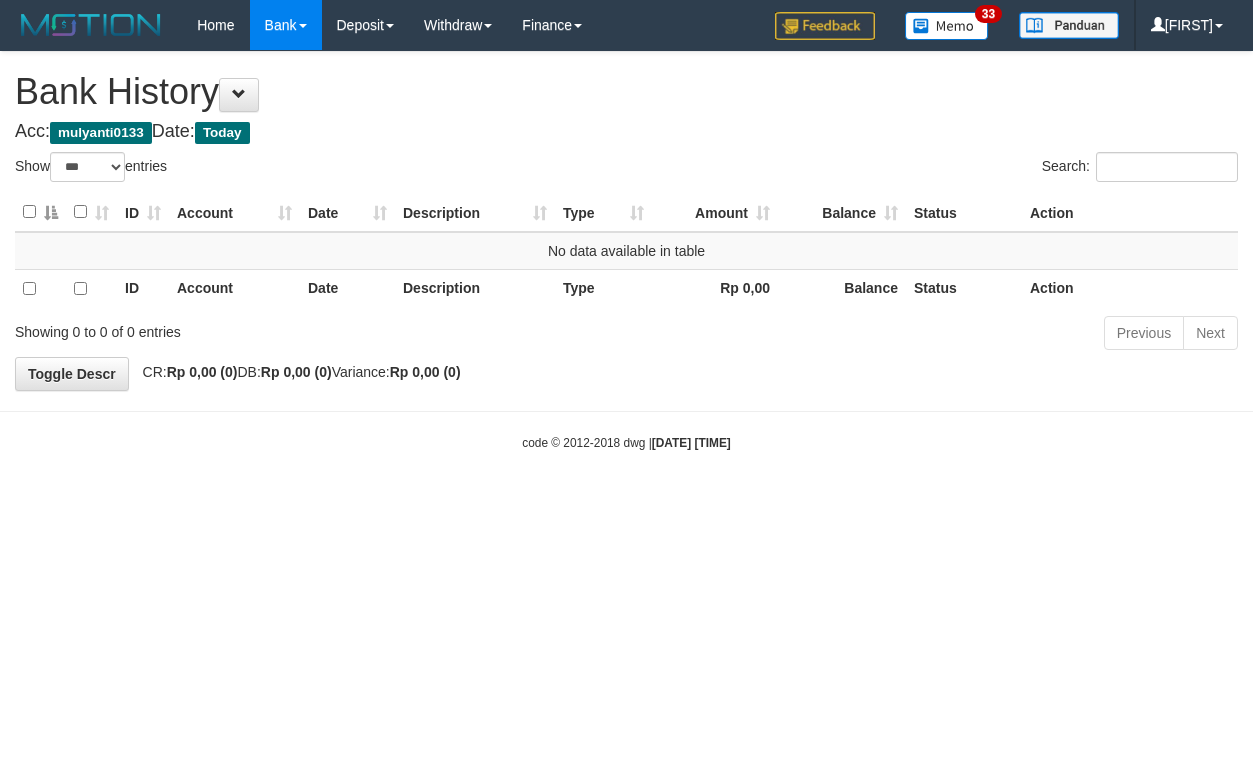 select on "***" 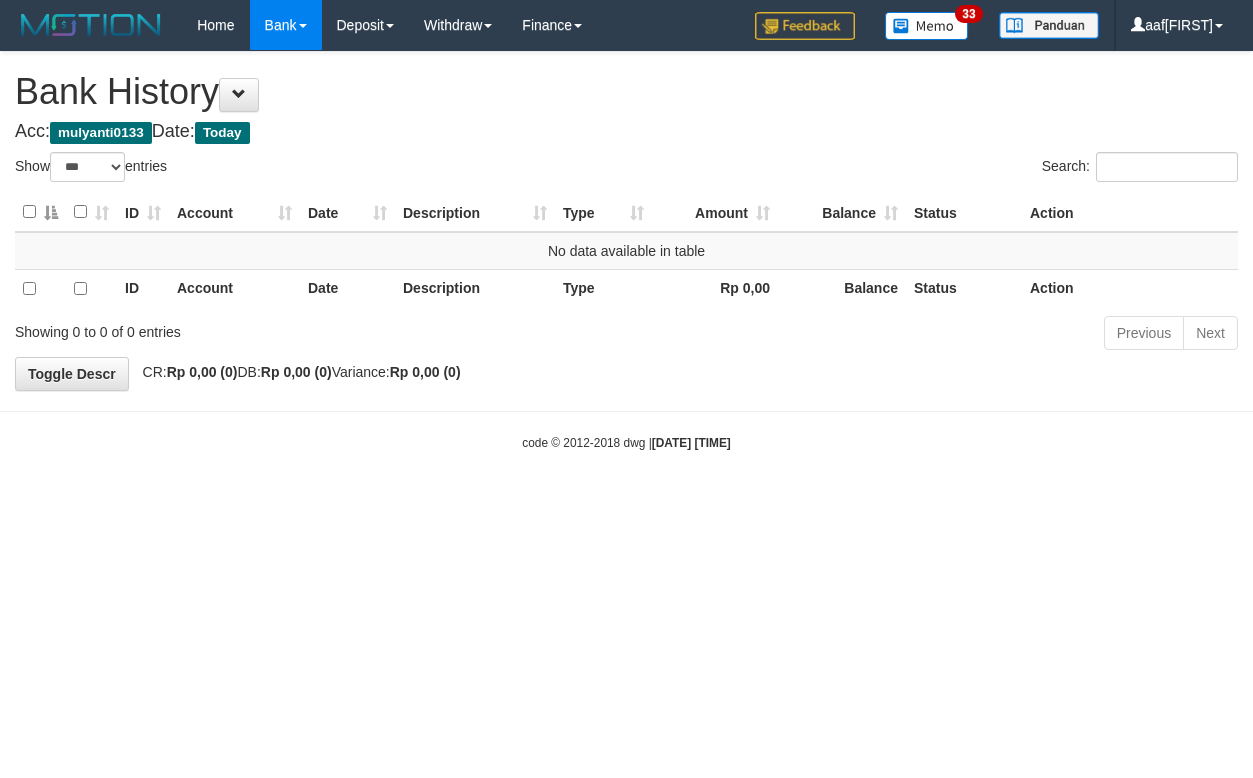 select on "***" 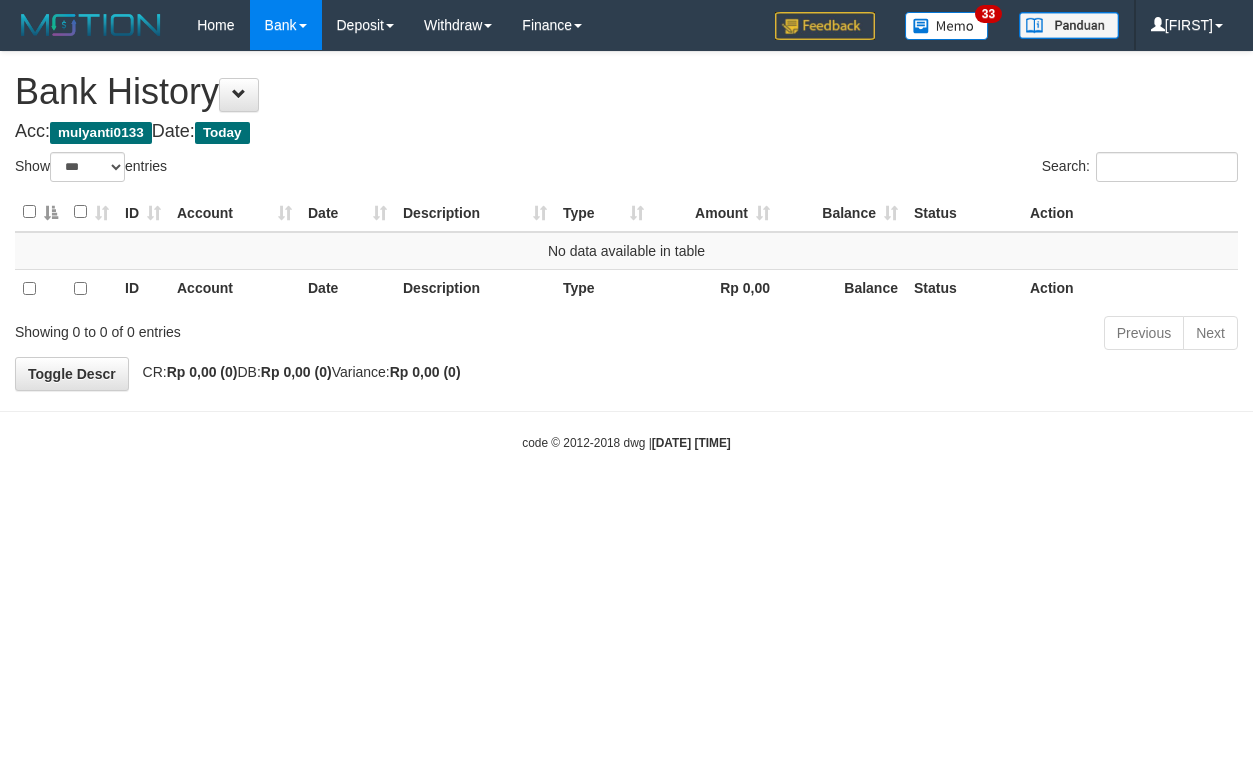 select on "***" 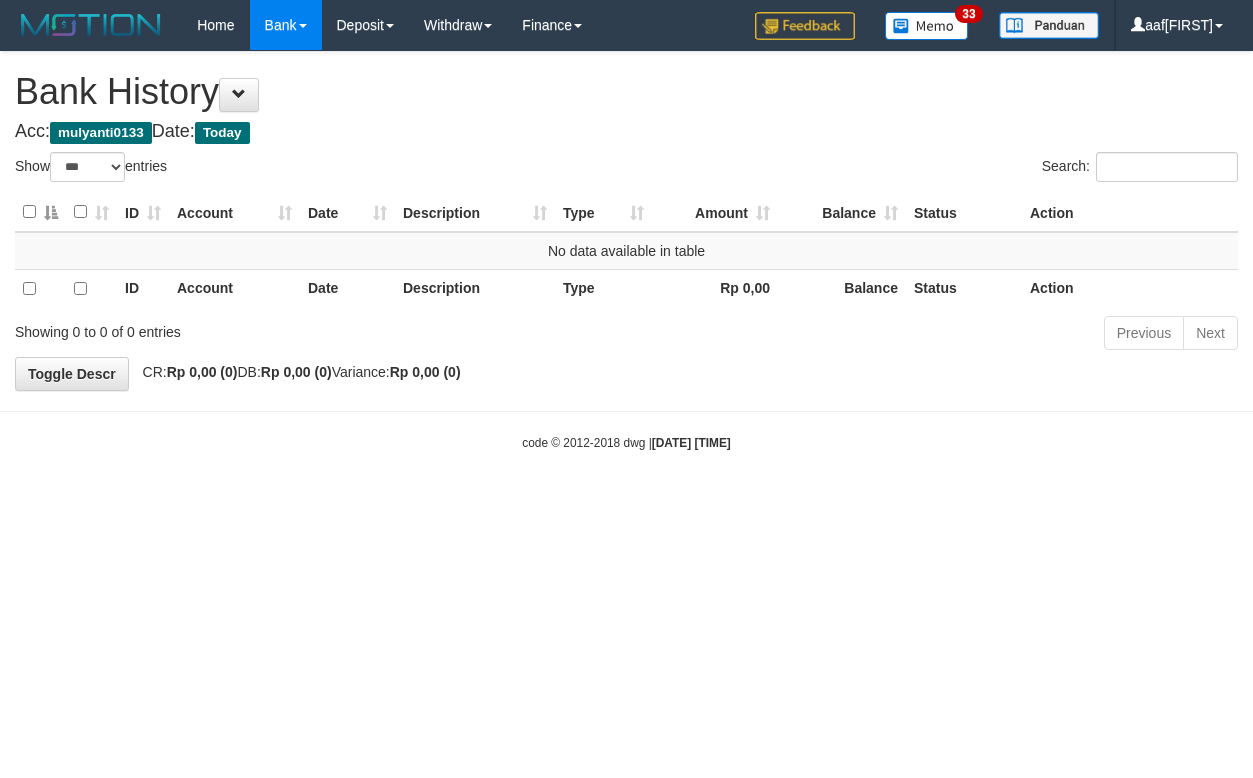 select on "***" 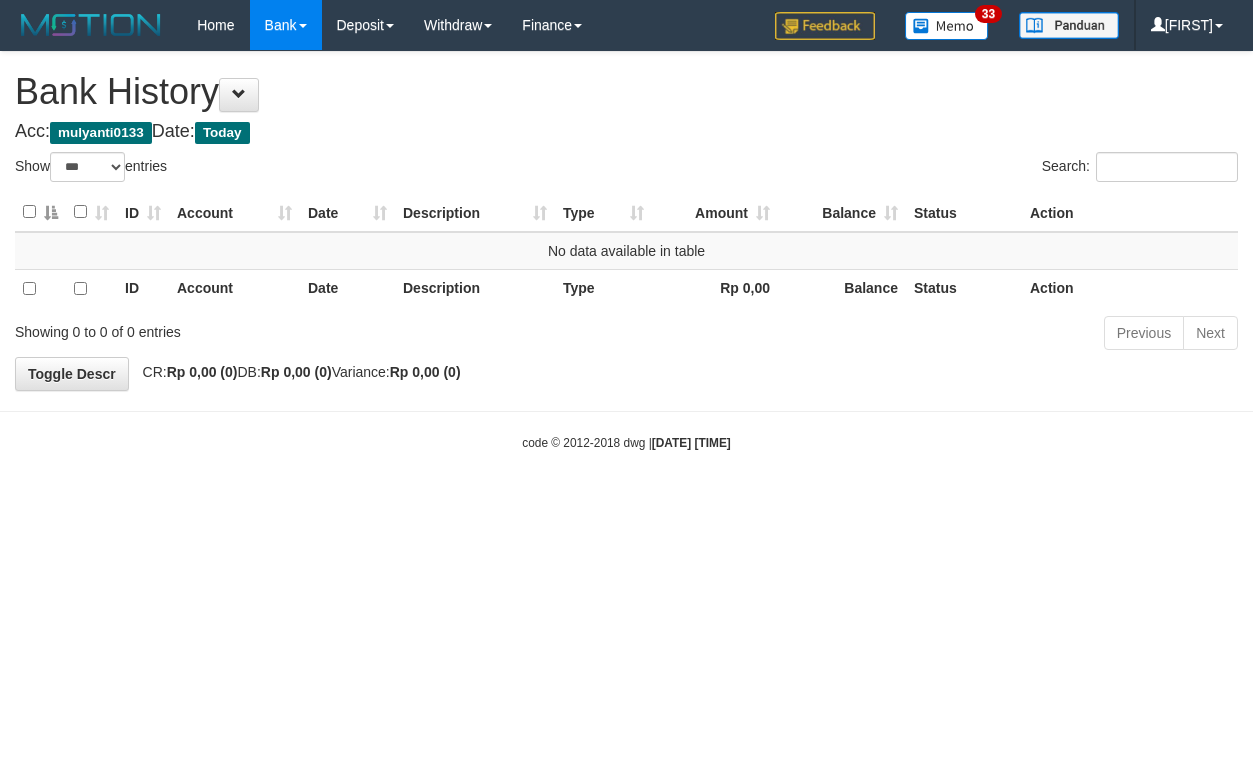 select on "***" 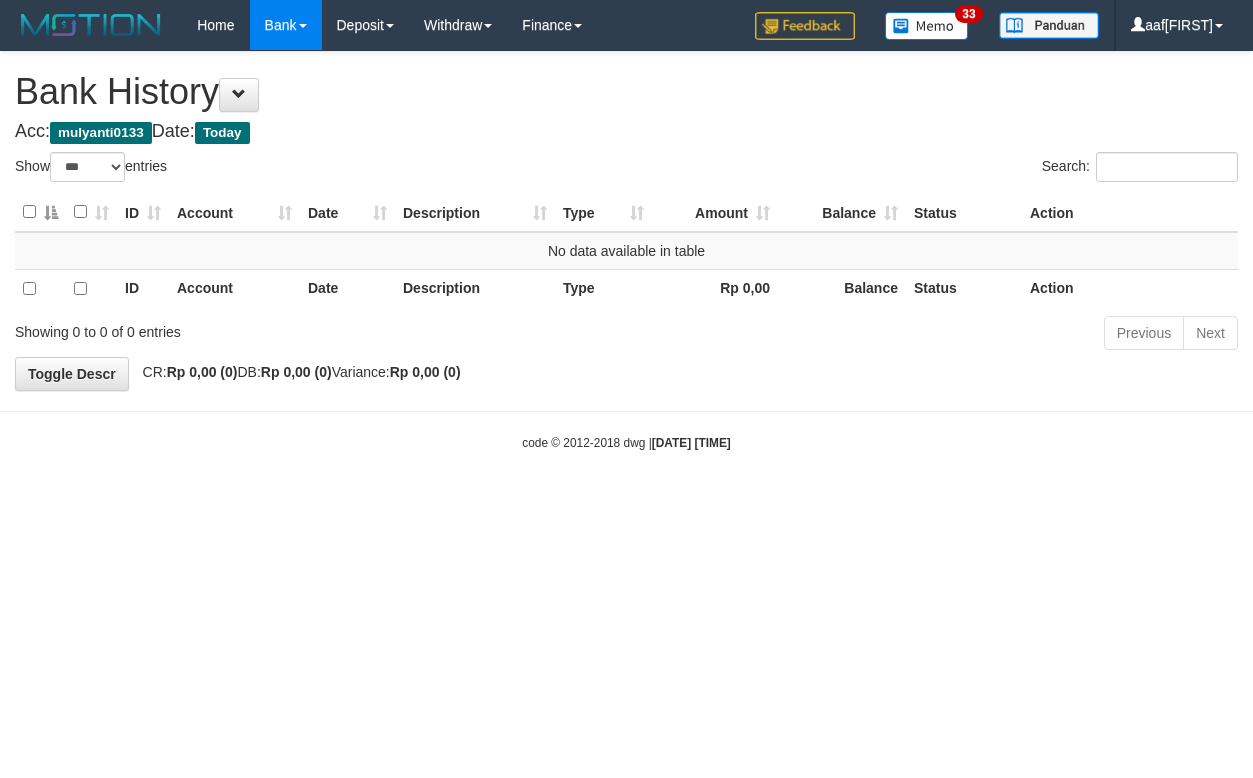 select on "***" 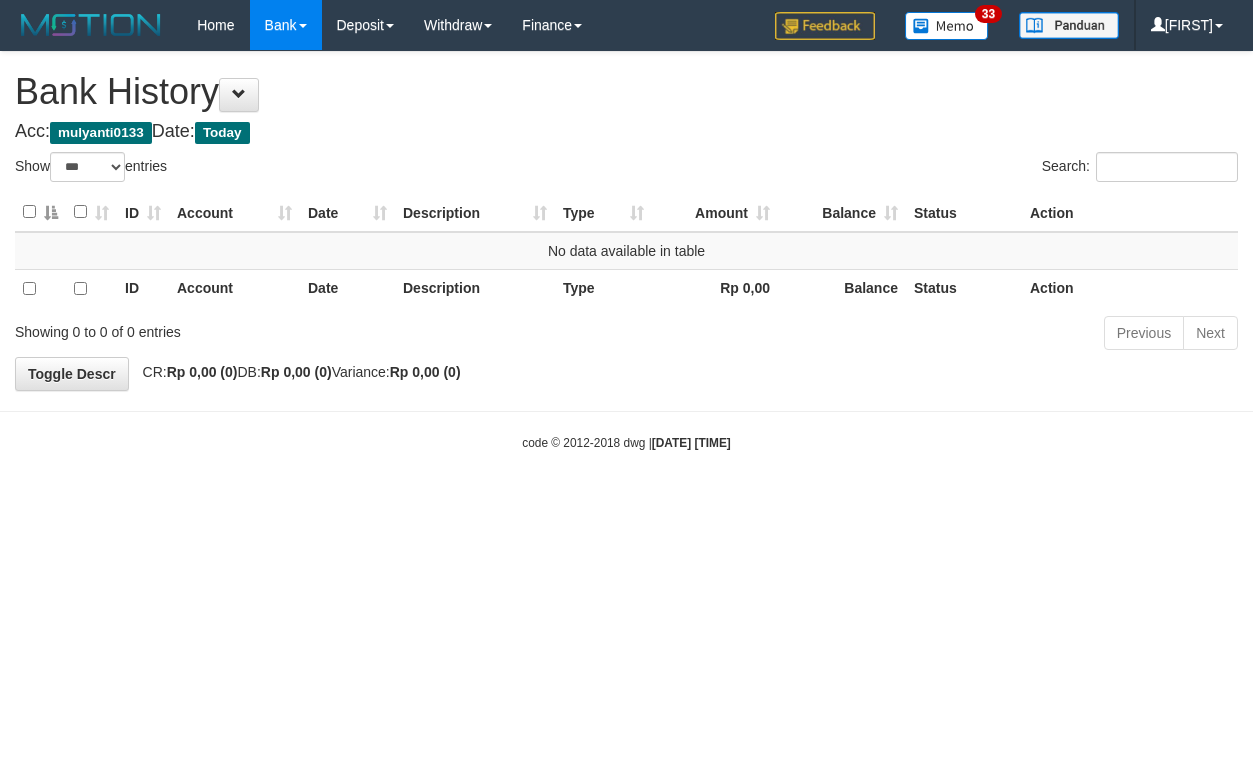 select on "***" 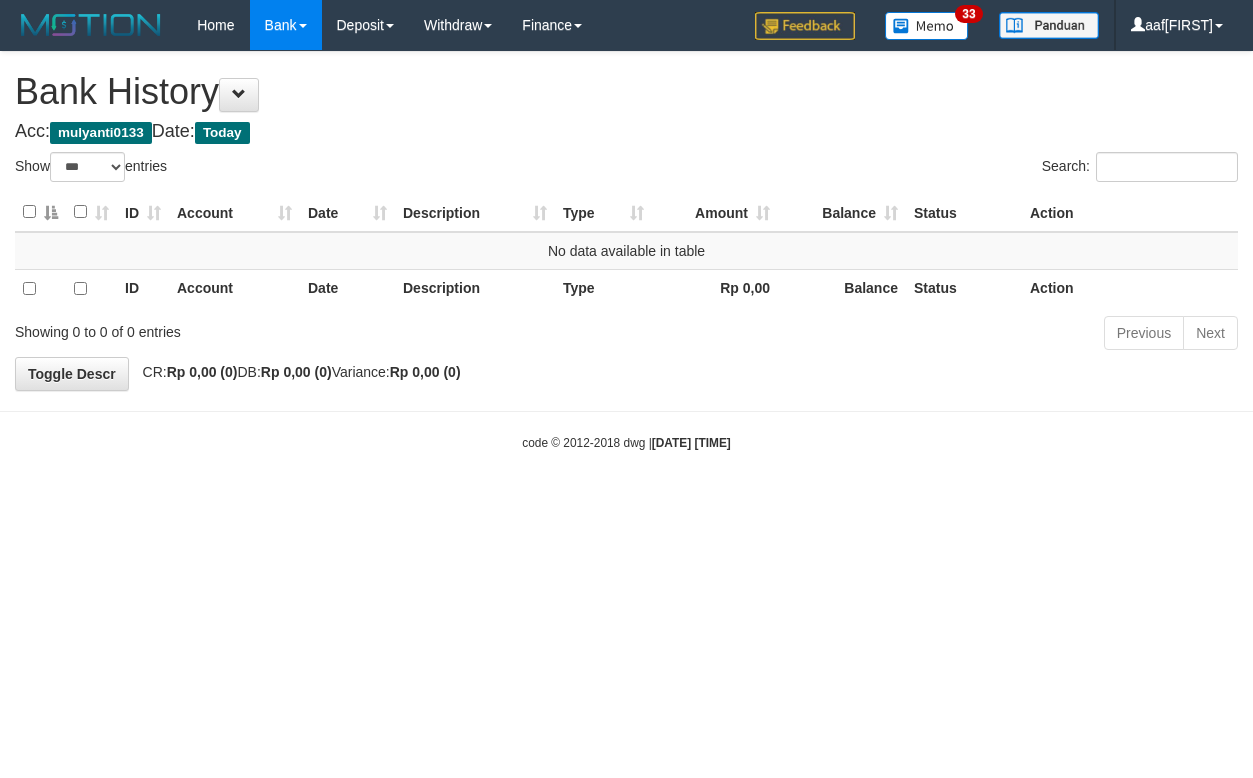 select on "***" 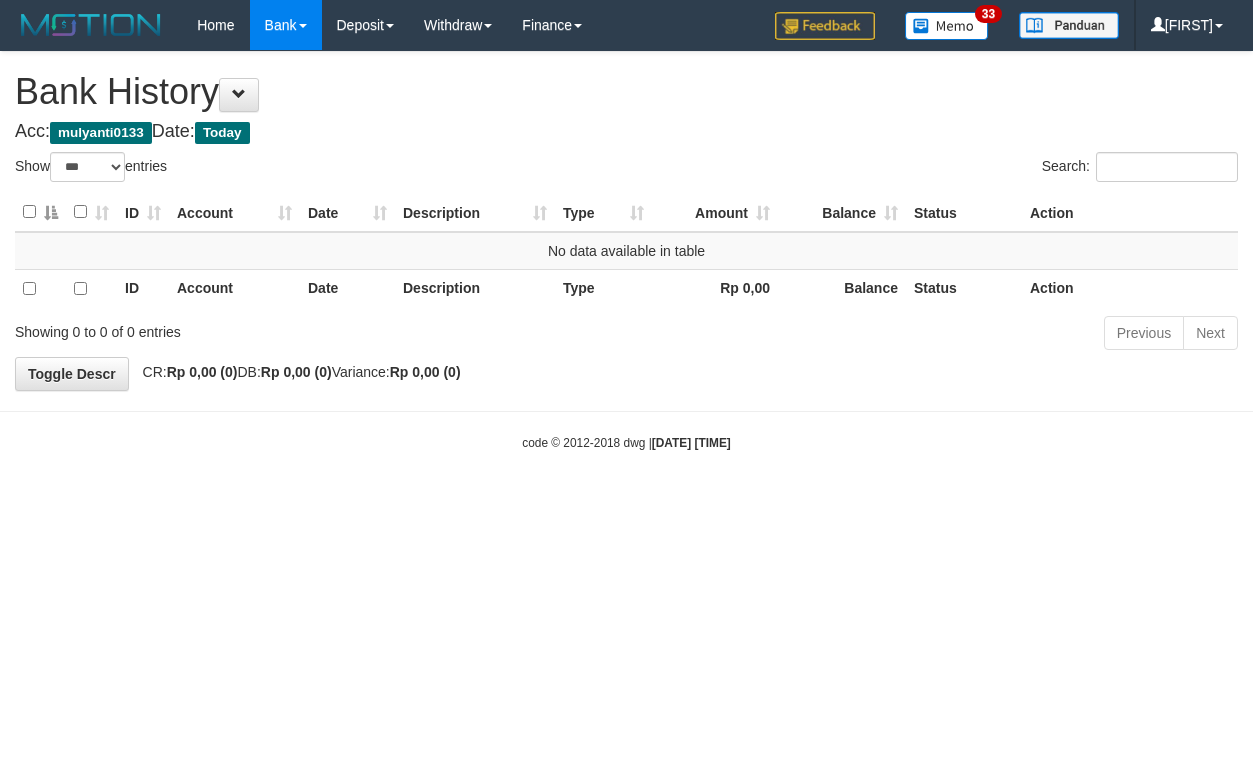 select on "***" 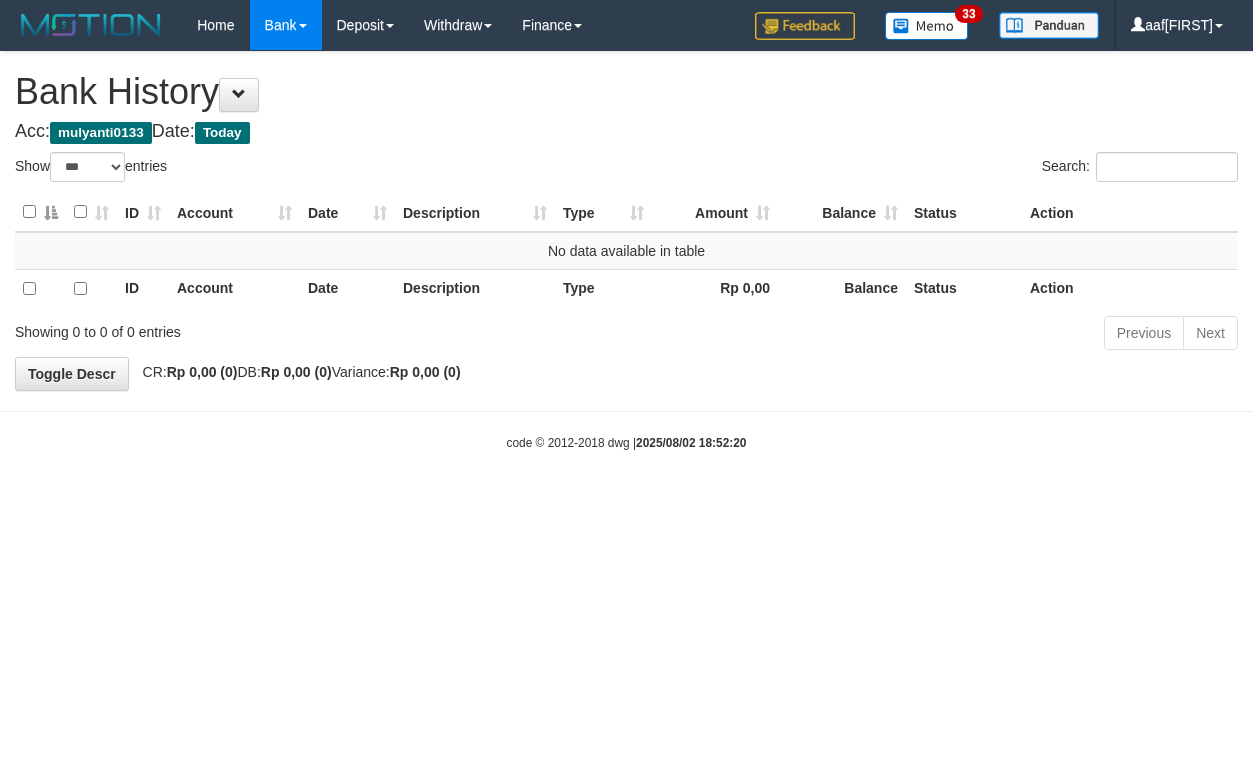 select on "***" 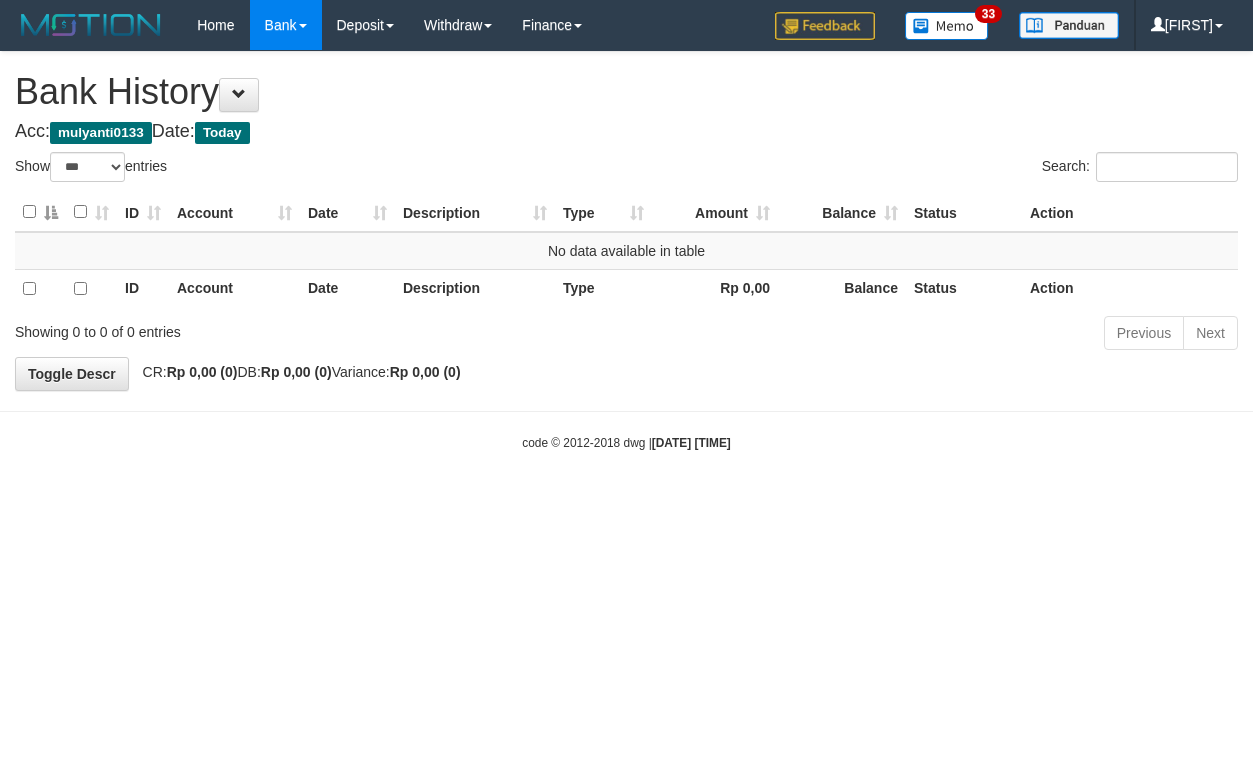 select on "***" 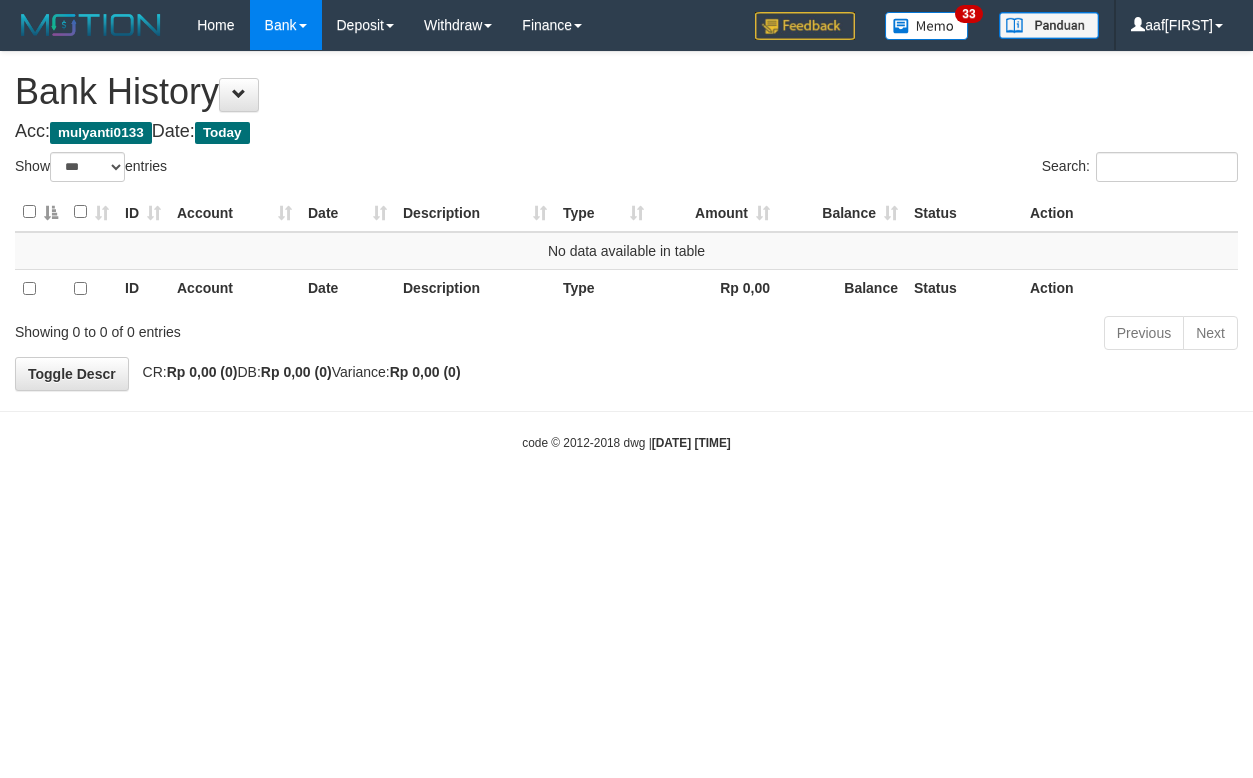 select on "***" 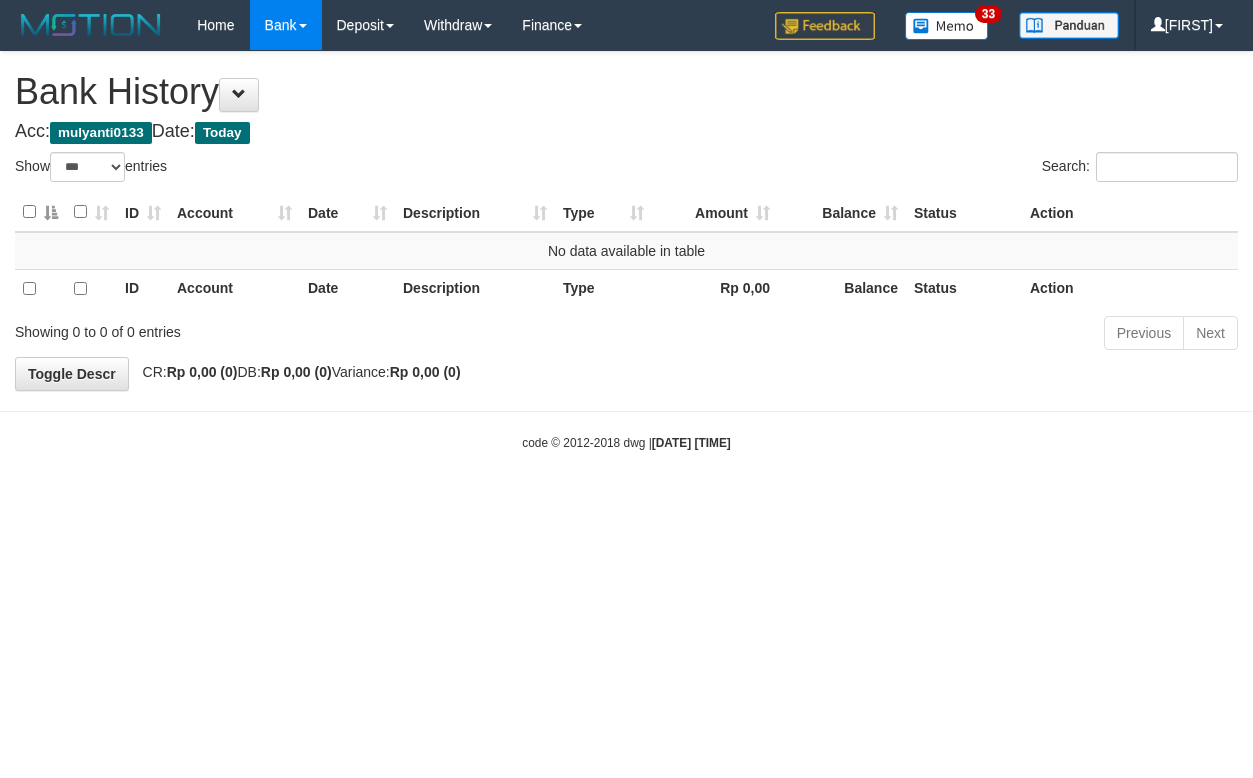 select on "***" 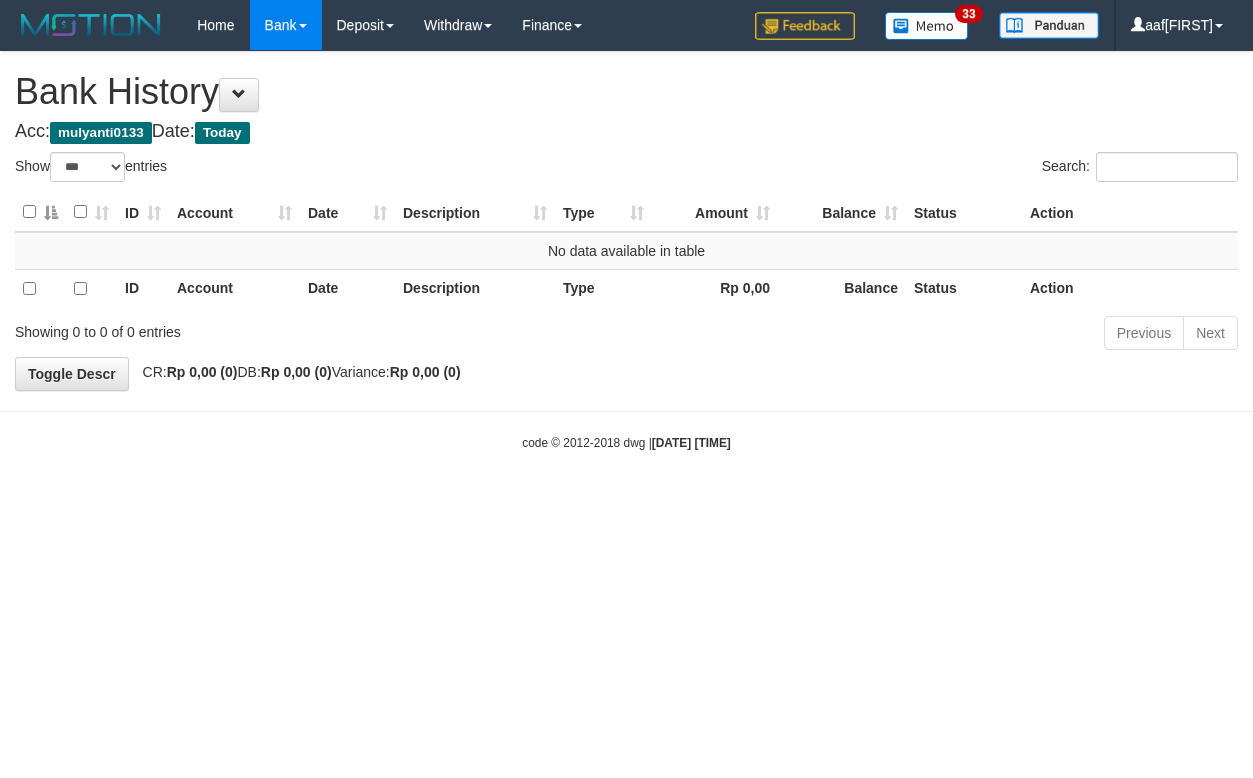select on "***" 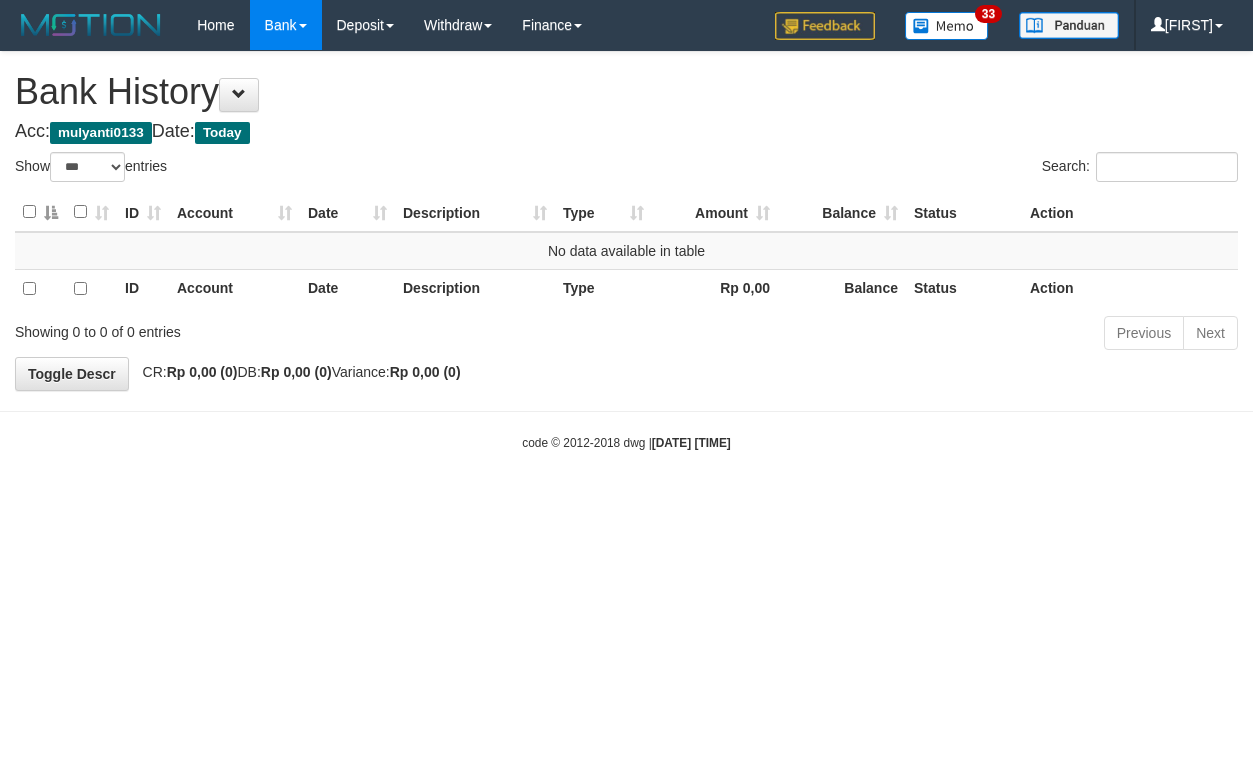 select on "***" 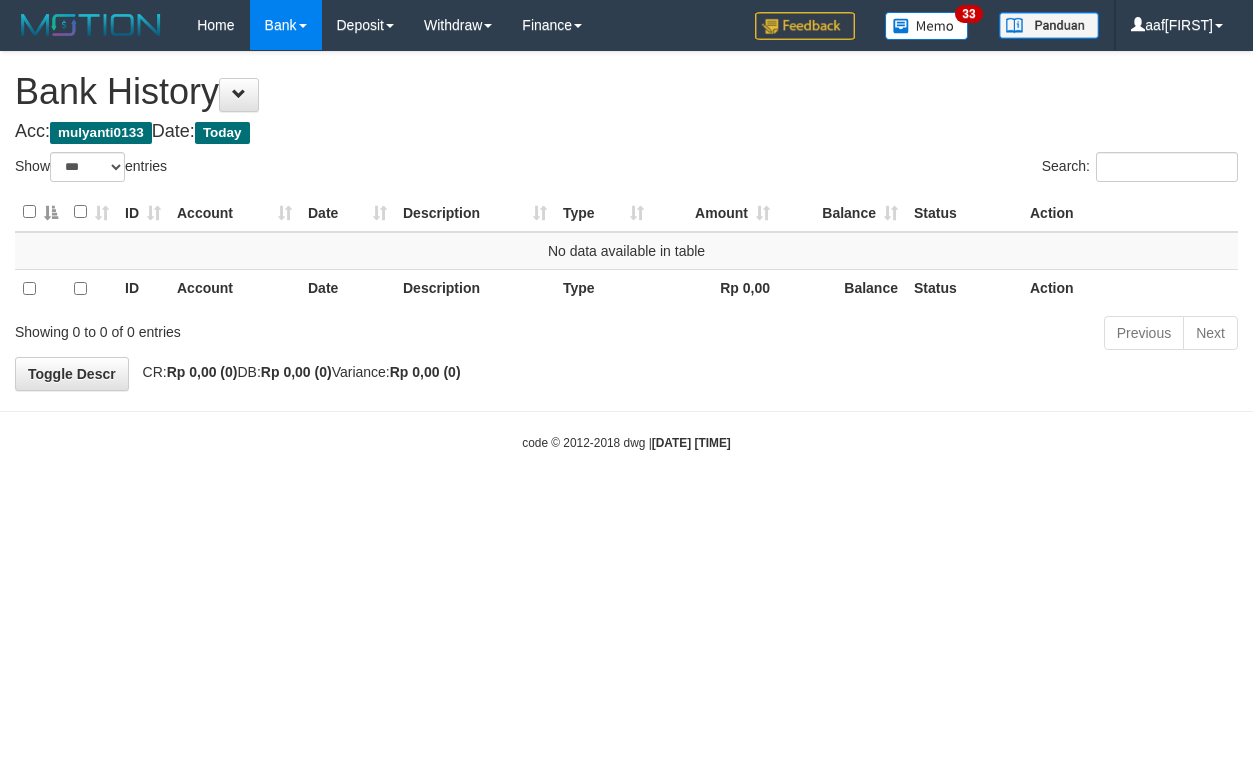 select on "***" 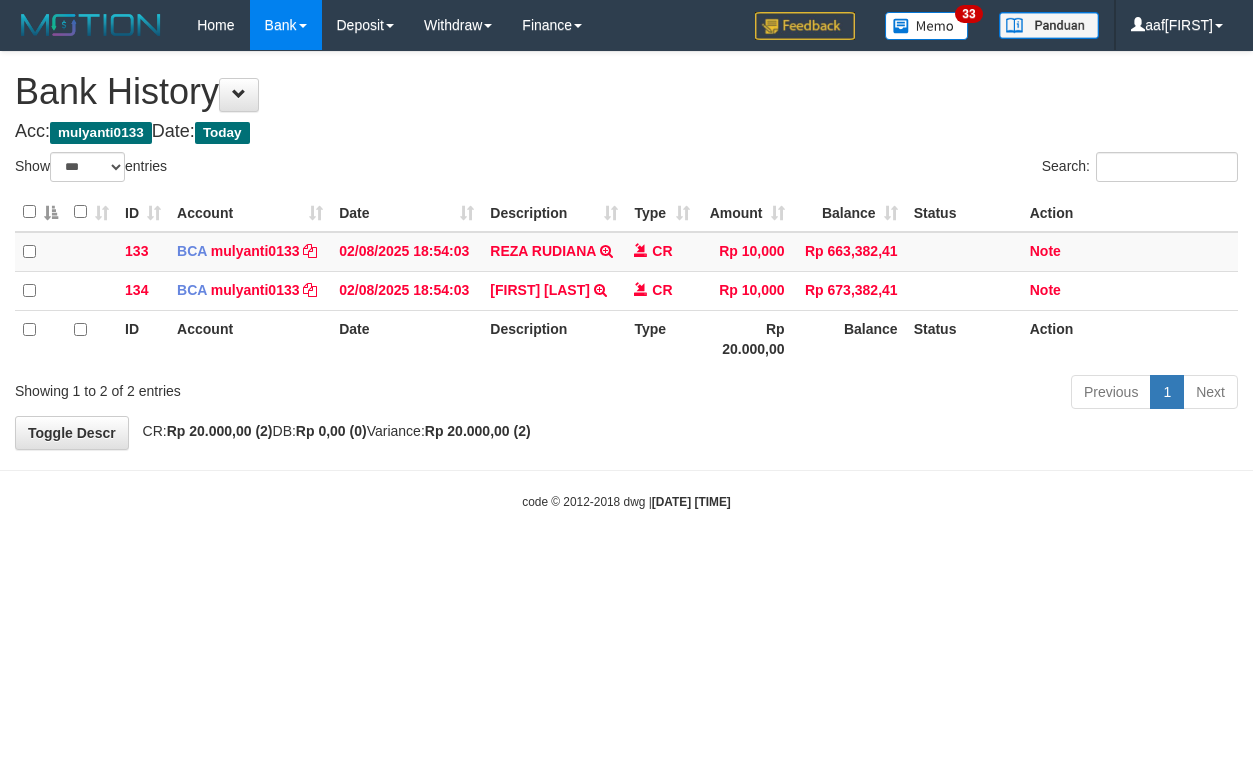 select on "***" 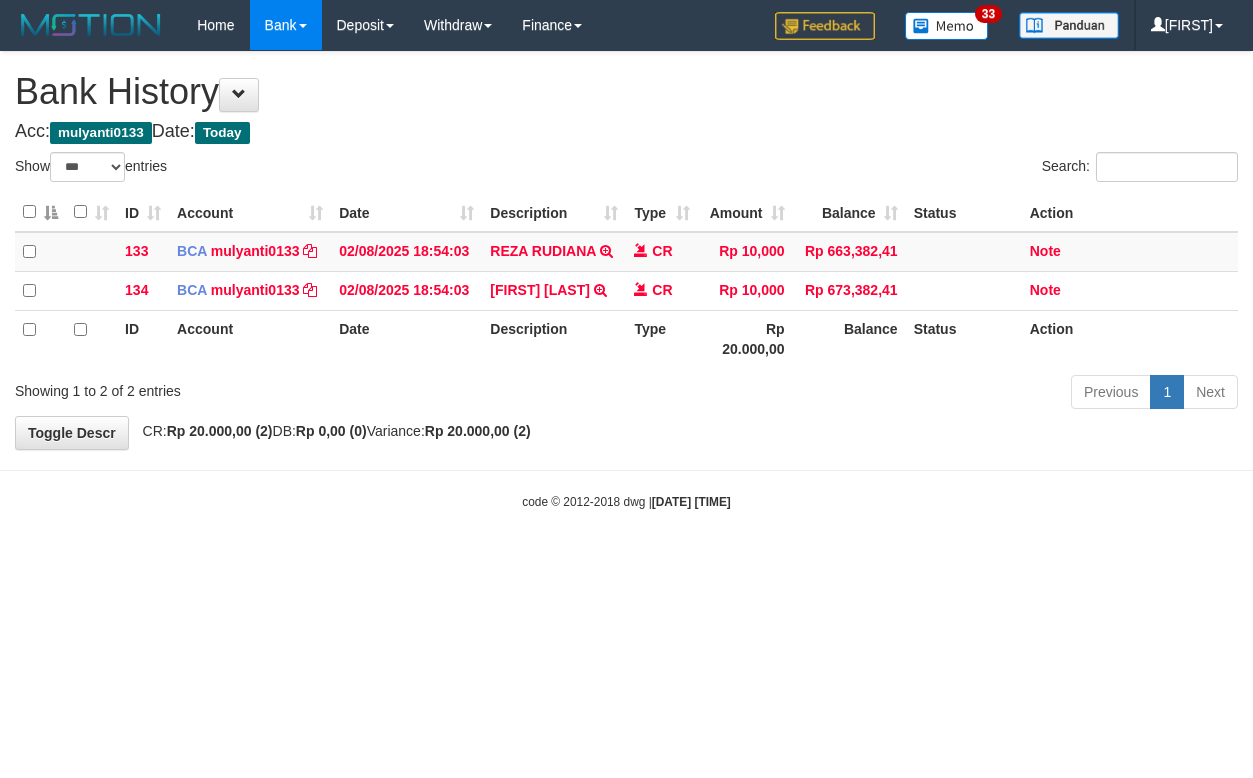 select on "***" 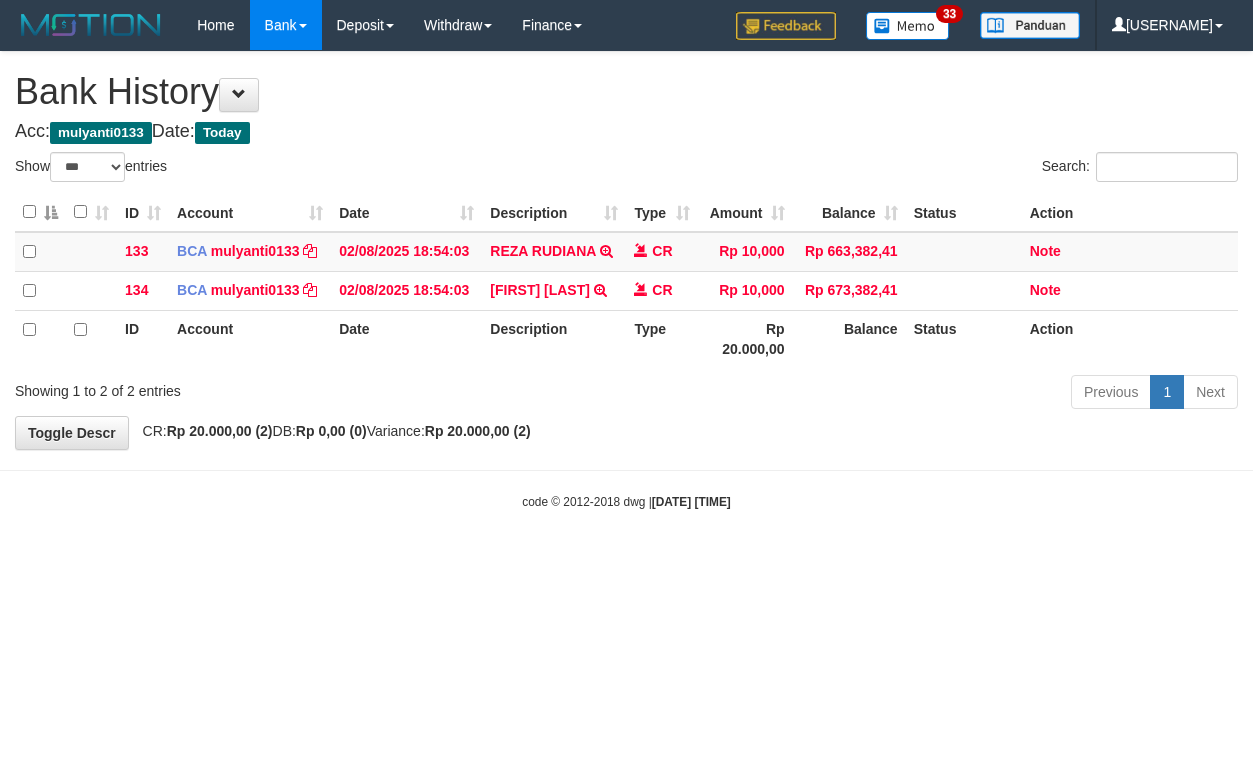 select on "***" 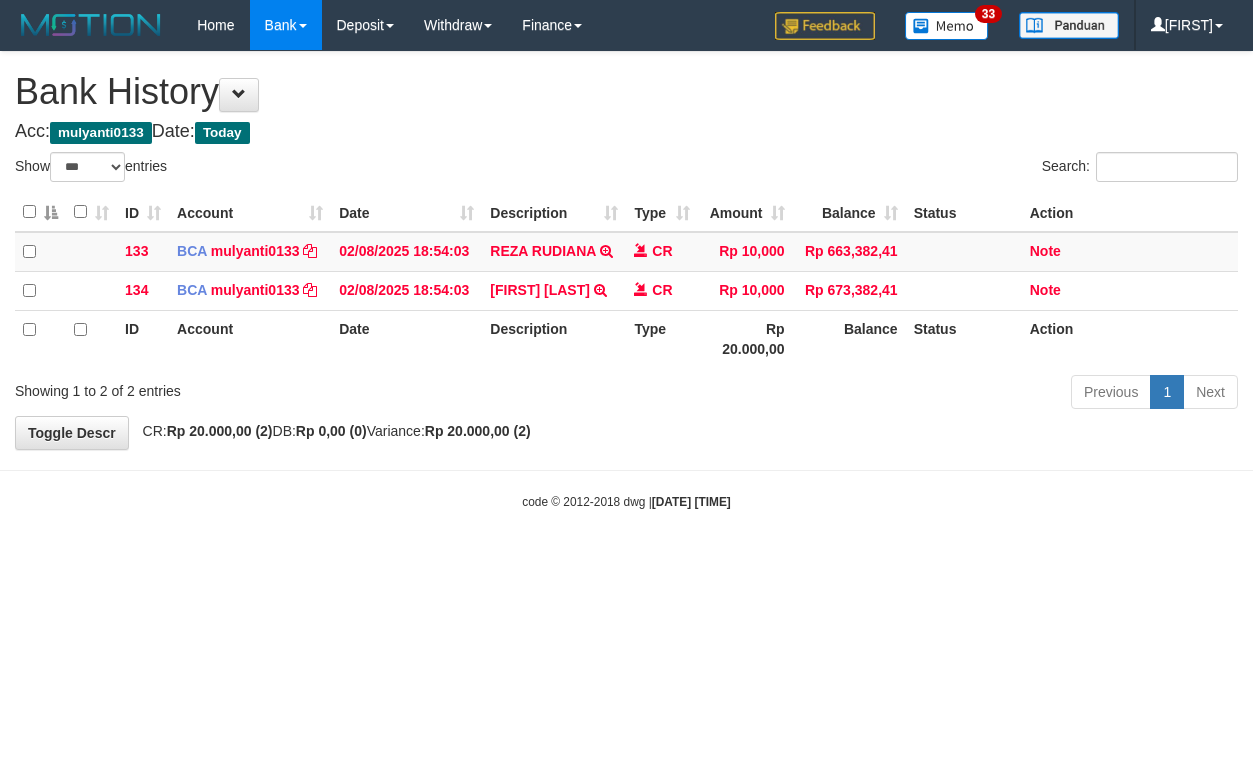 select on "***" 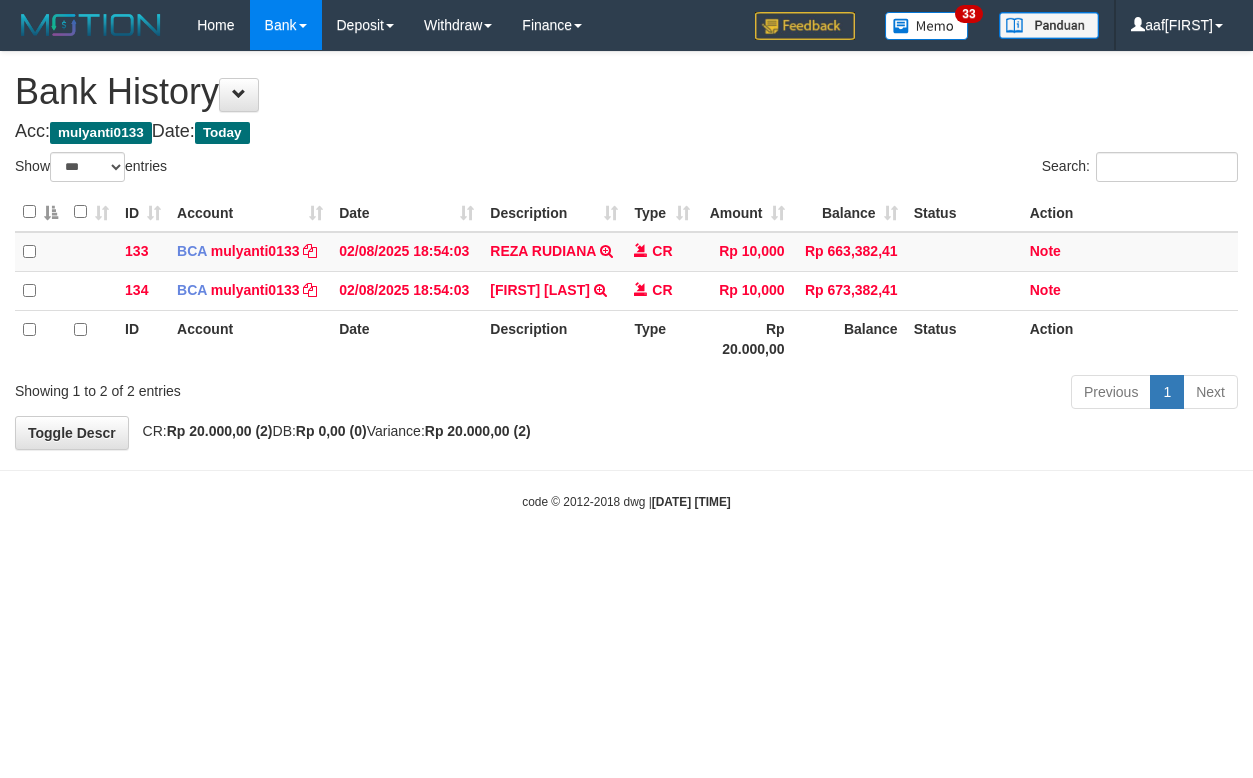 select on "***" 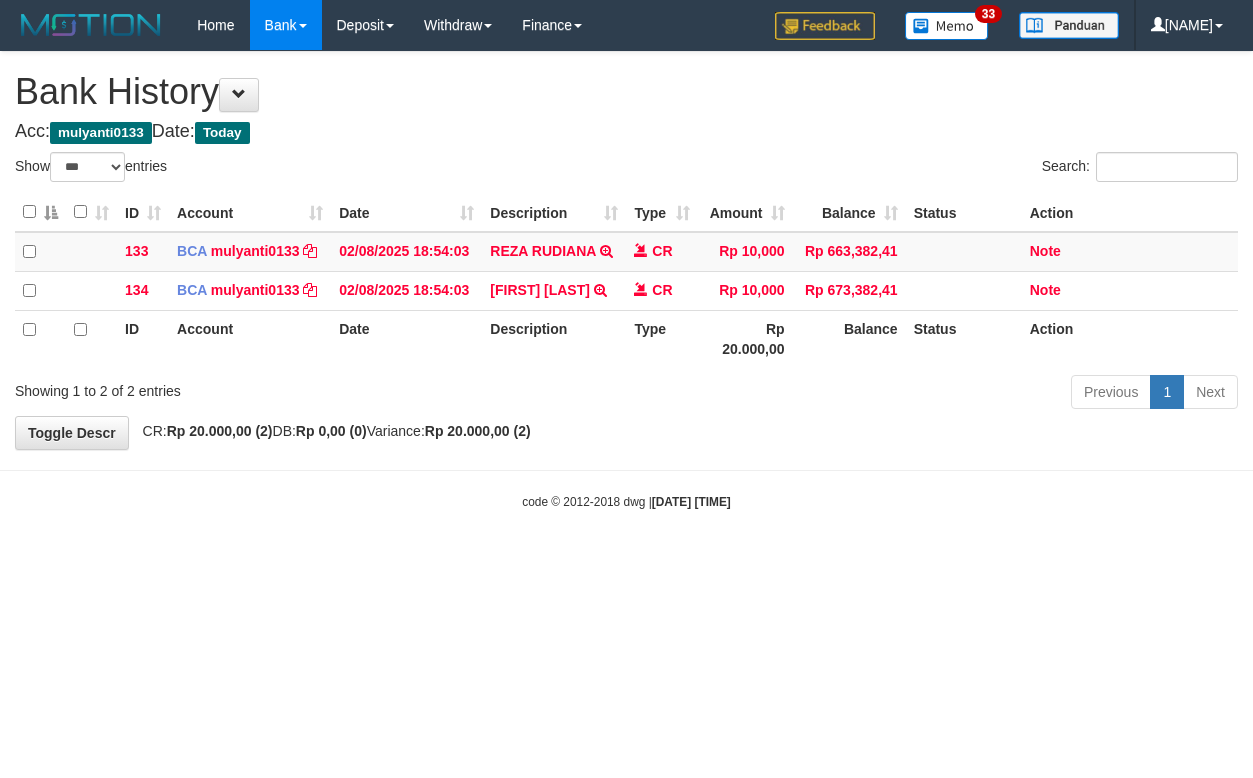 select on "***" 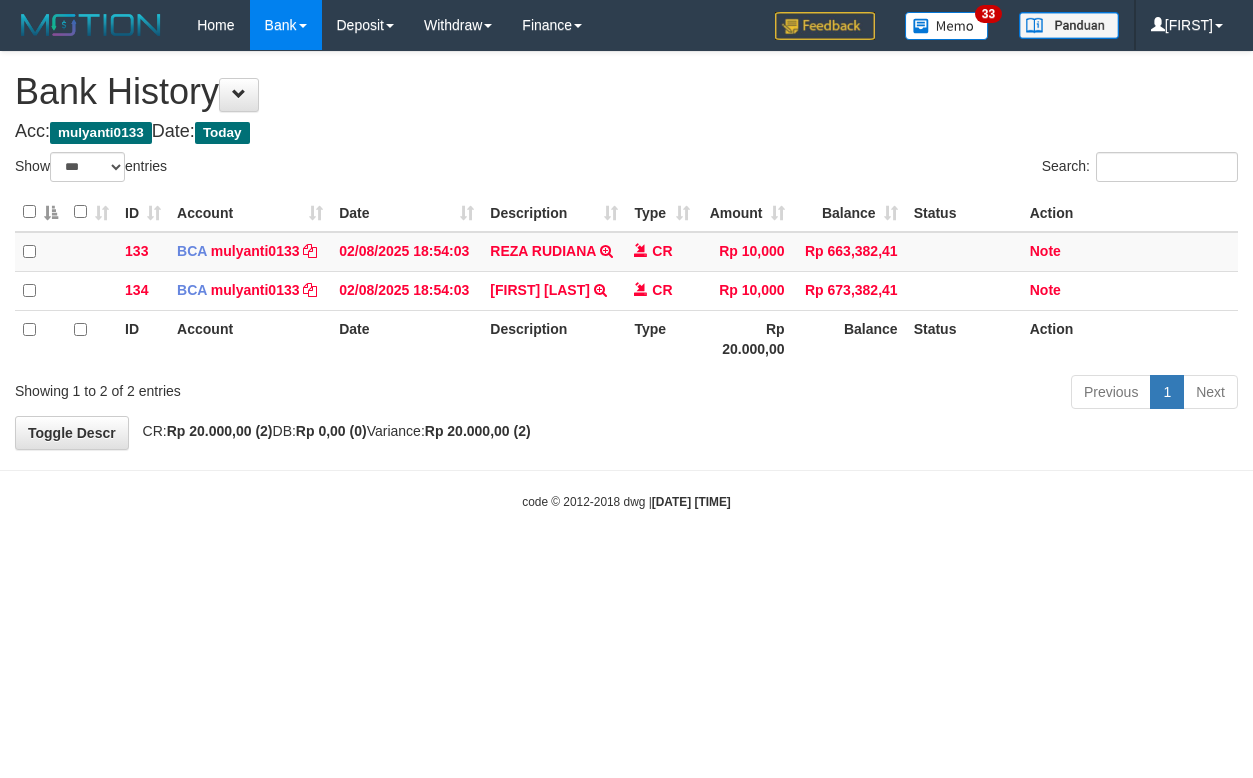 select on "***" 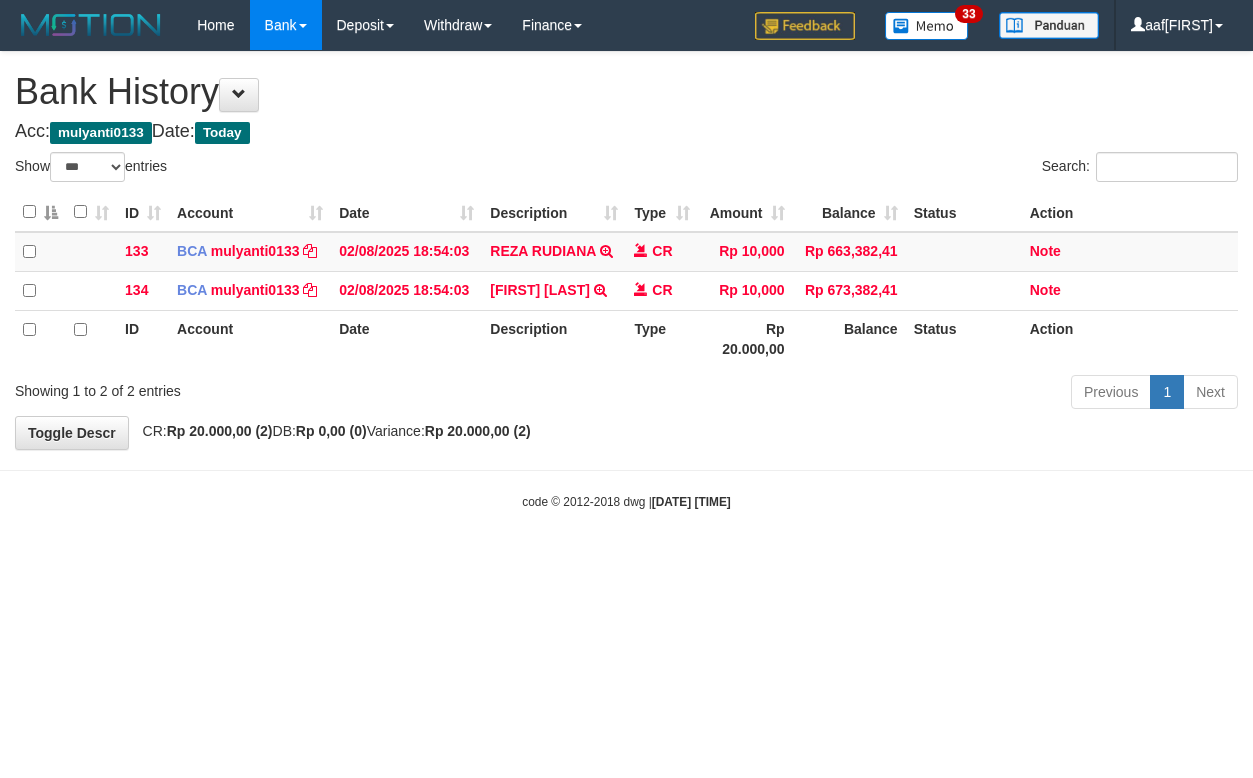 select on "***" 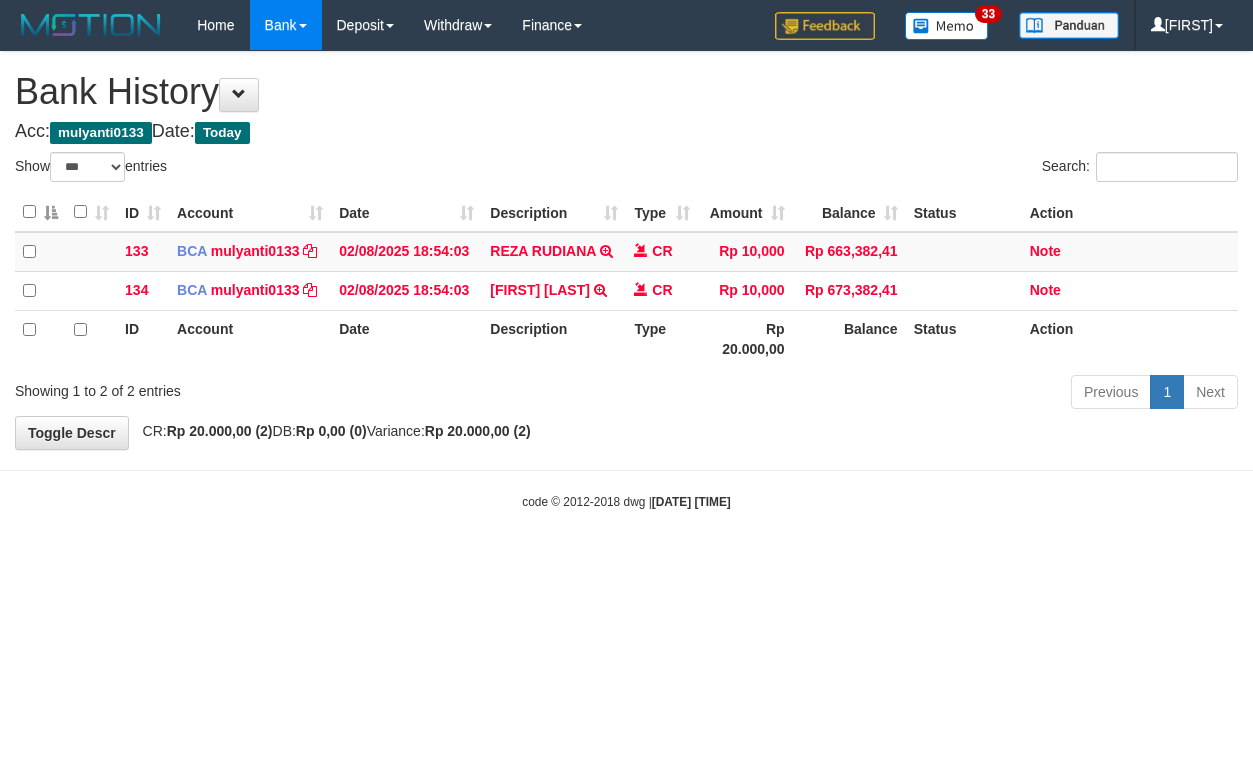 select on "***" 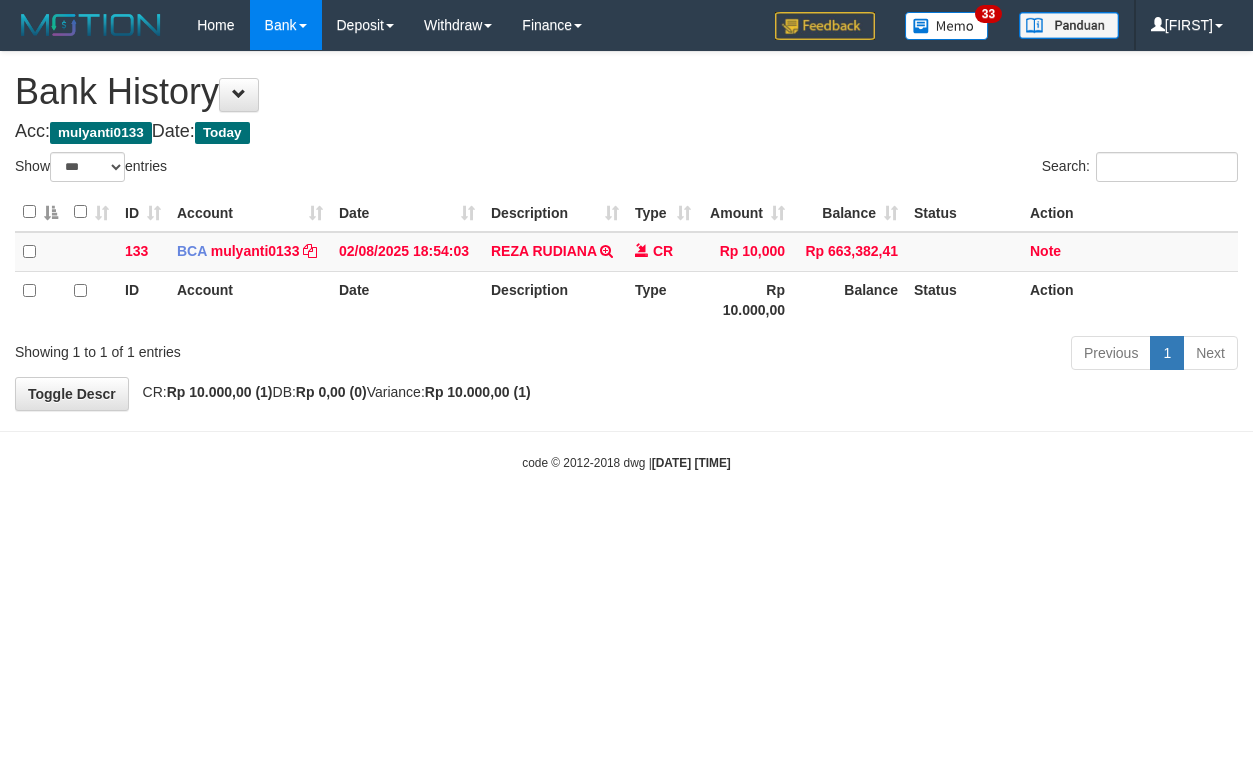 select on "***" 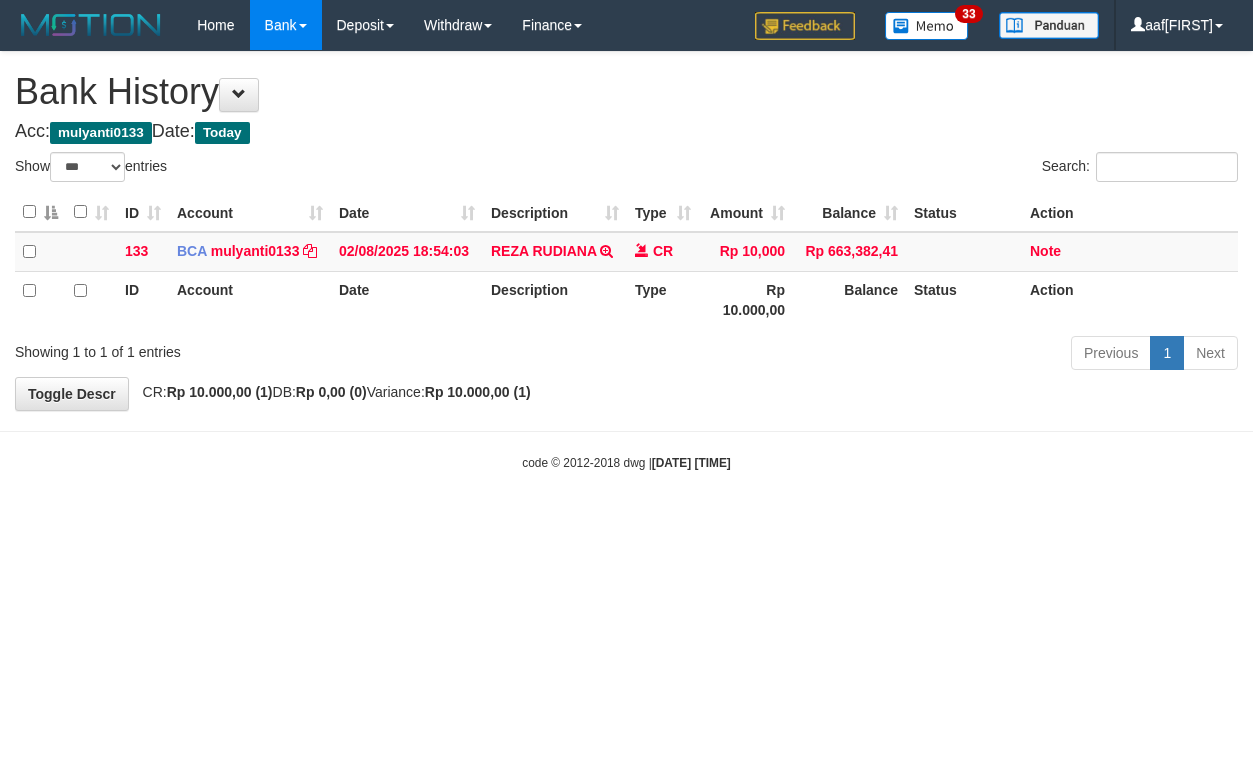 select on "***" 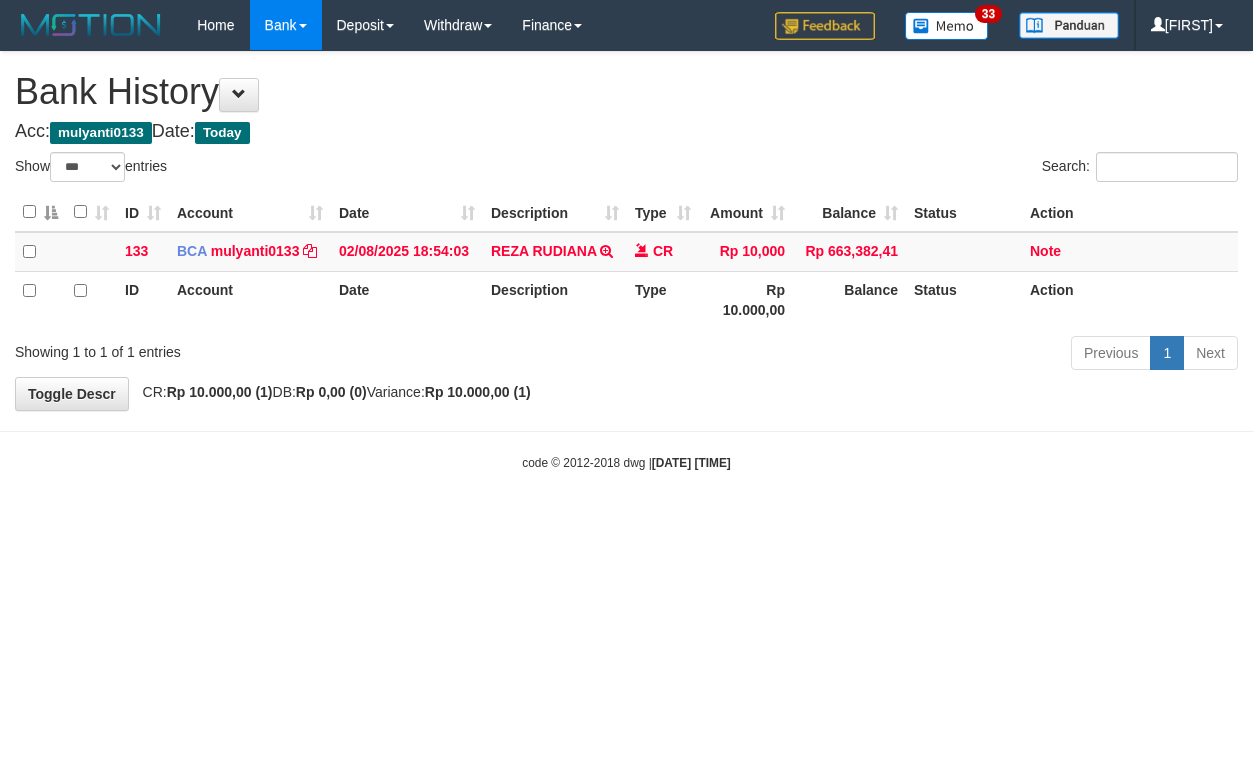 select on "***" 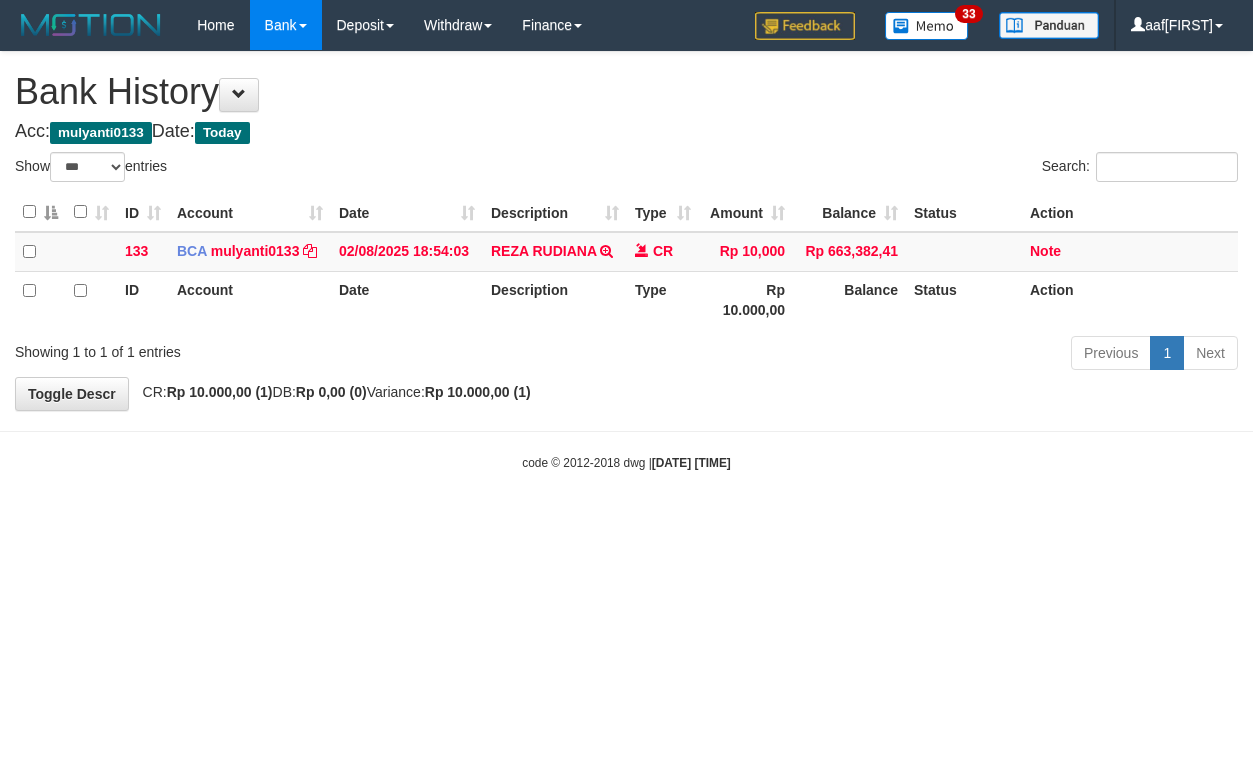 select on "***" 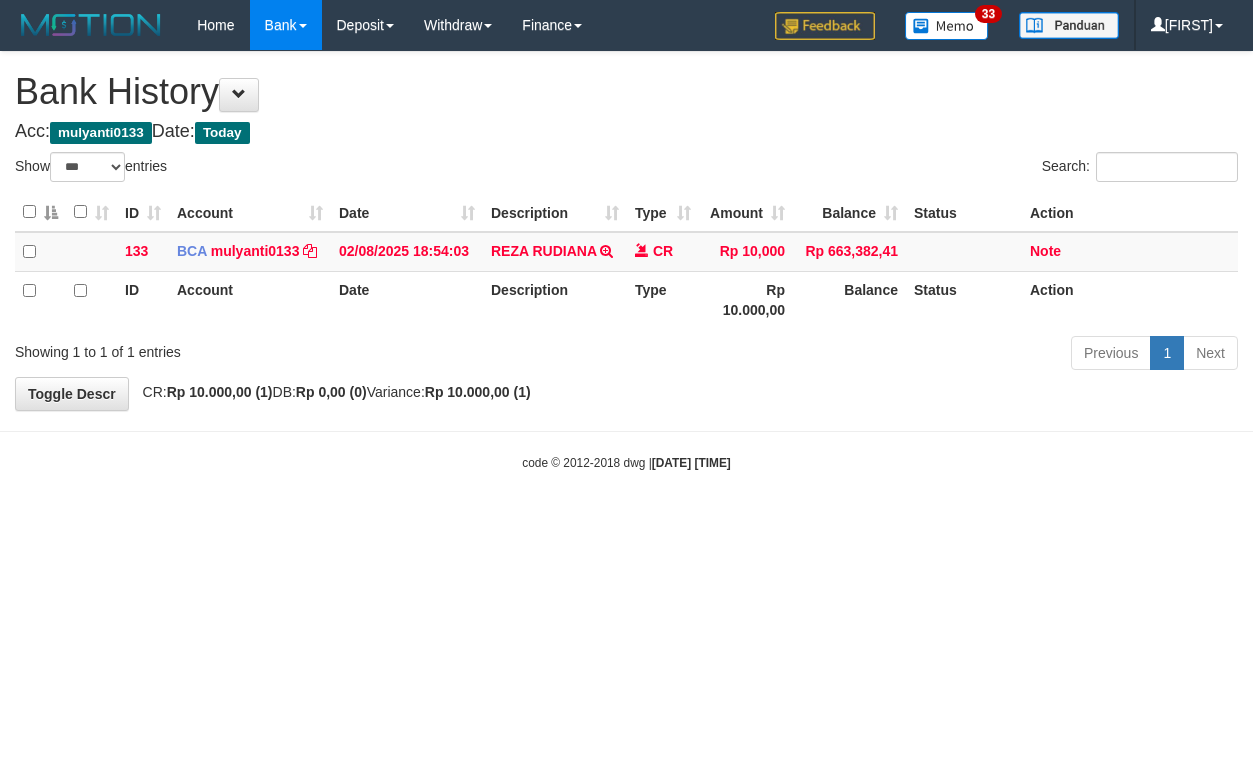 select on "***" 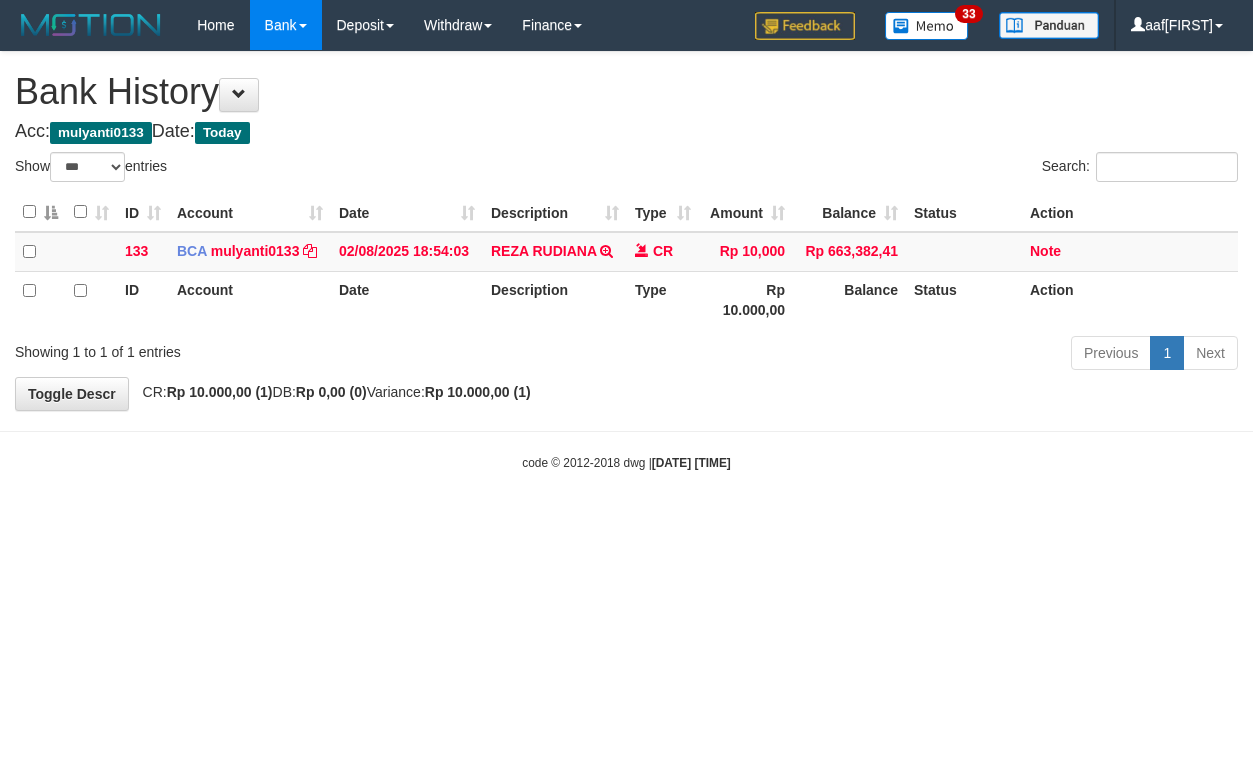 select on "***" 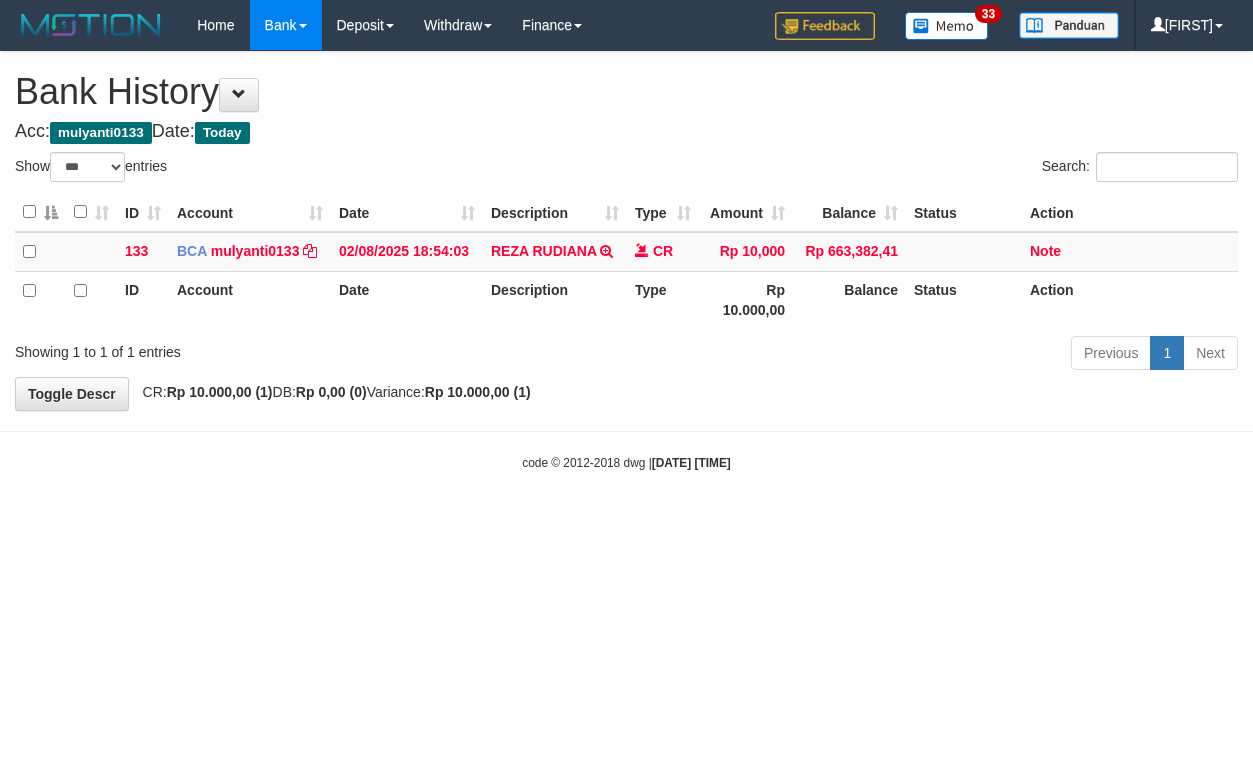 select on "***" 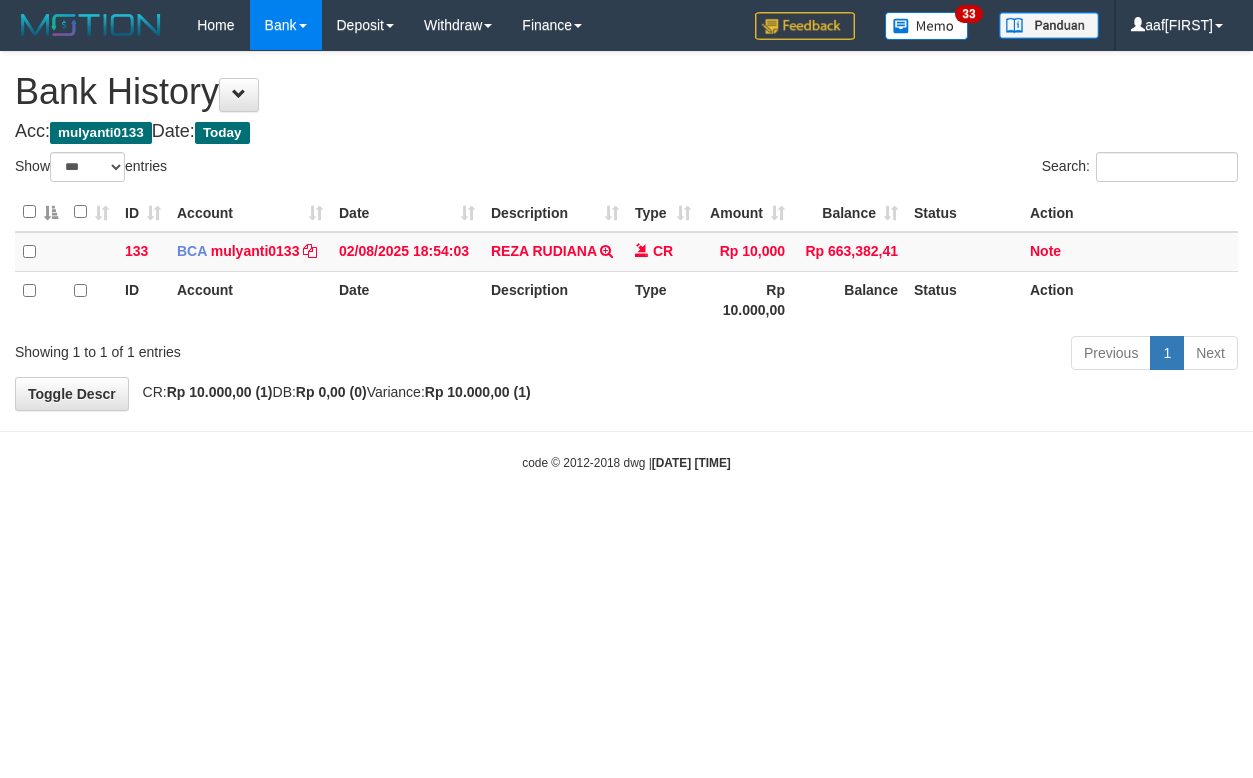 select on "***" 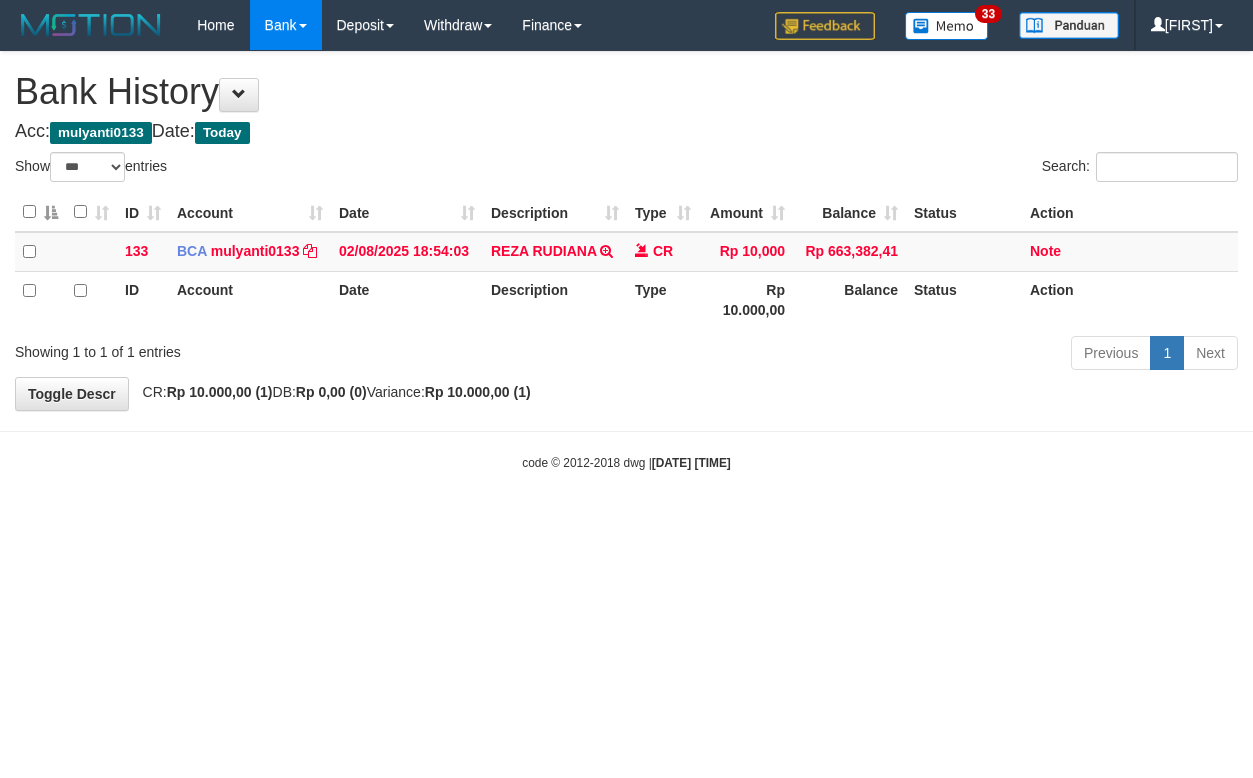 select on "***" 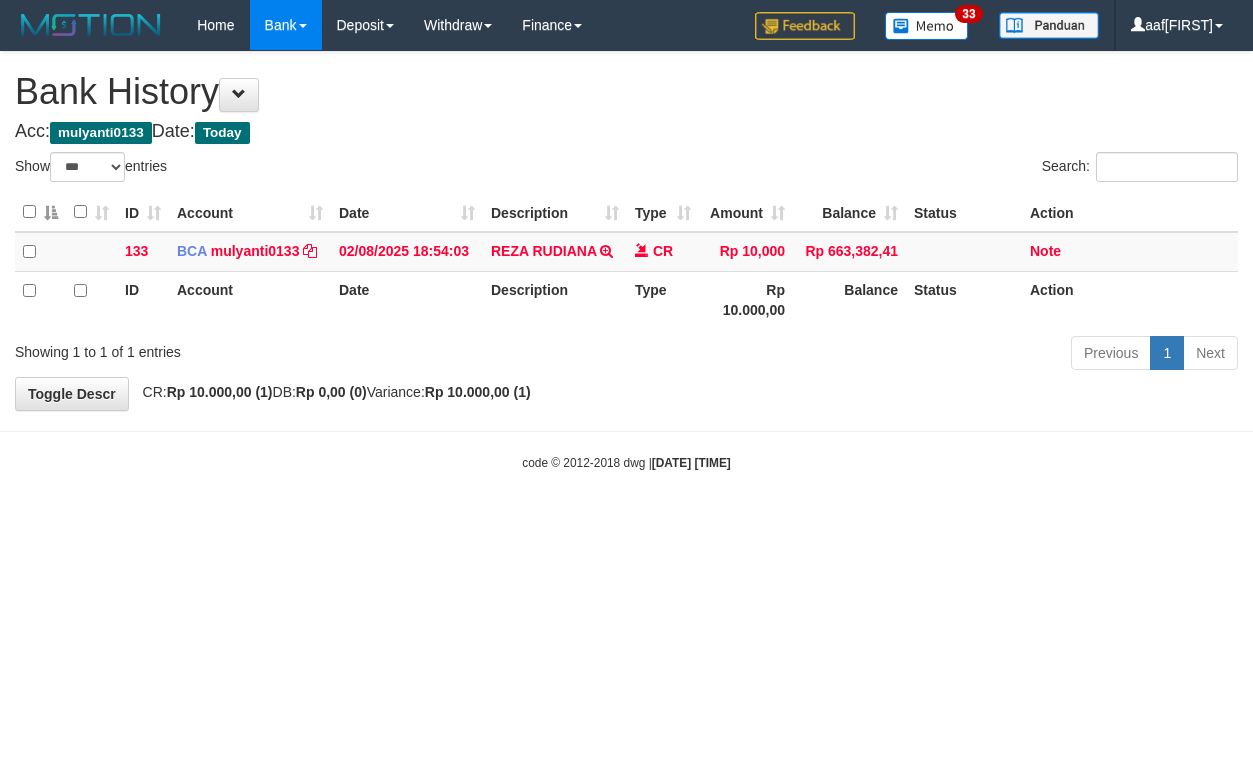 select on "***" 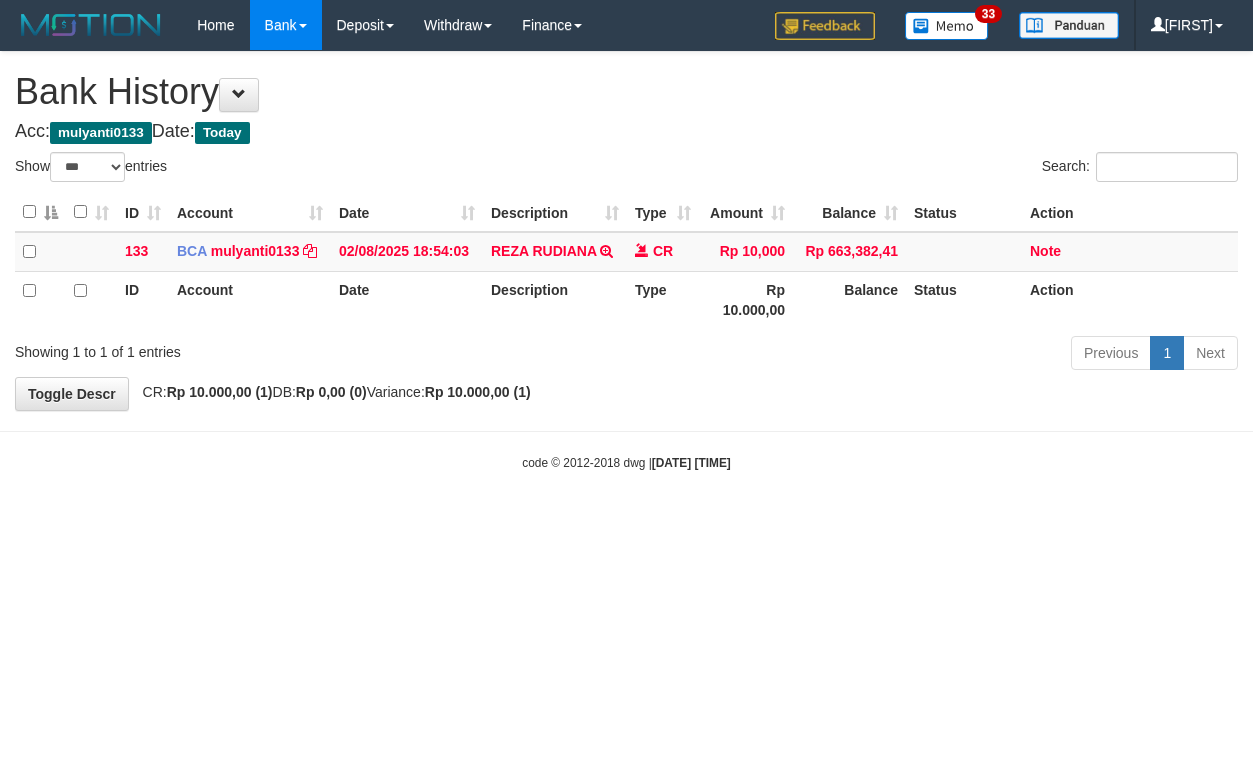 select on "***" 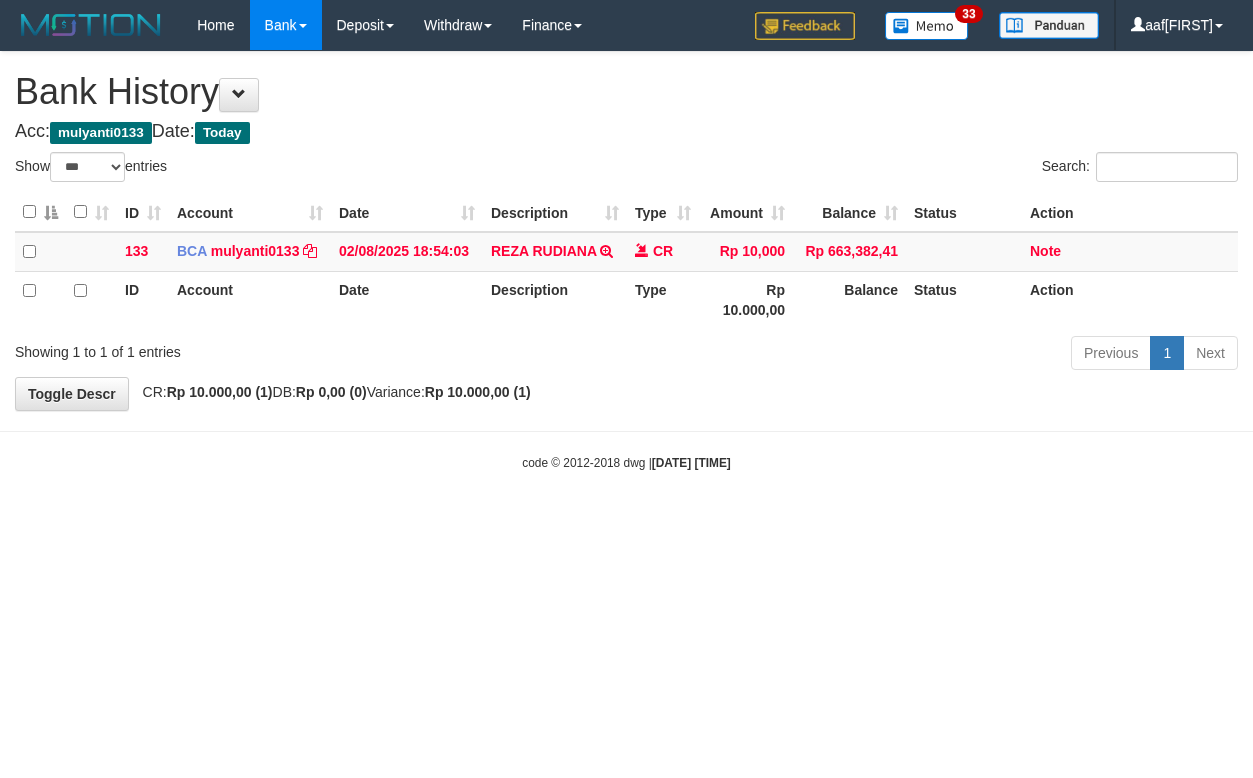 select on "***" 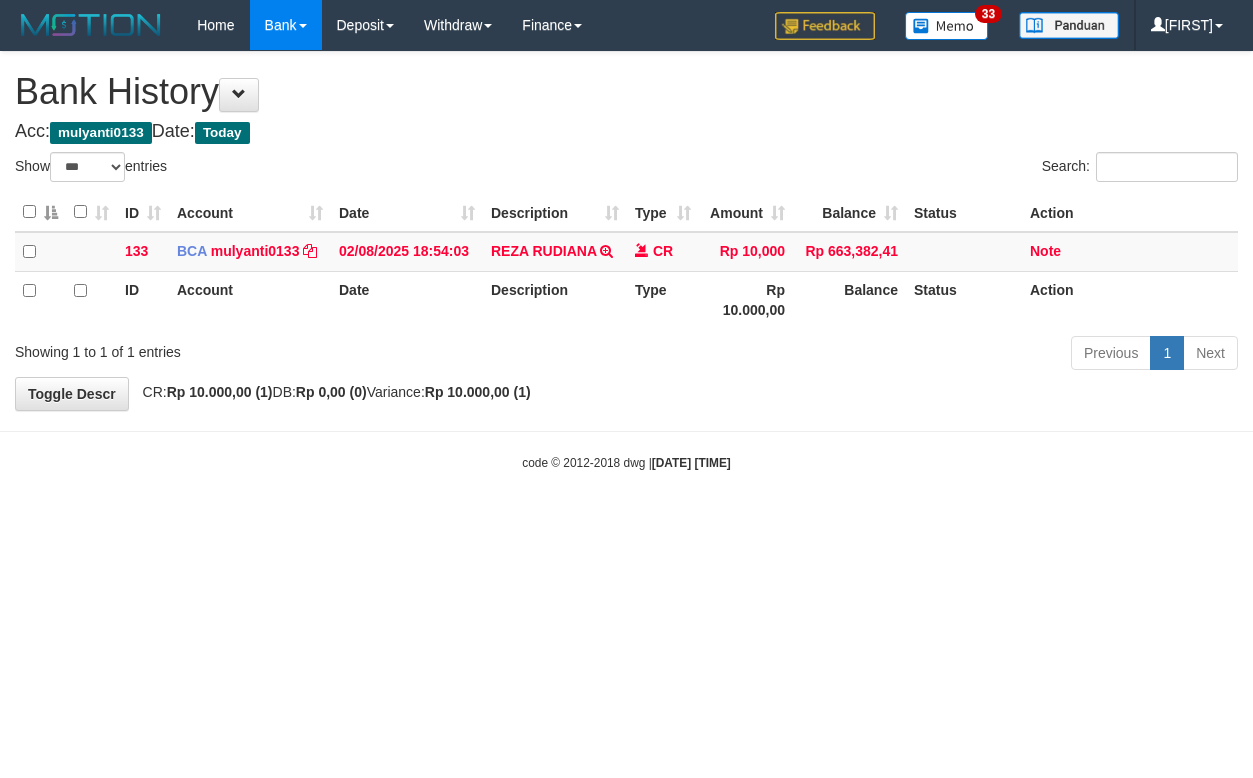 select on "***" 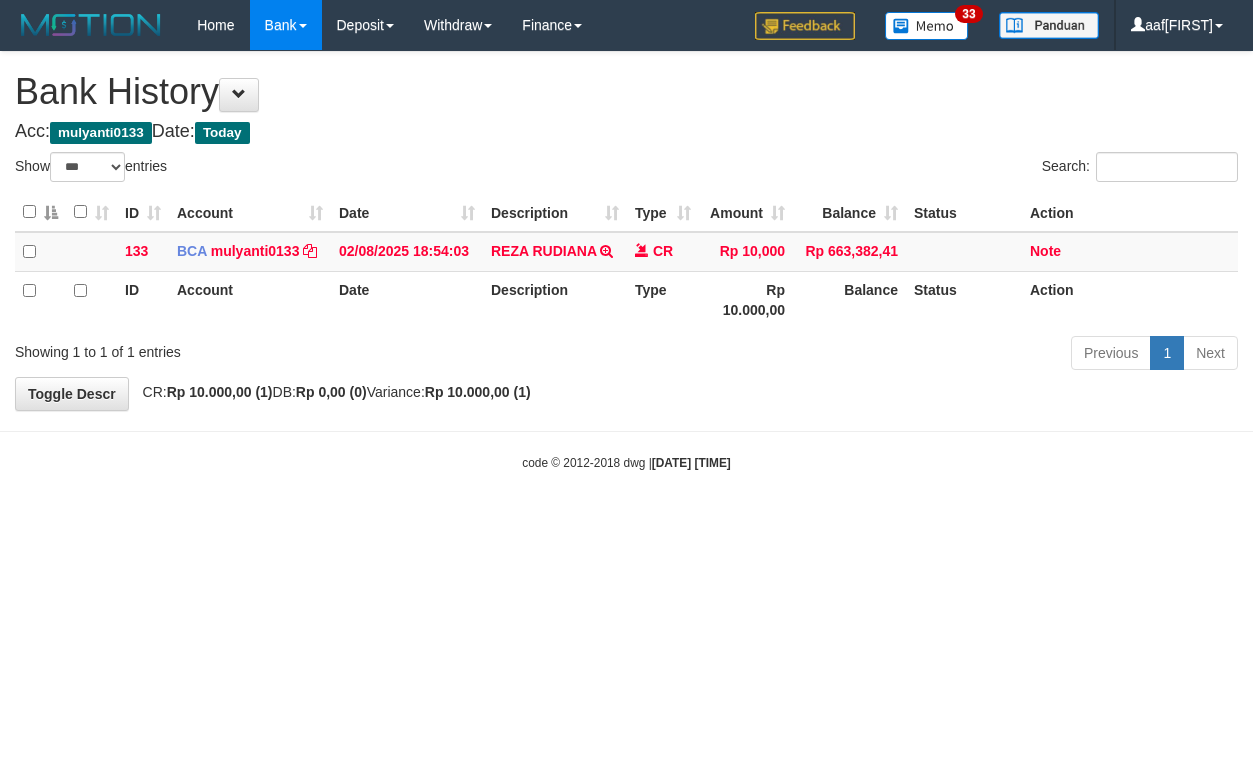 select on "***" 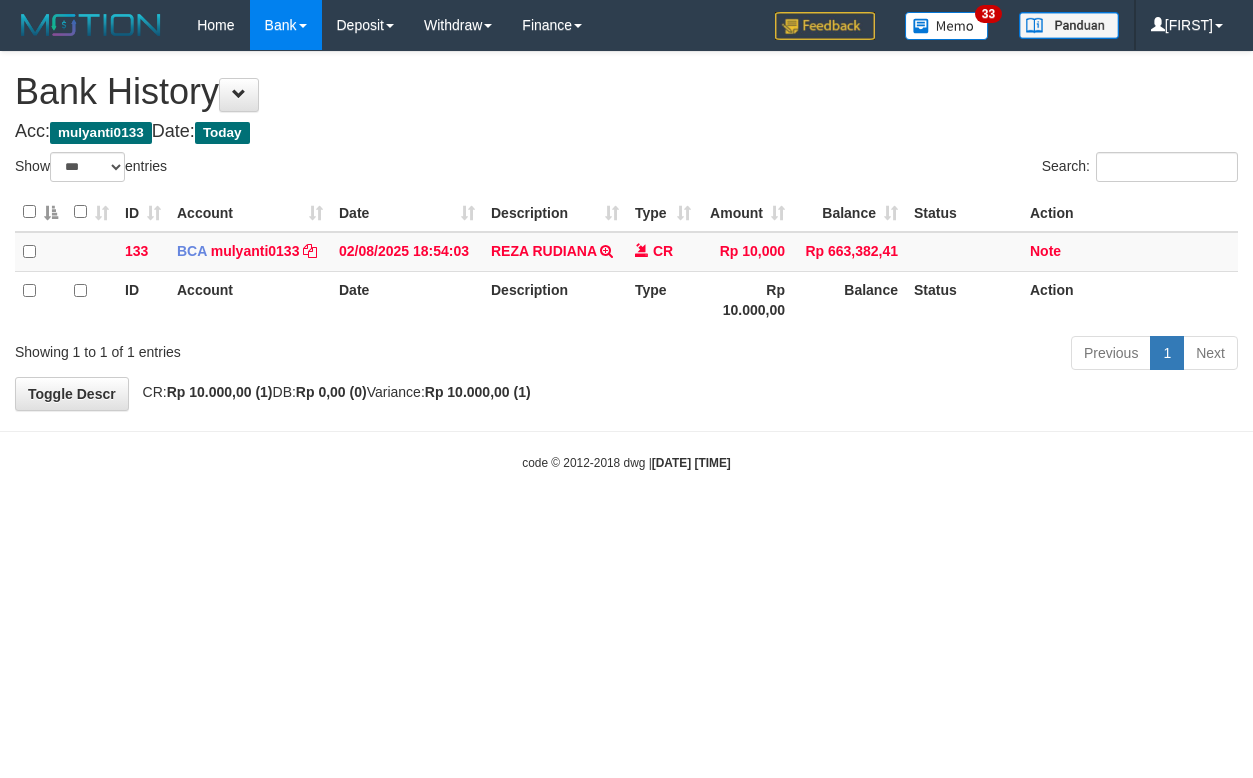 select on "***" 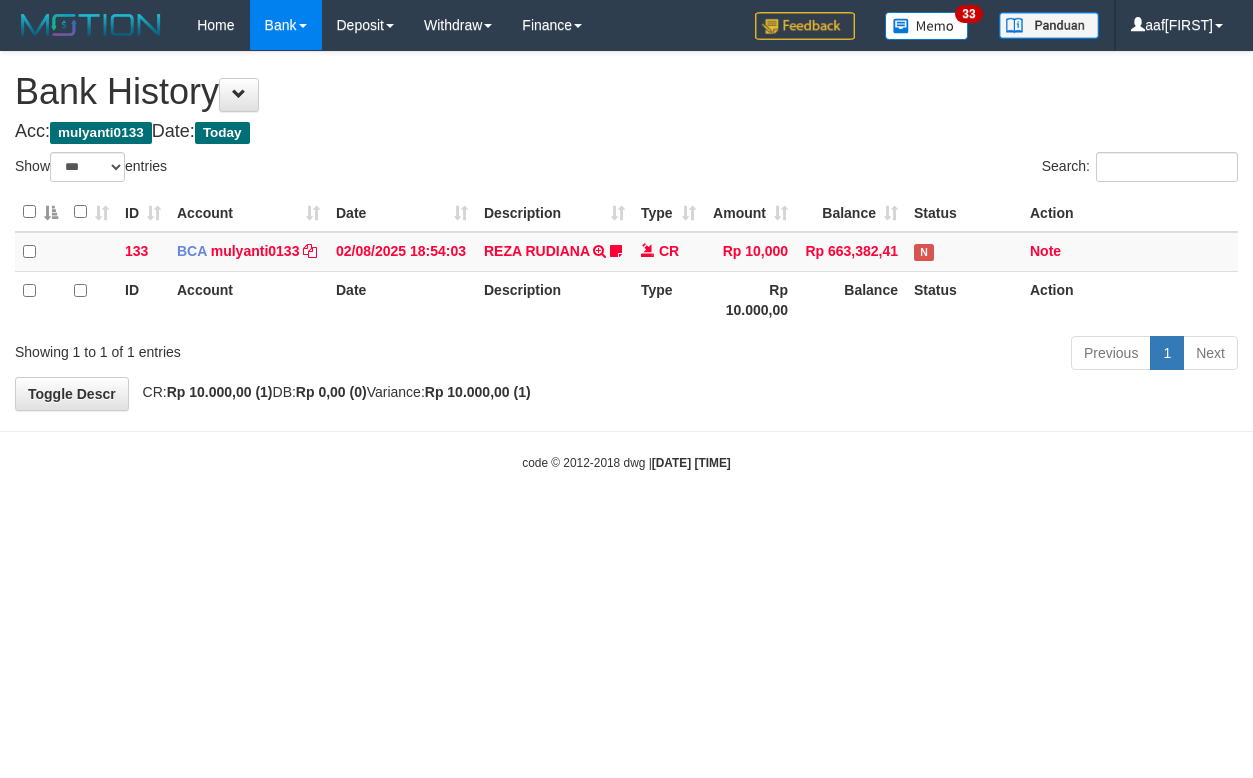 select on "***" 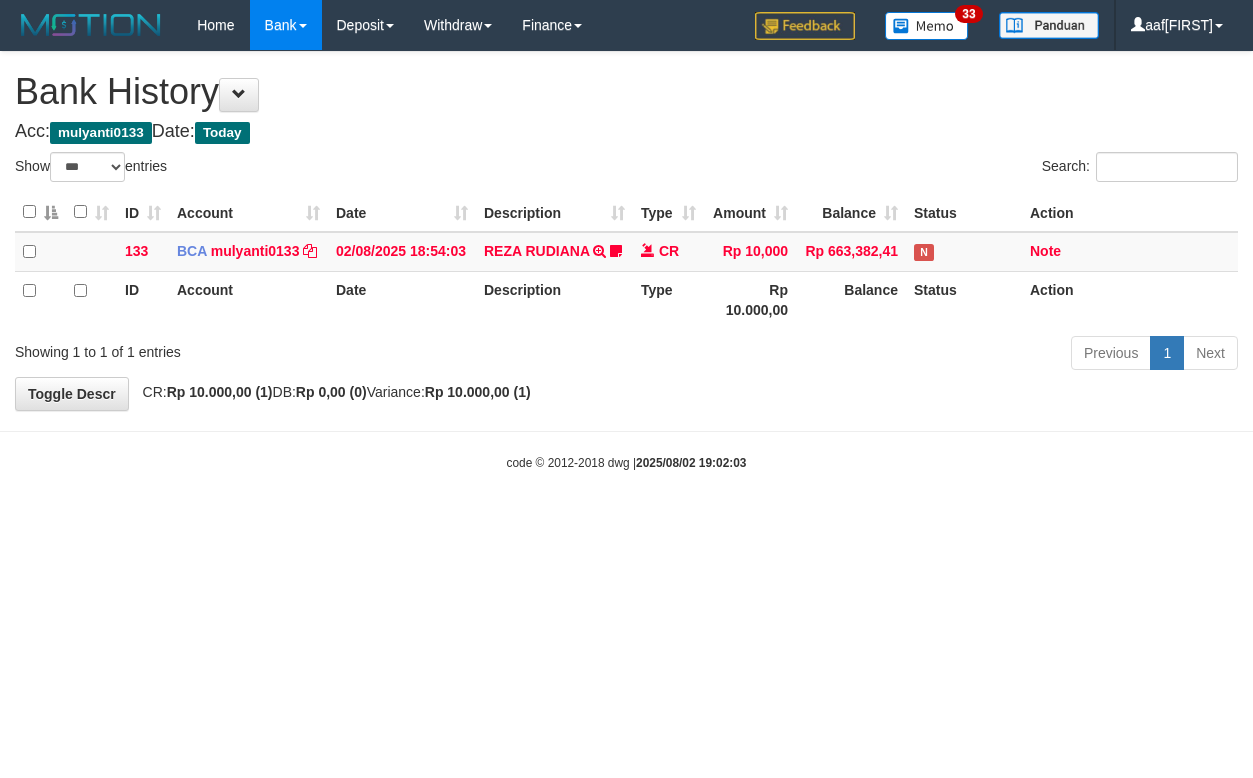 select on "***" 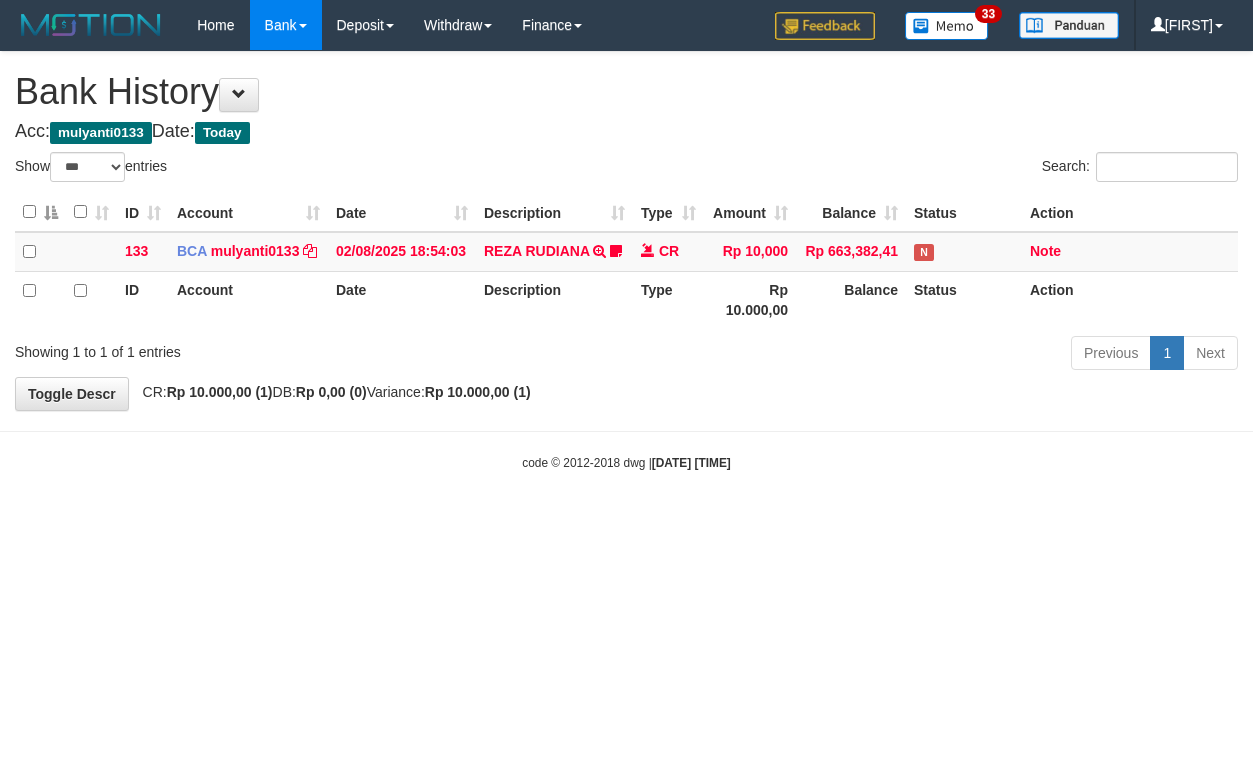 select on "***" 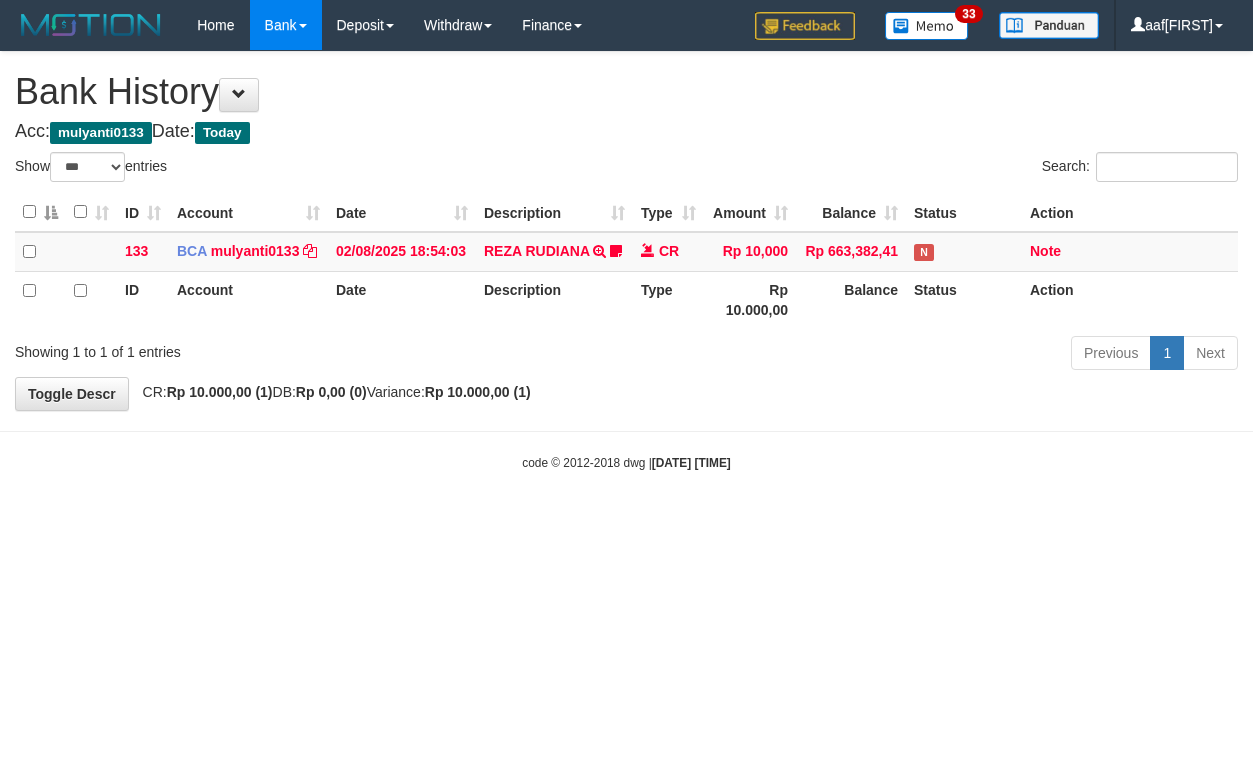 select on "***" 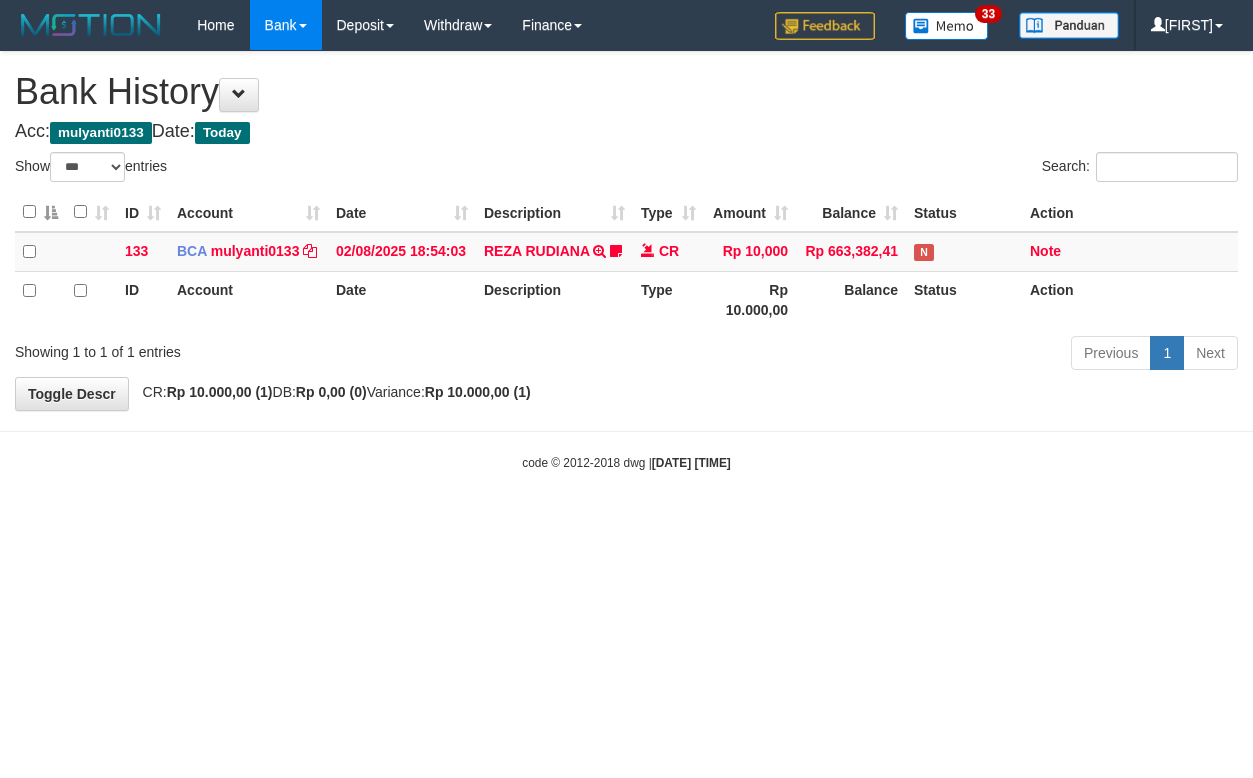 select on "***" 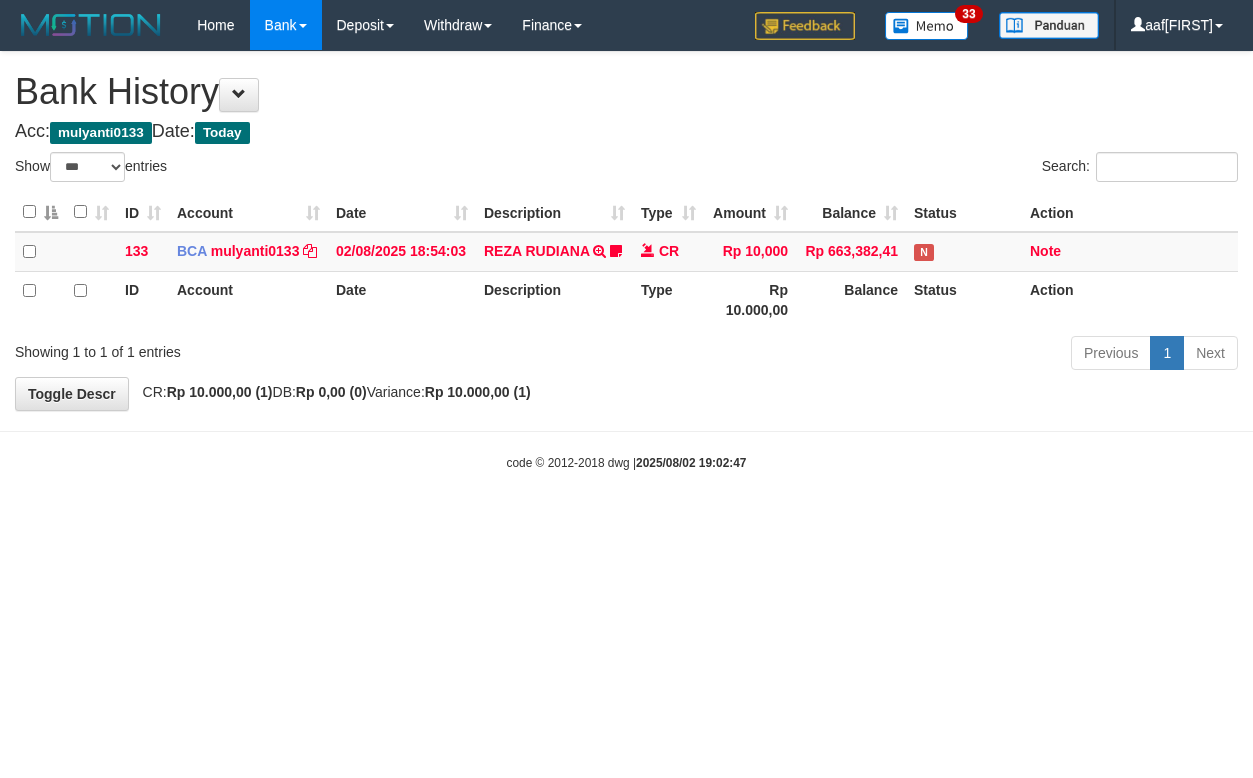 select on "***" 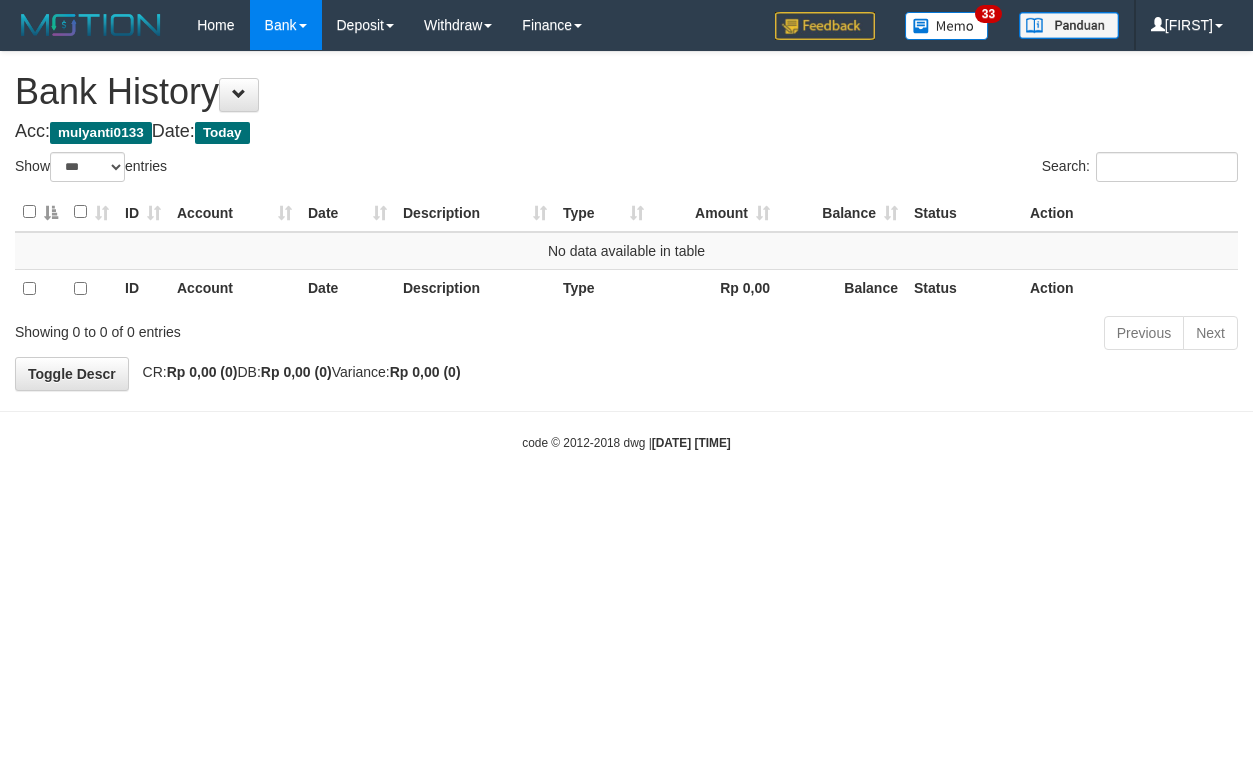 select on "***" 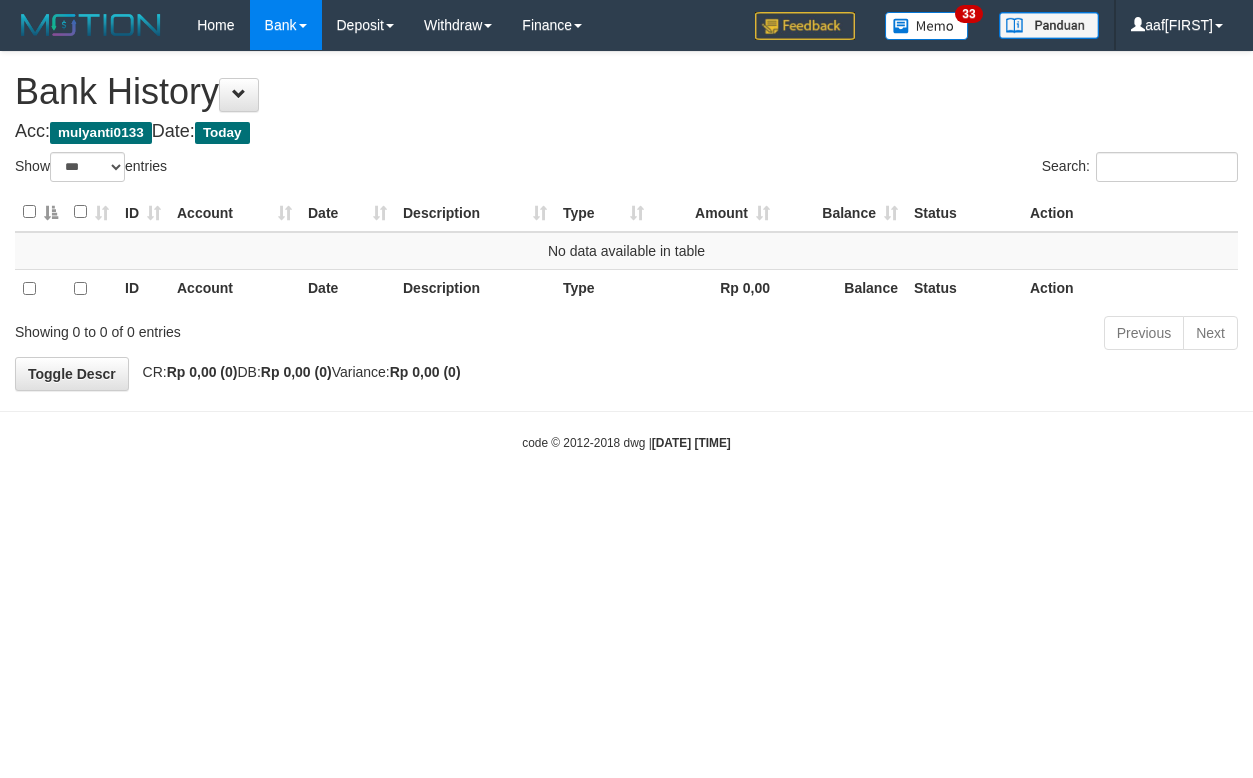 select on "***" 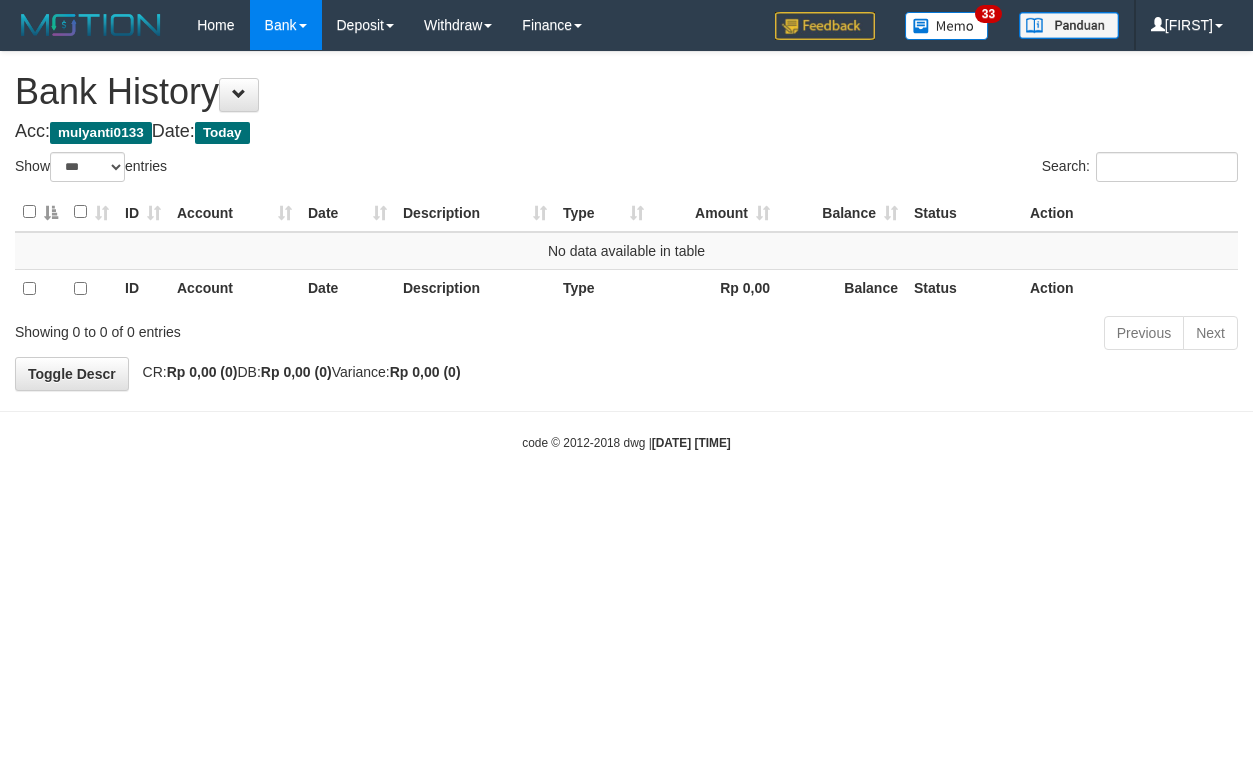 select on "***" 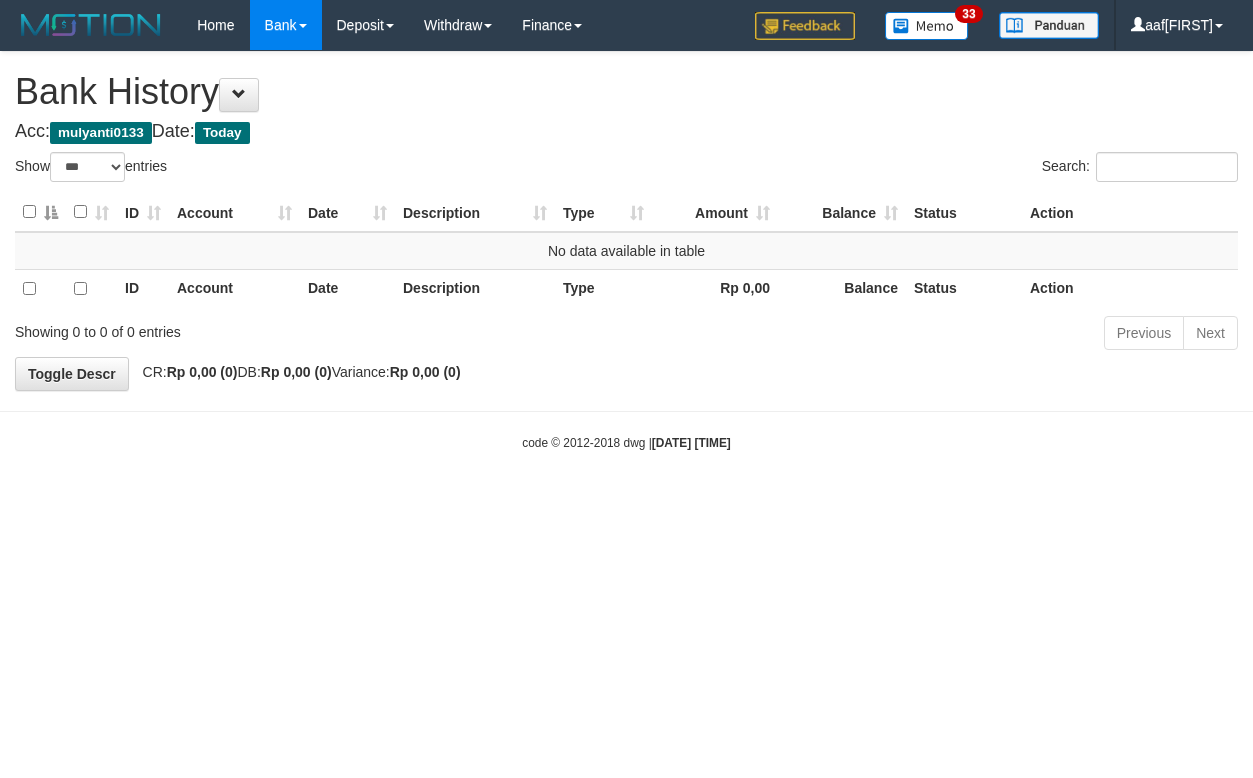 select on "***" 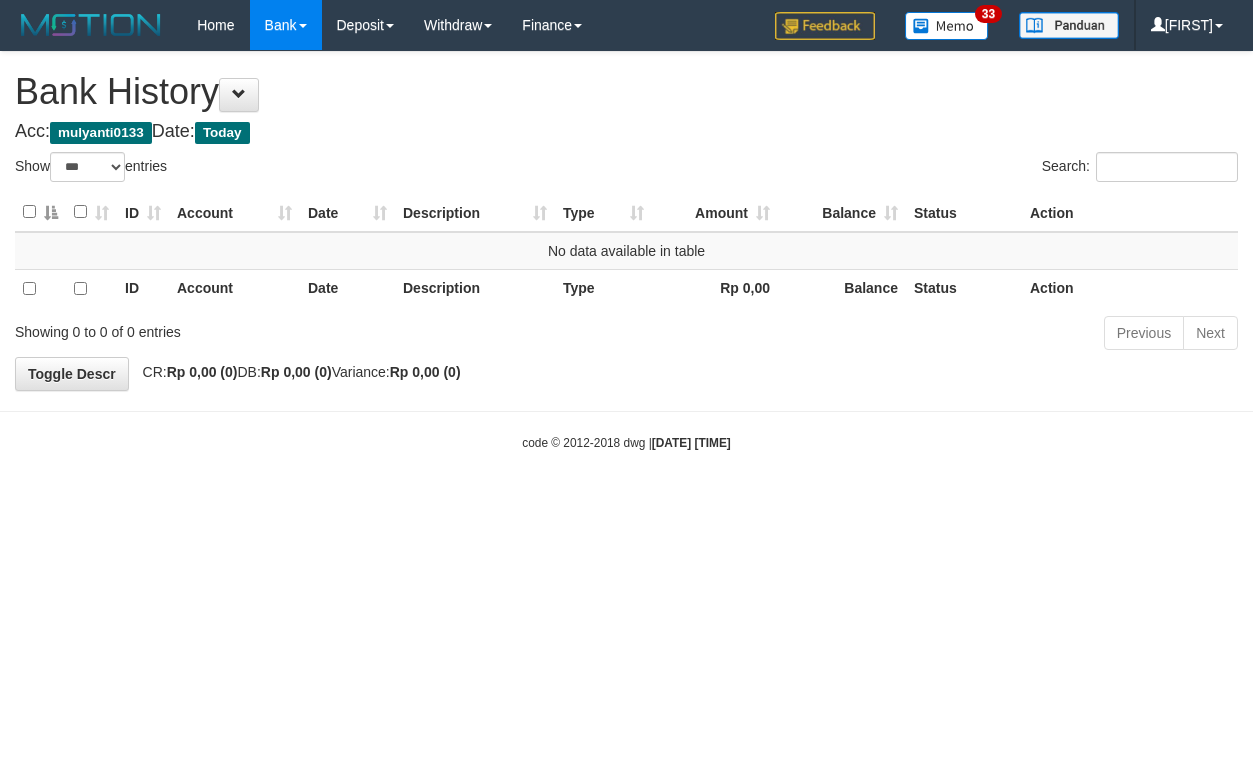select on "***" 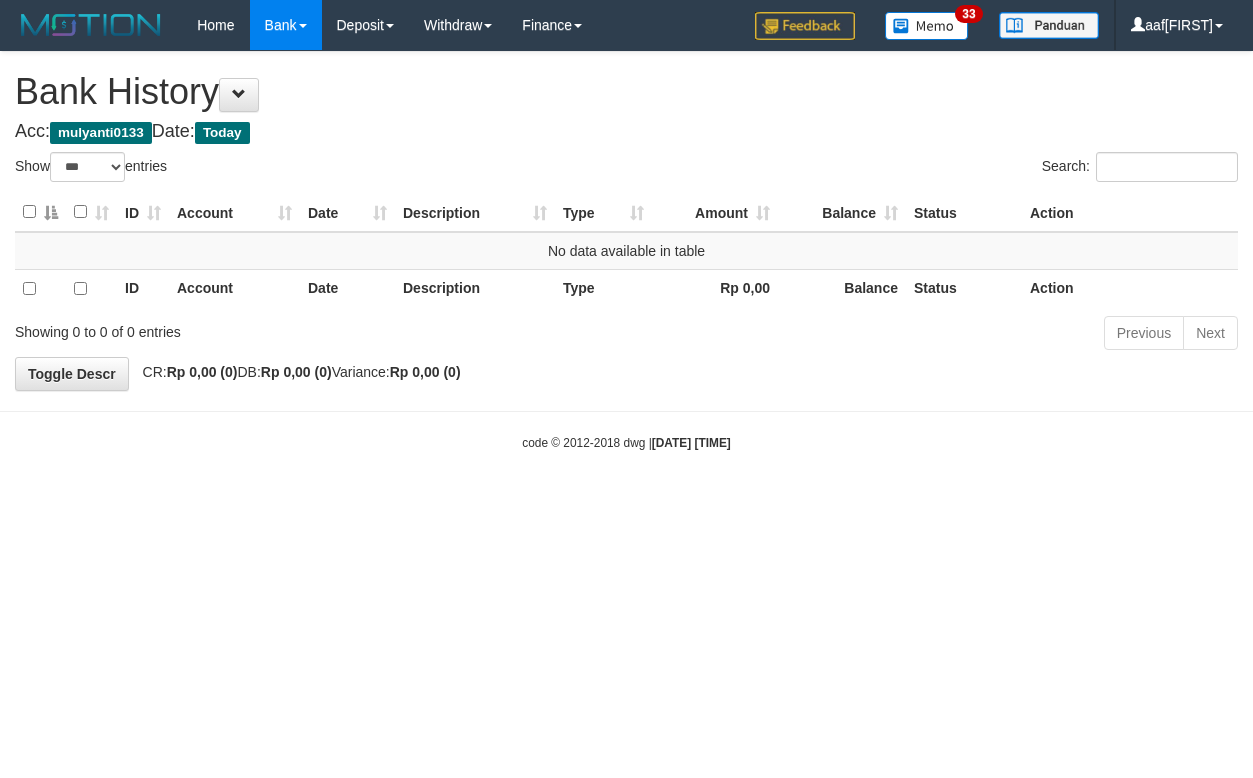 select on "***" 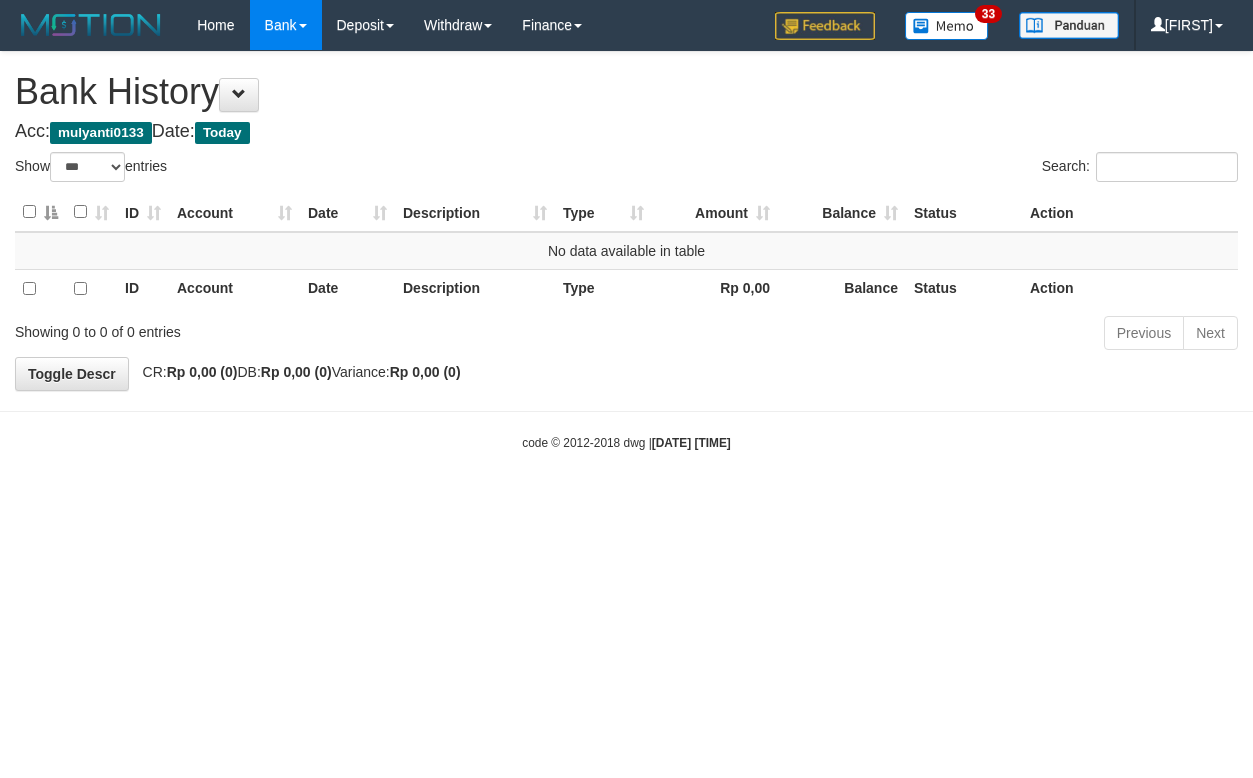 select on "***" 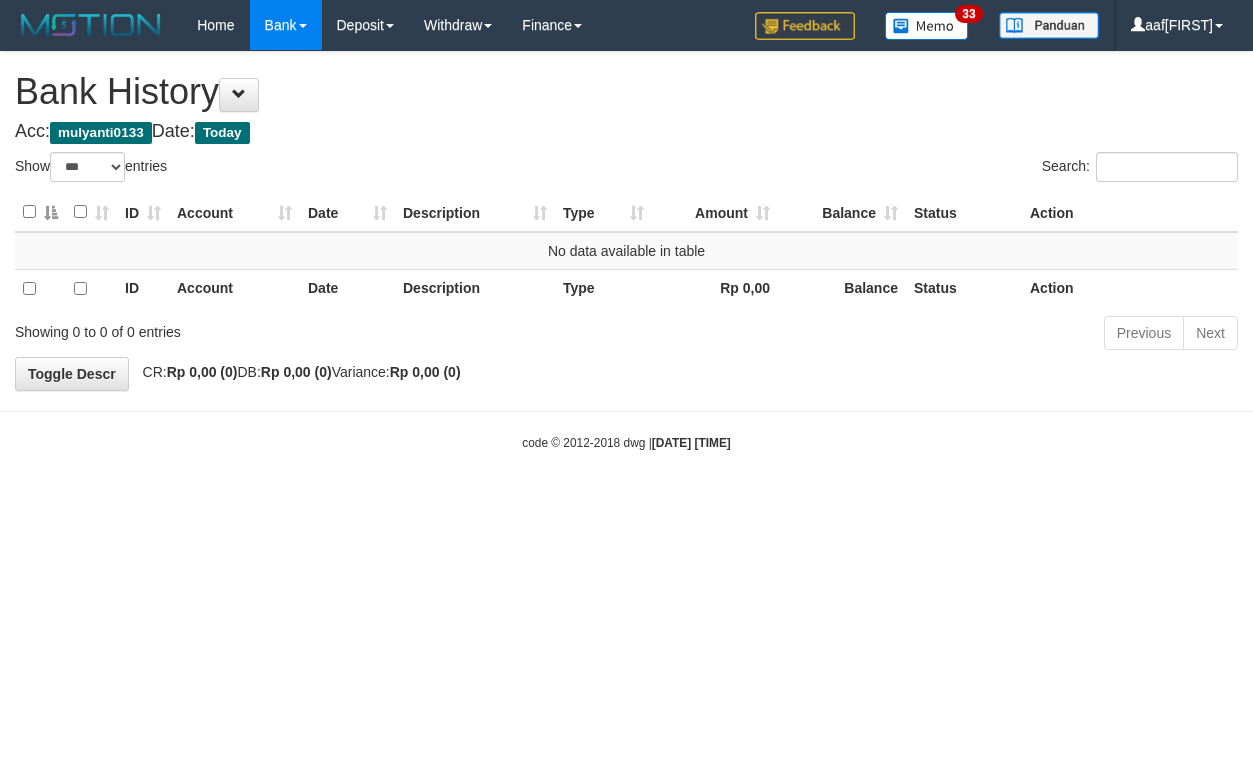 select on "***" 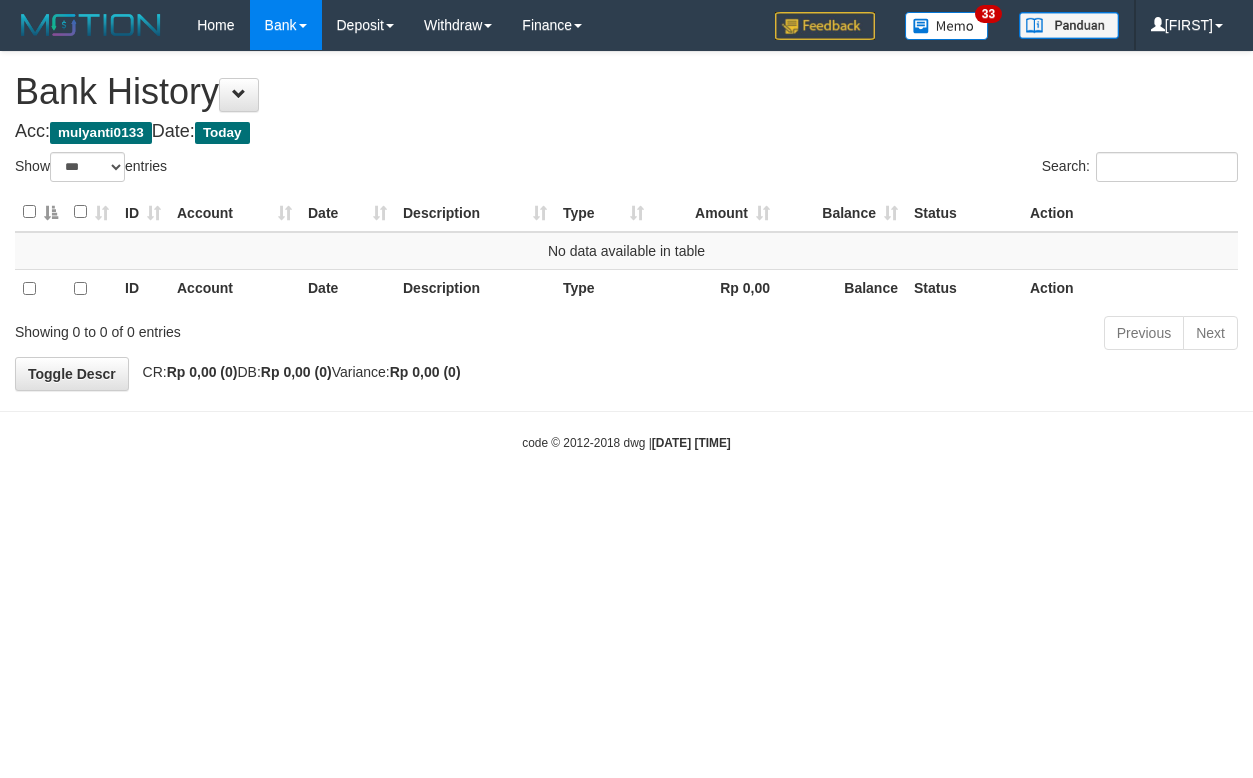 select on "***" 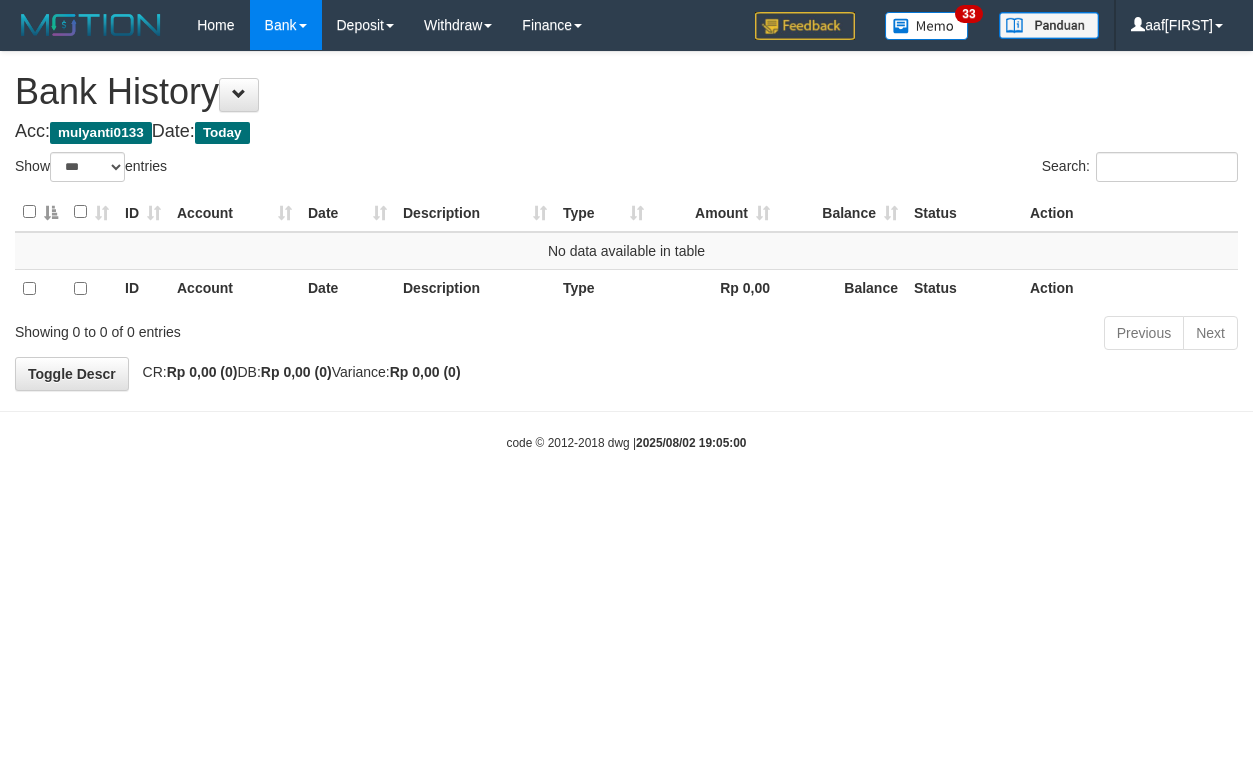 select on "***" 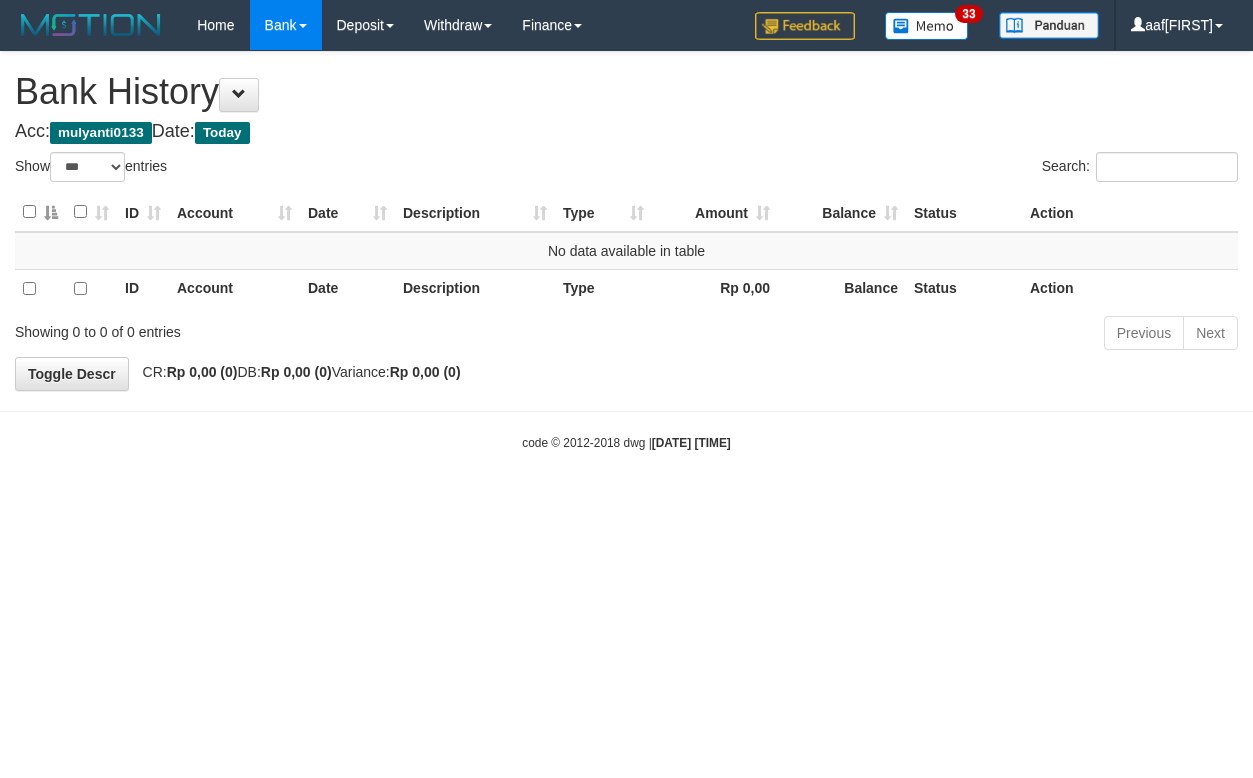 select on "***" 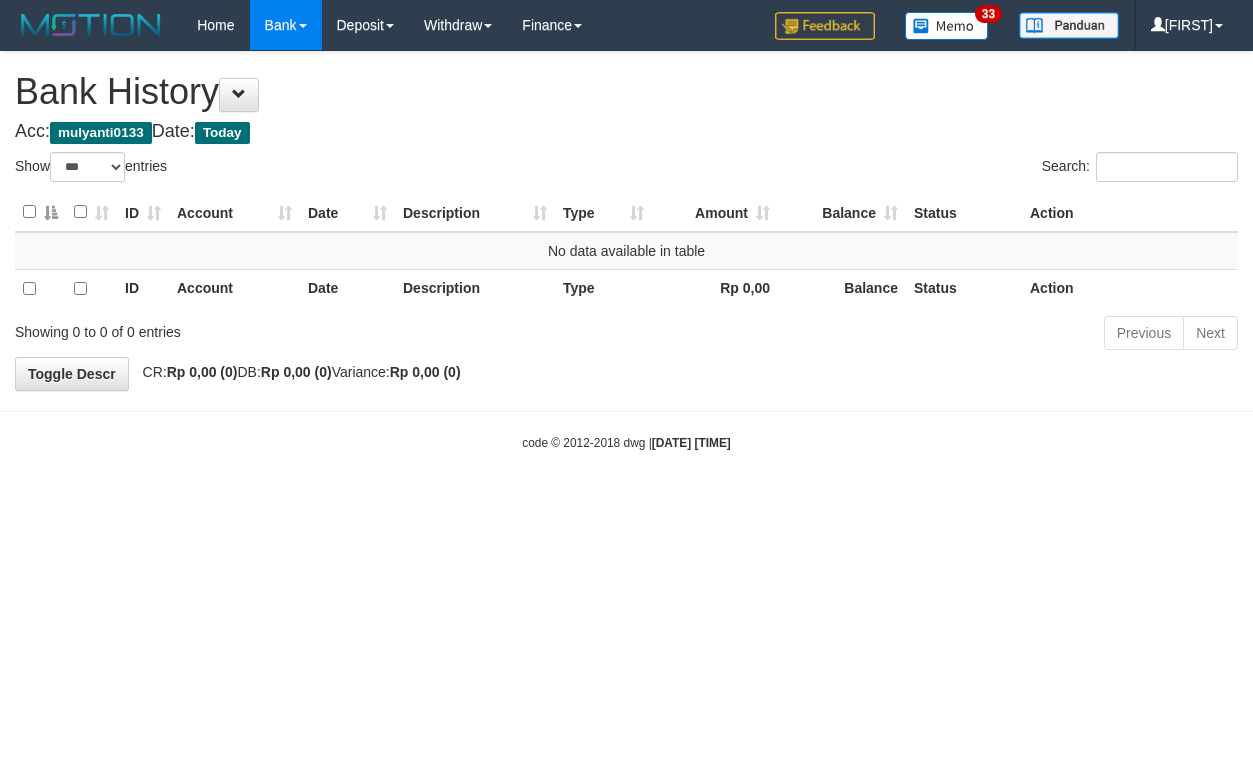 select on "***" 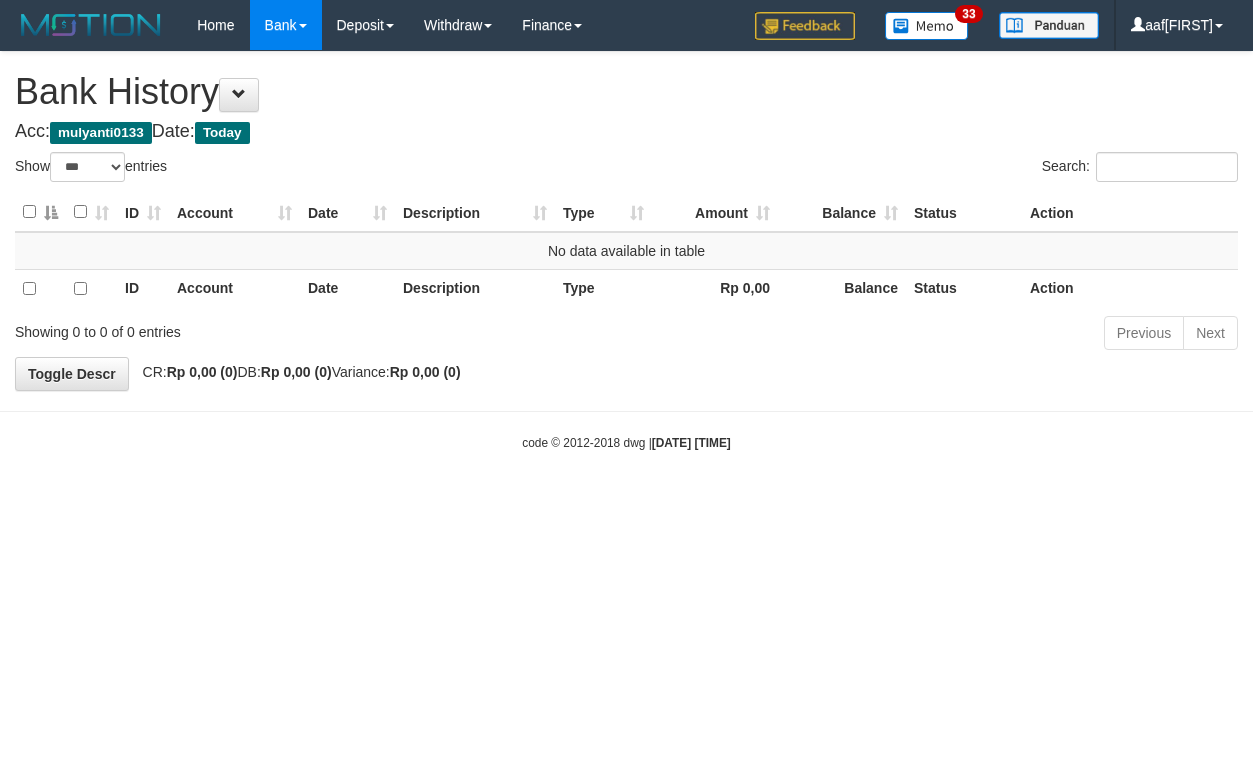 select on "***" 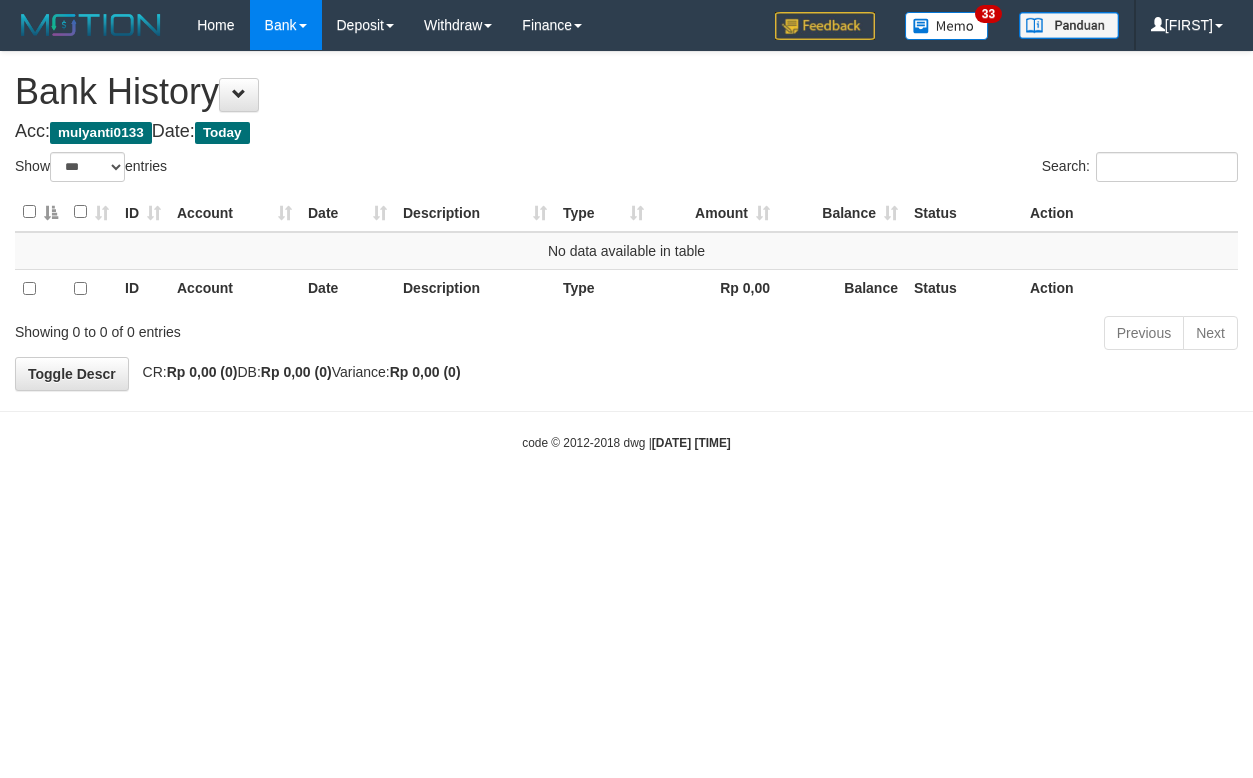 select on "***" 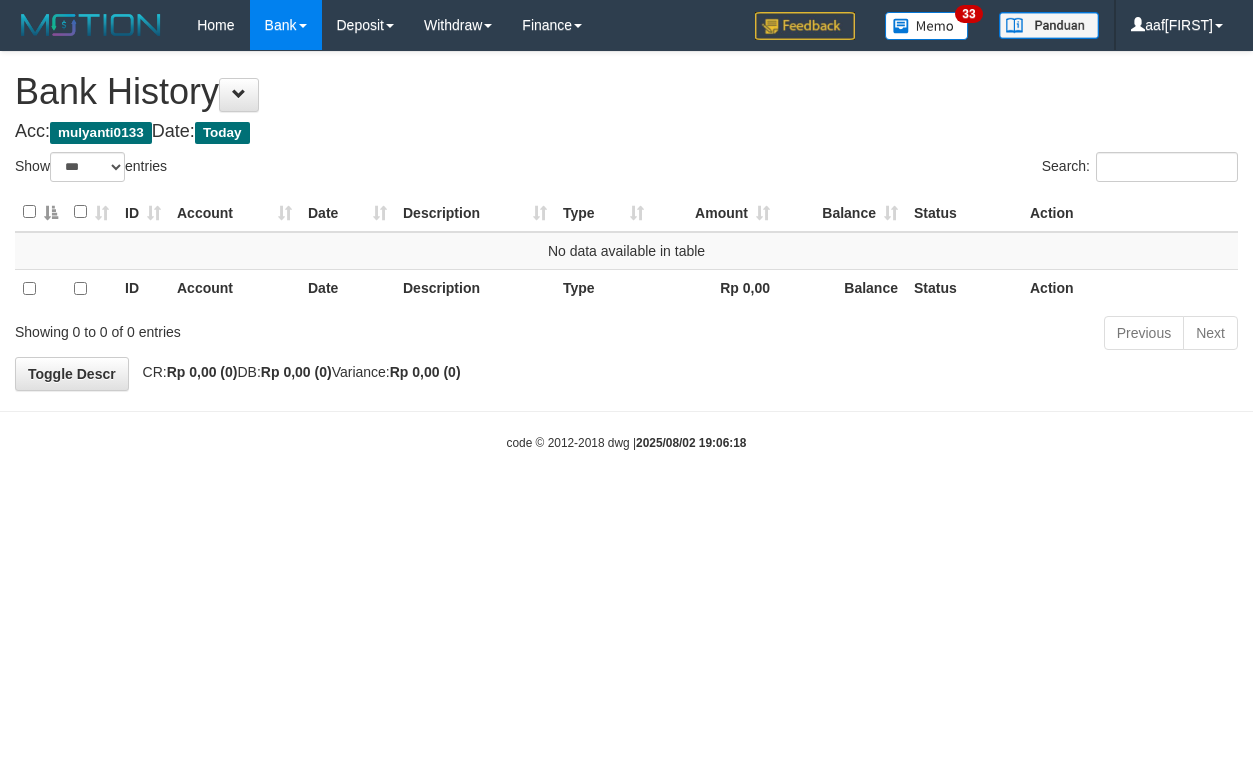 select on "***" 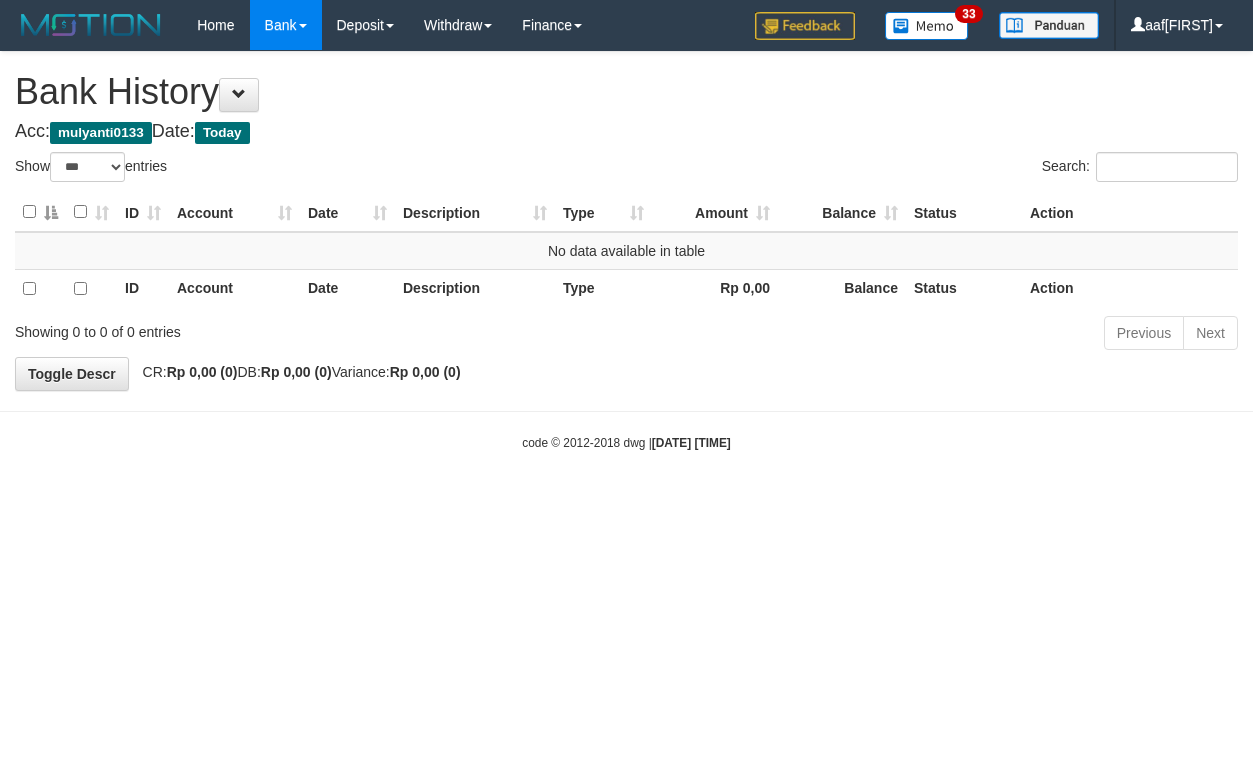 select on "***" 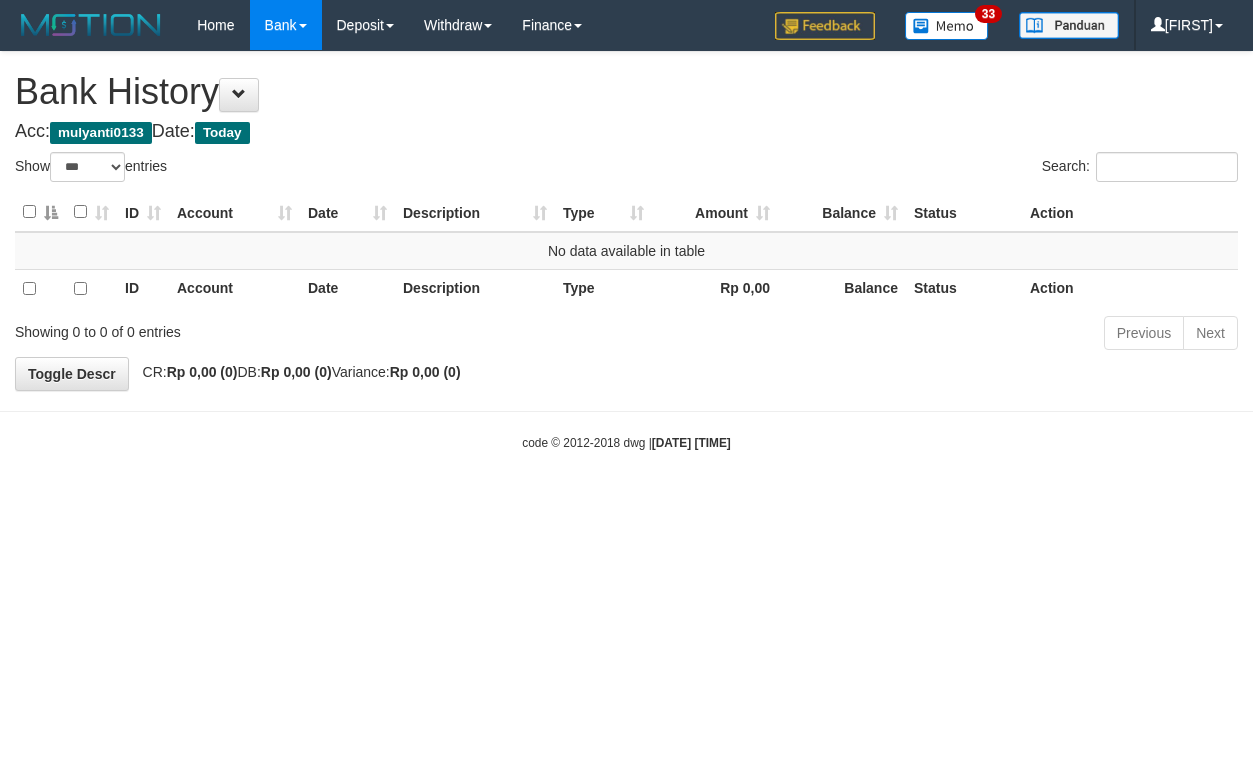 select on "***" 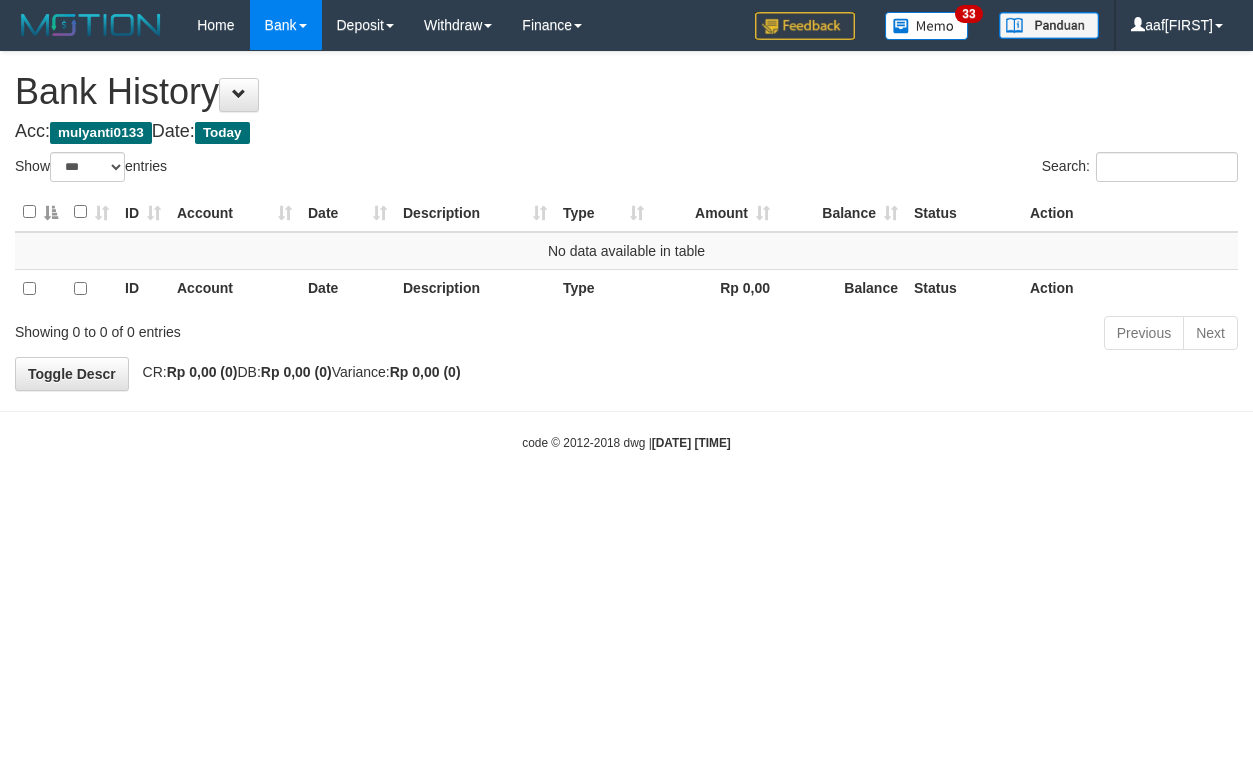 select on "***" 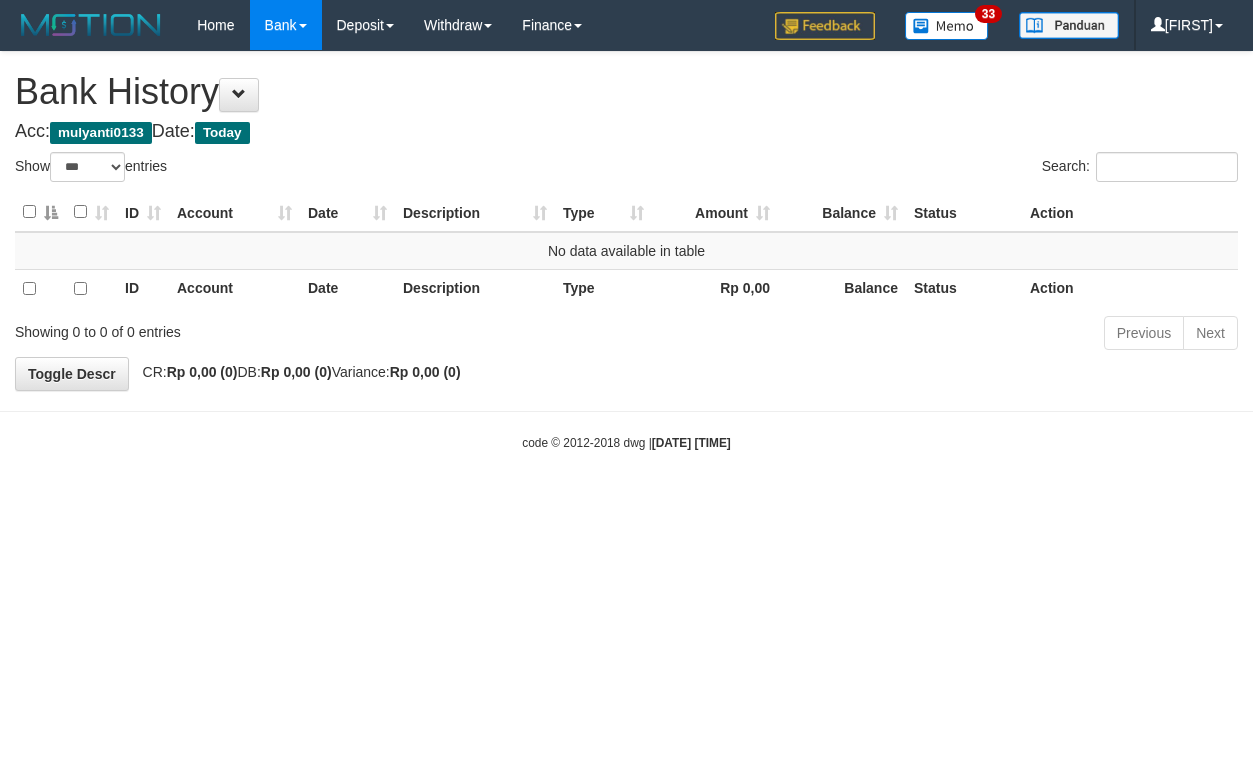 select on "***" 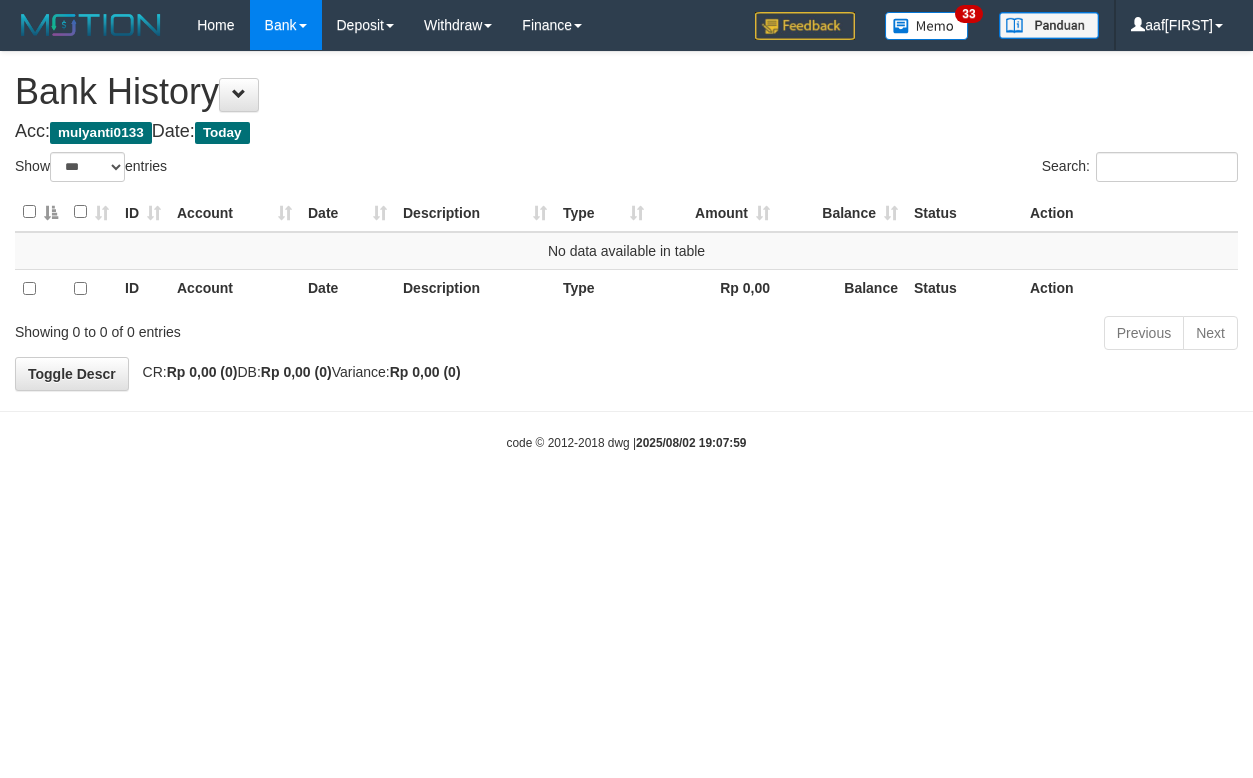 select on "***" 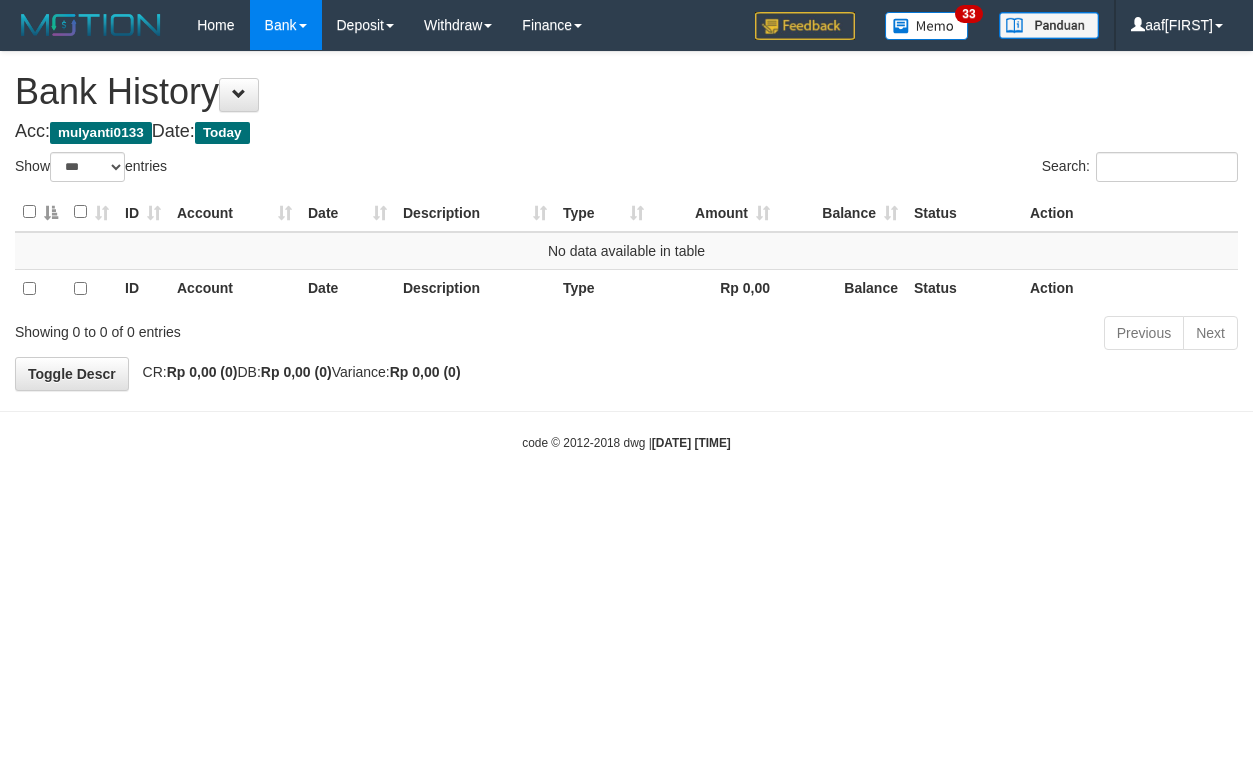 select on "***" 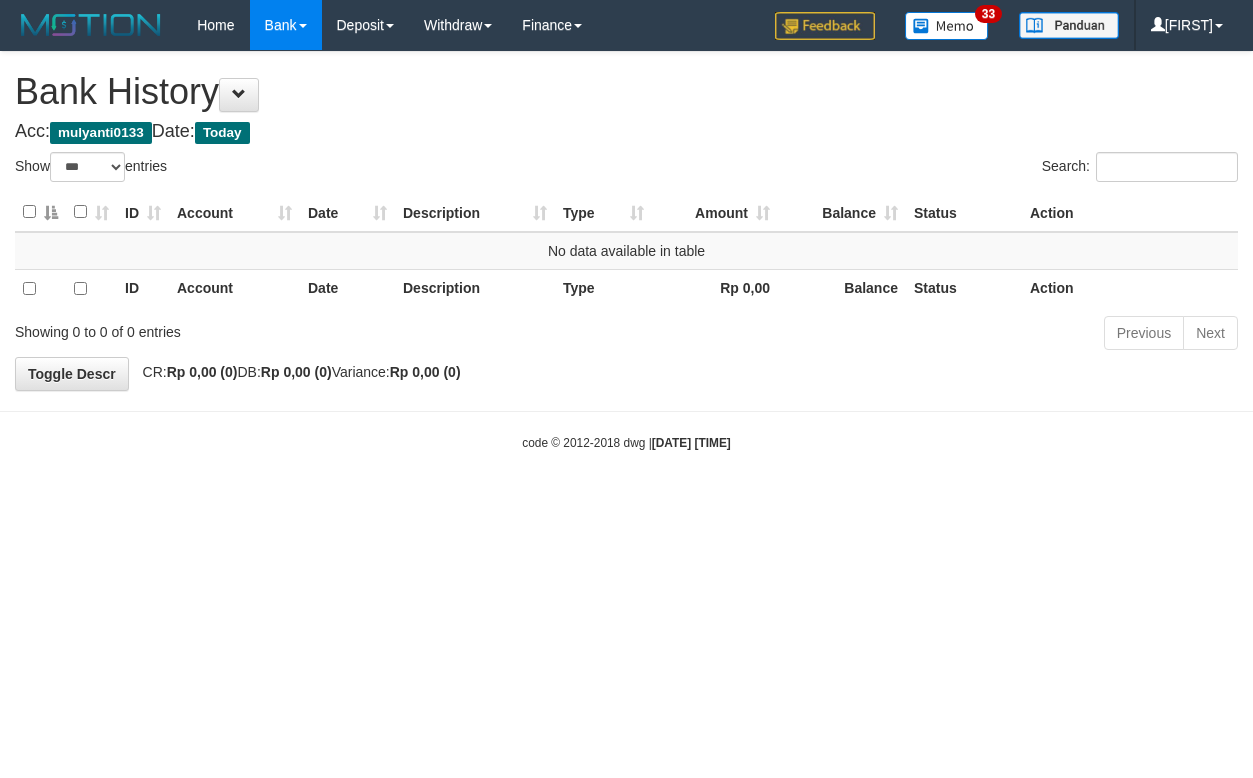 select on "***" 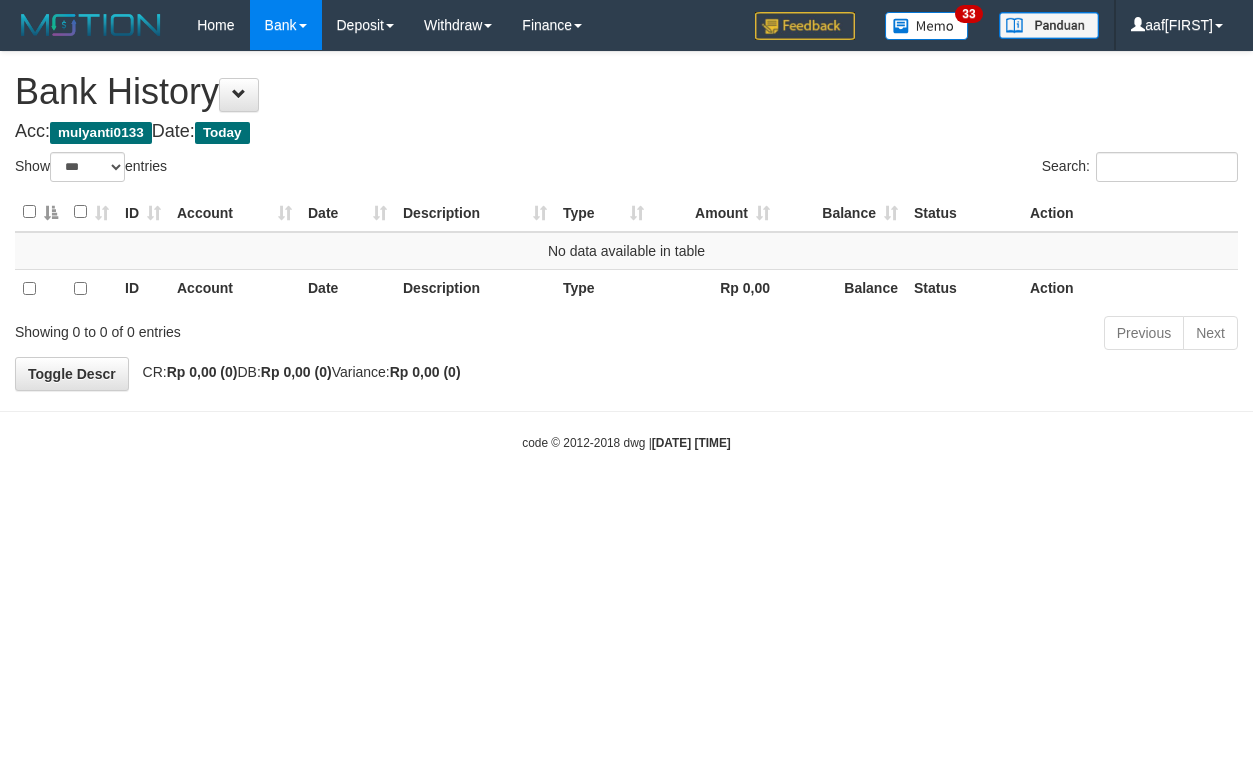 select on "***" 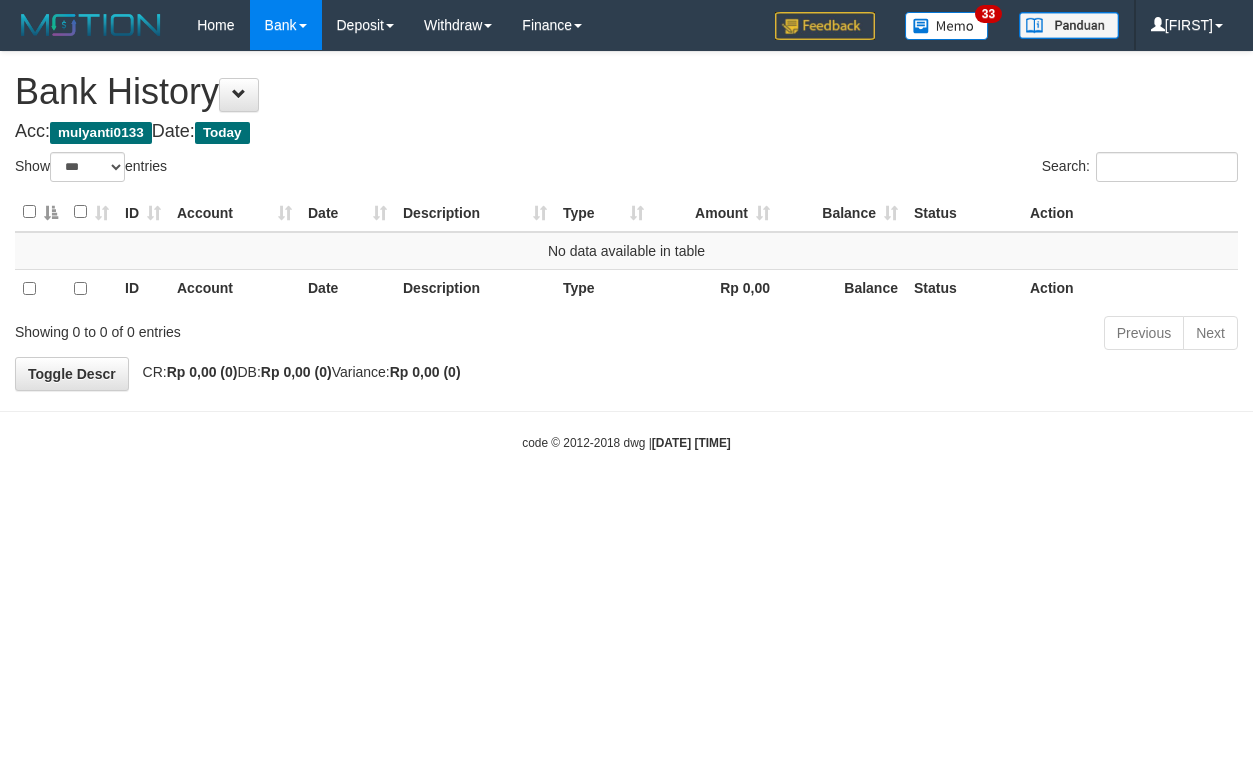 select on "***" 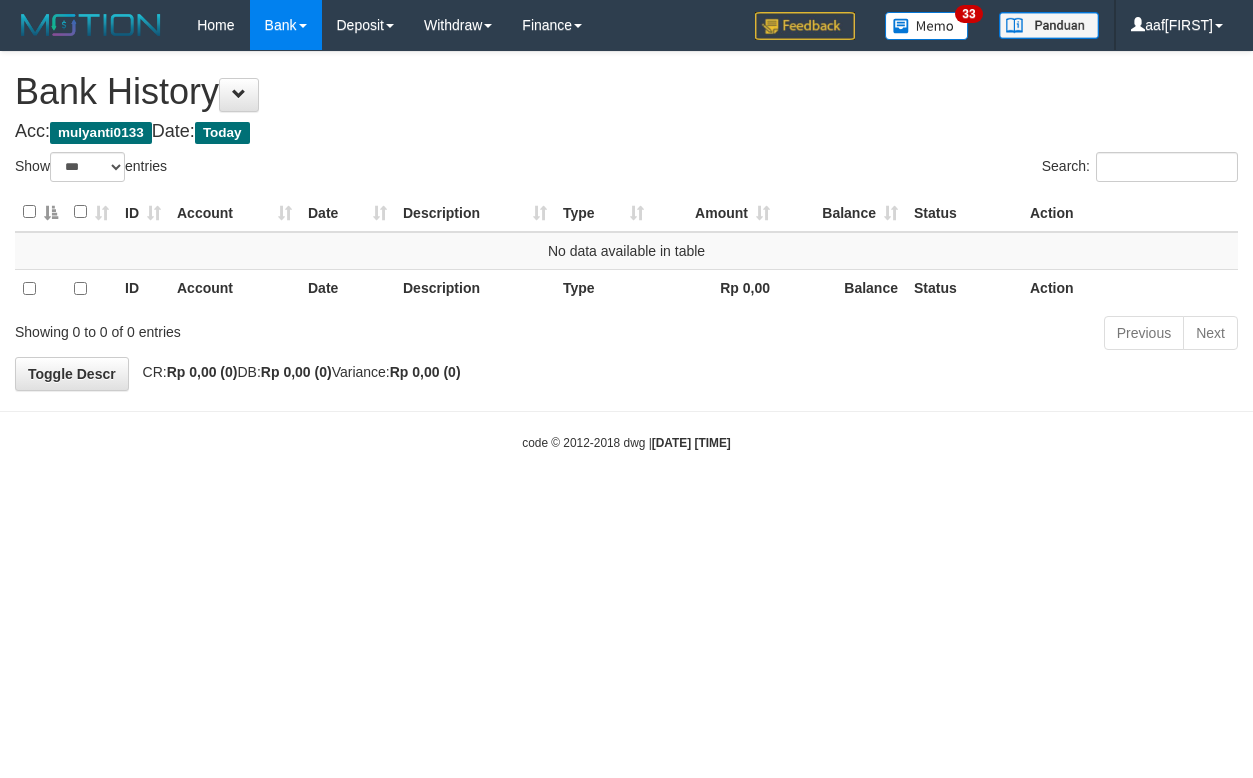 select on "***" 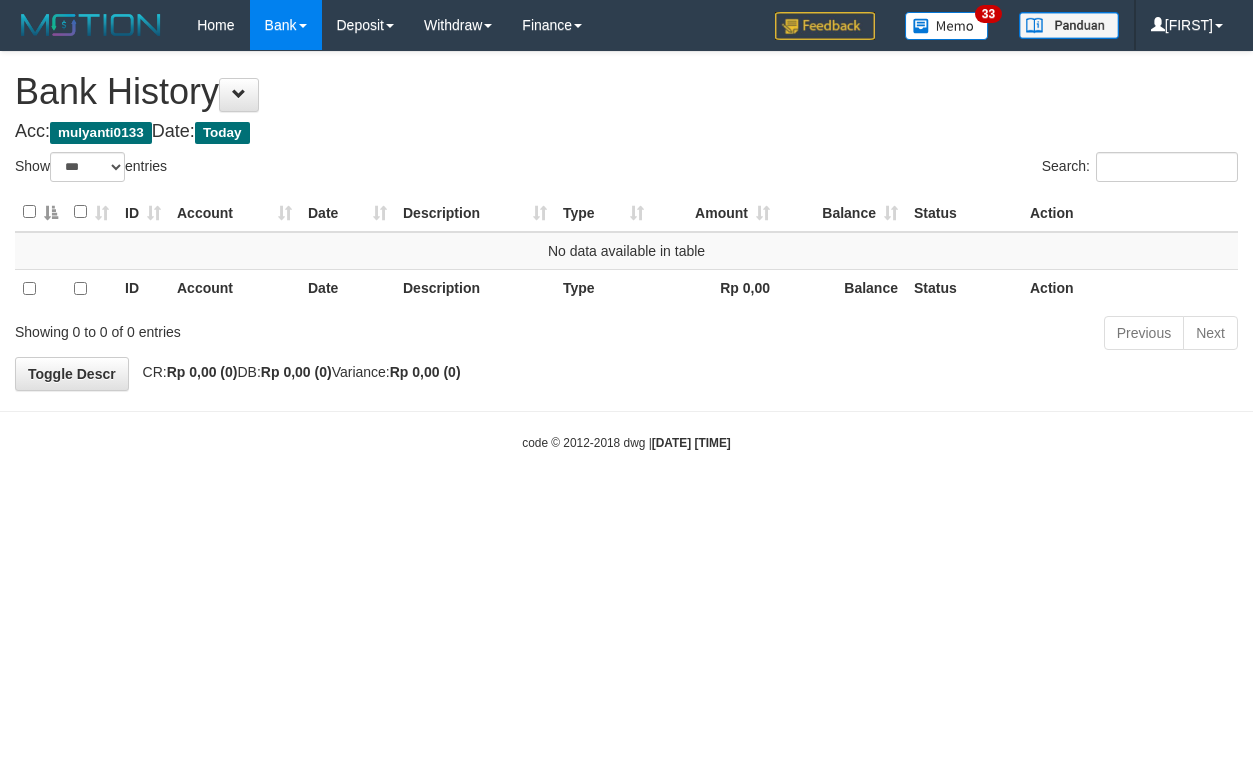 select on "***" 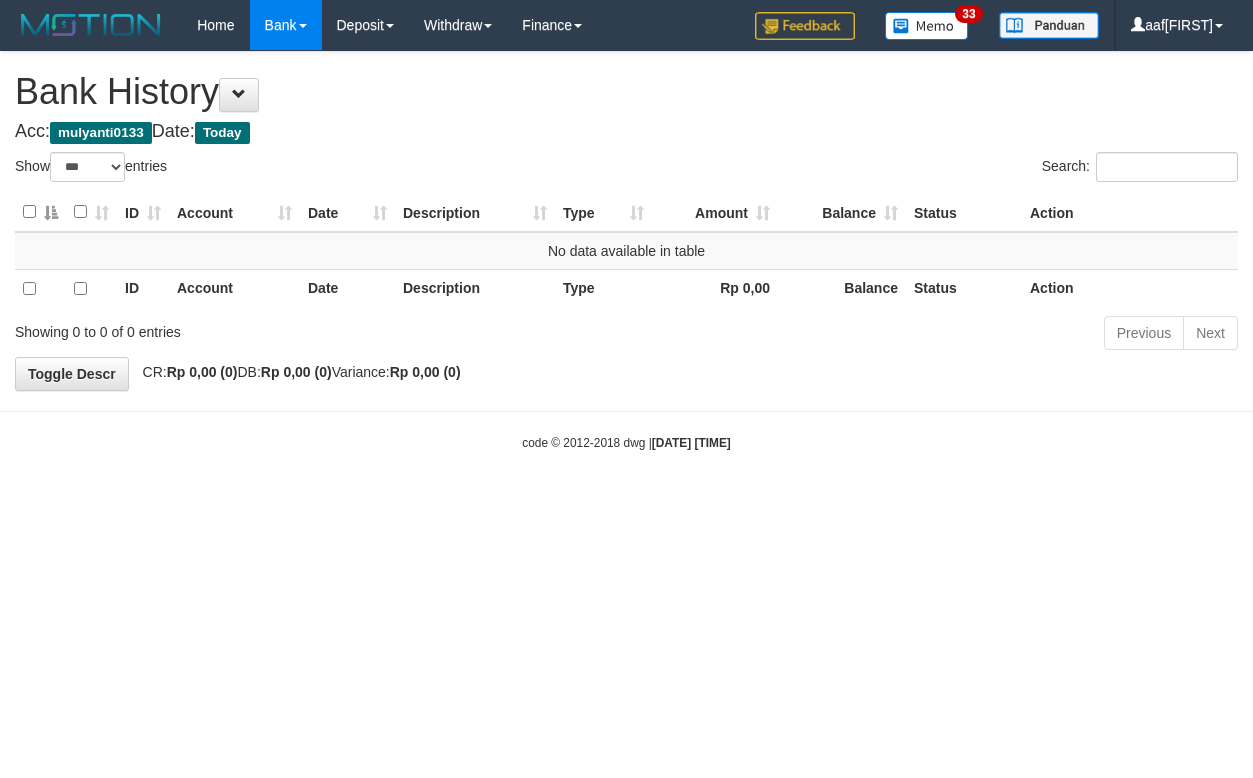 select on "***" 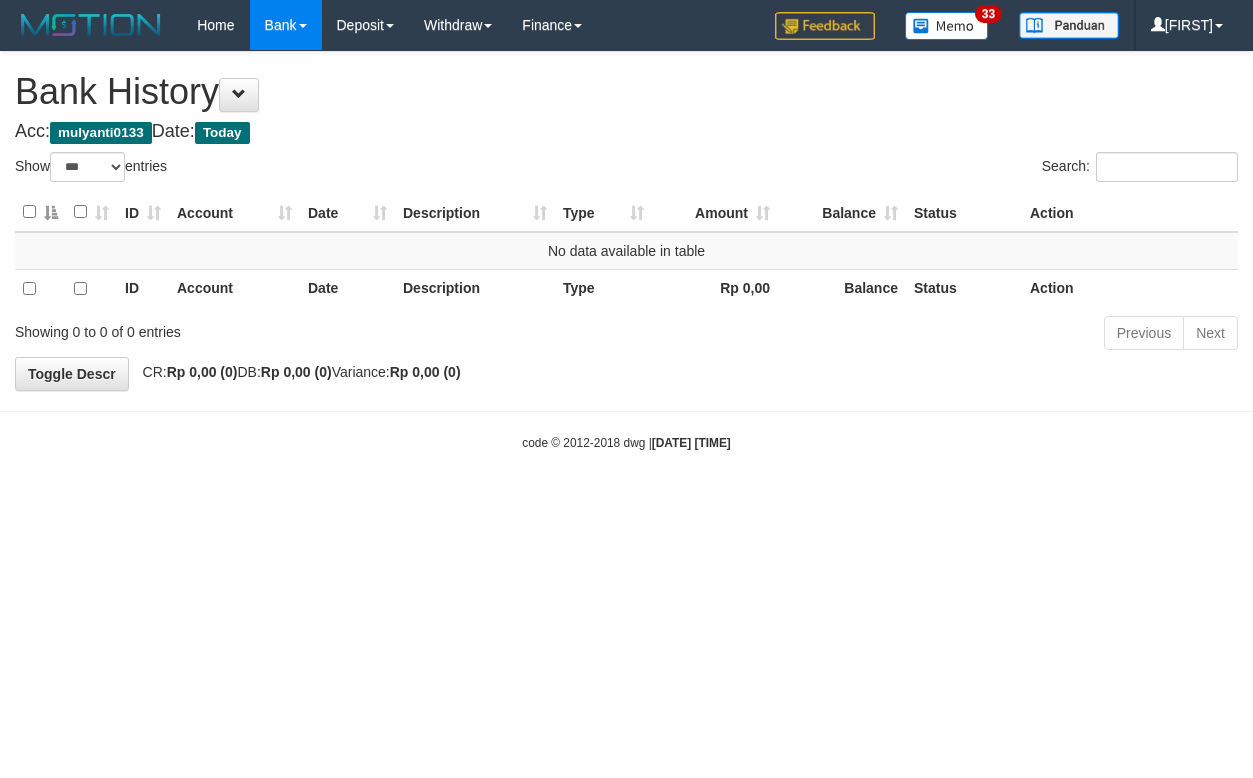 select on "***" 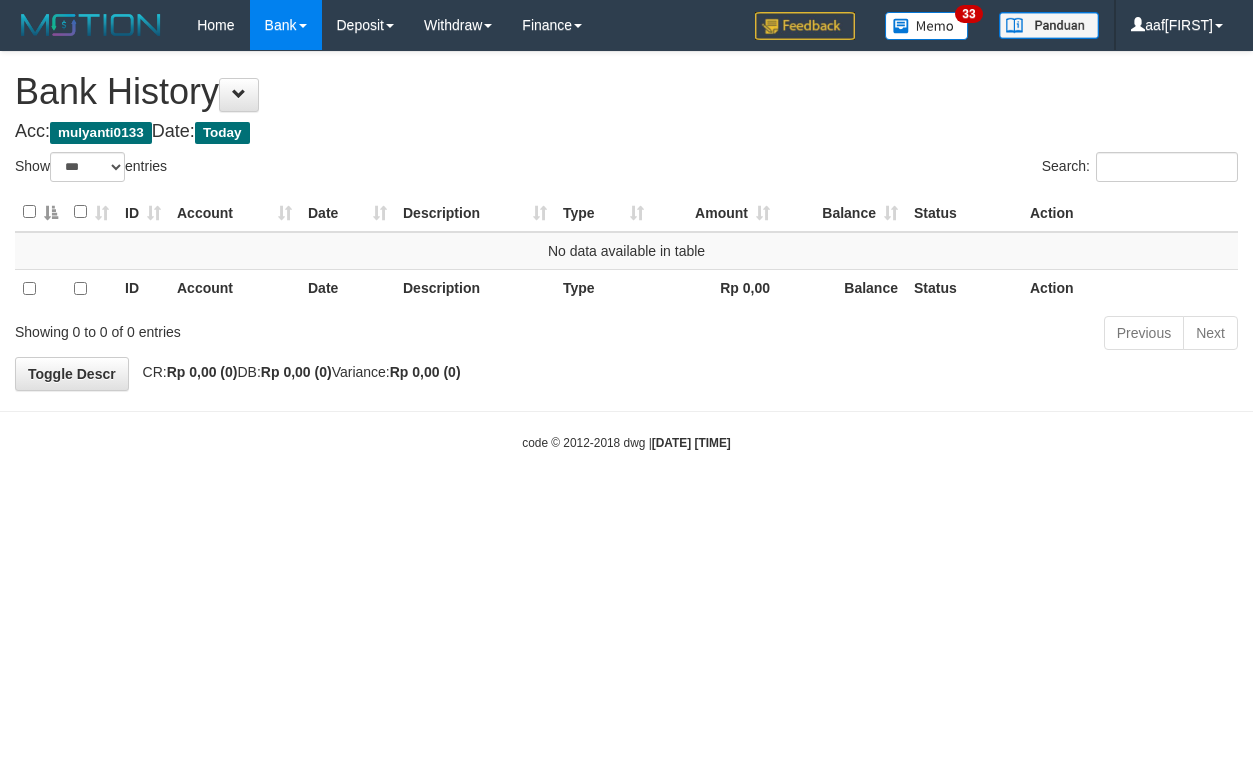 select on "***" 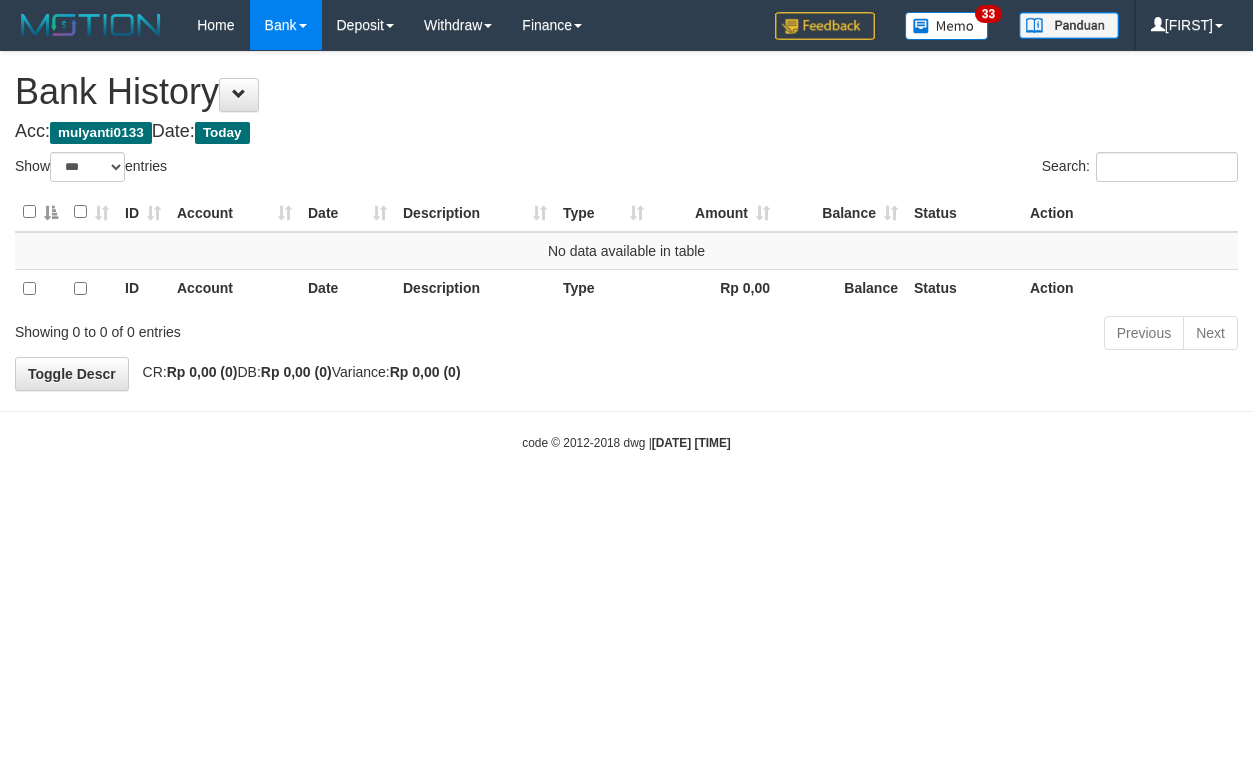 select on "***" 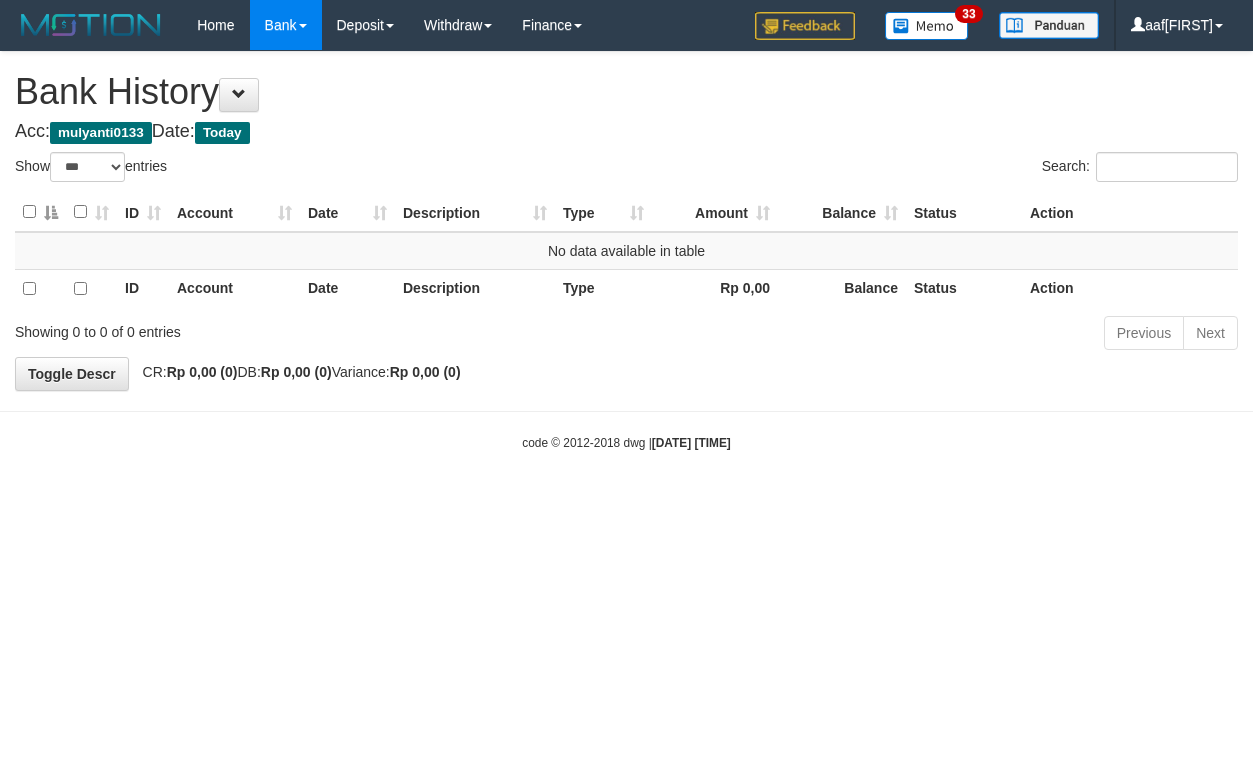 select on "***" 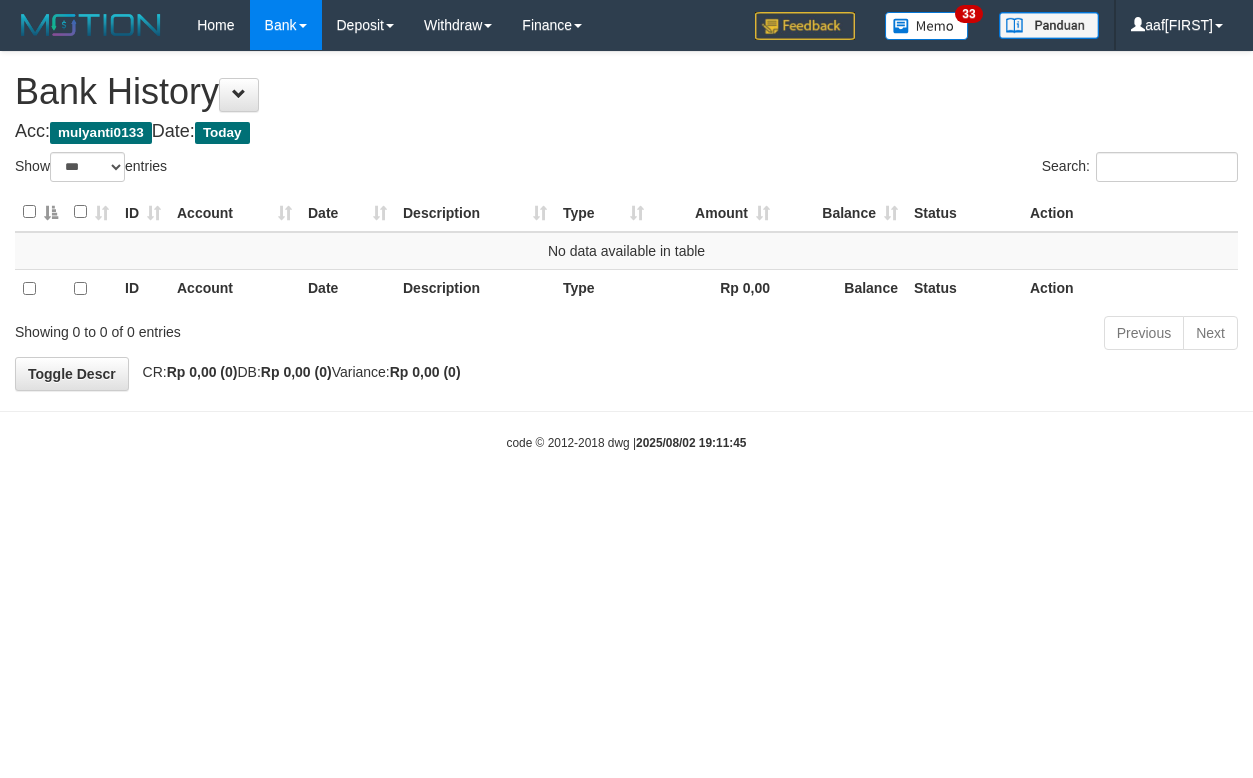 select on "***" 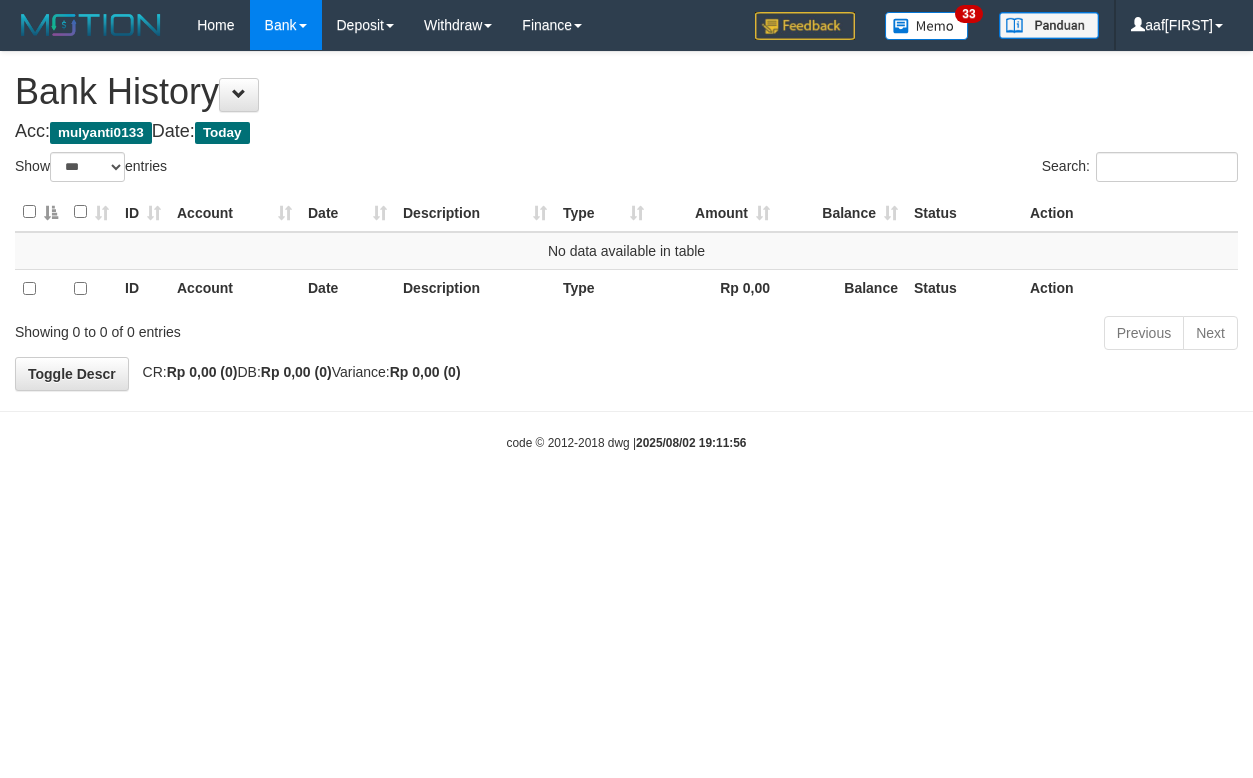 select on "***" 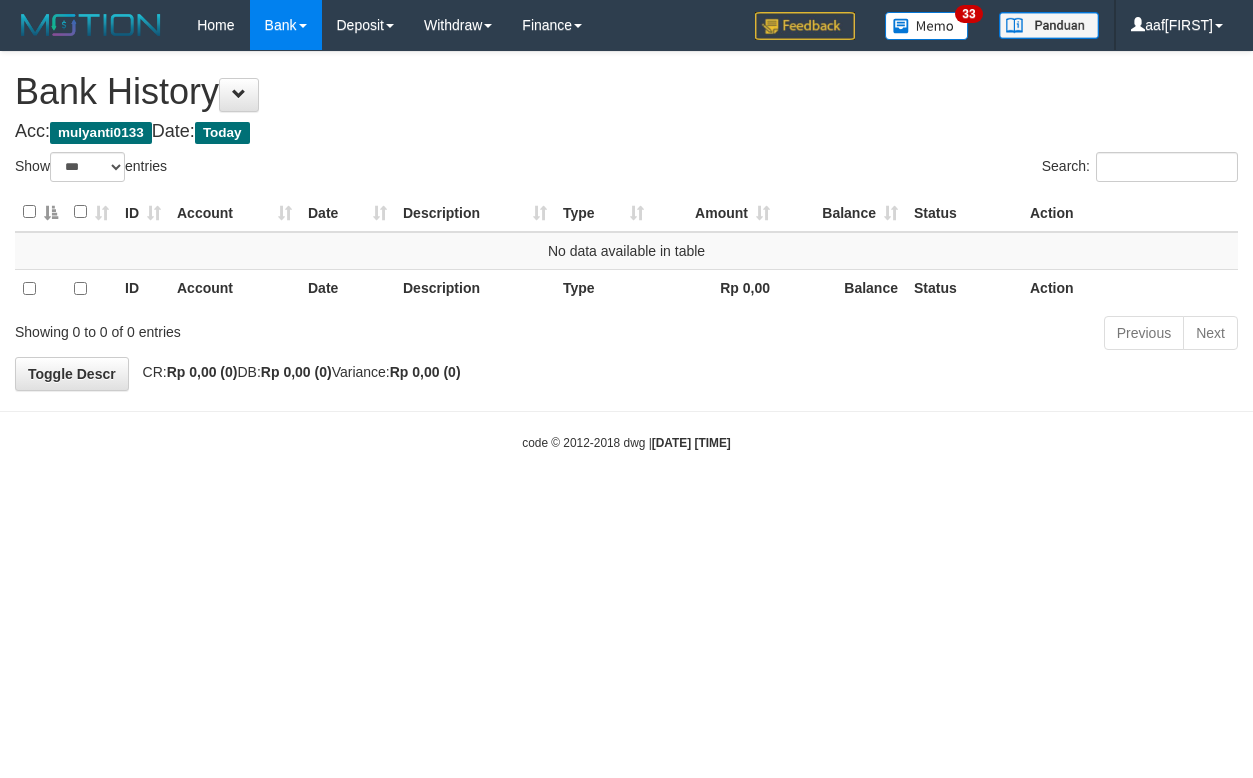 select on "***" 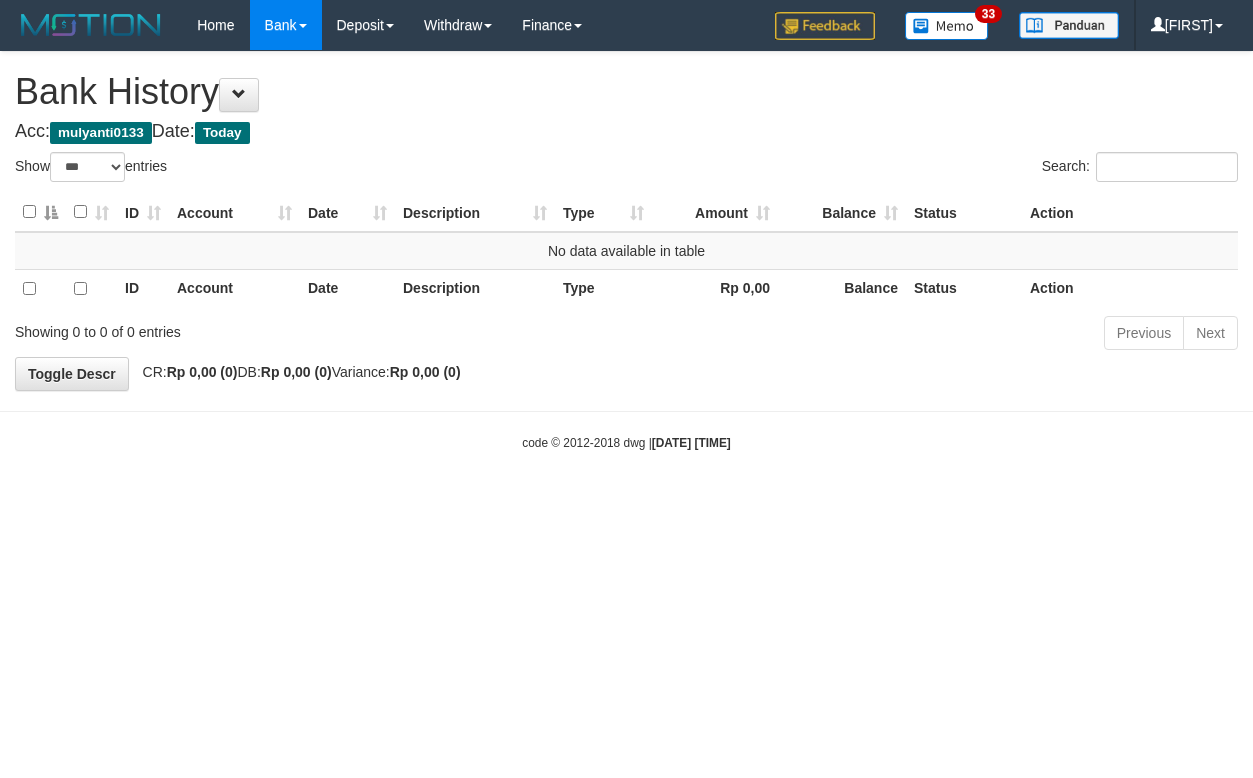 select on "***" 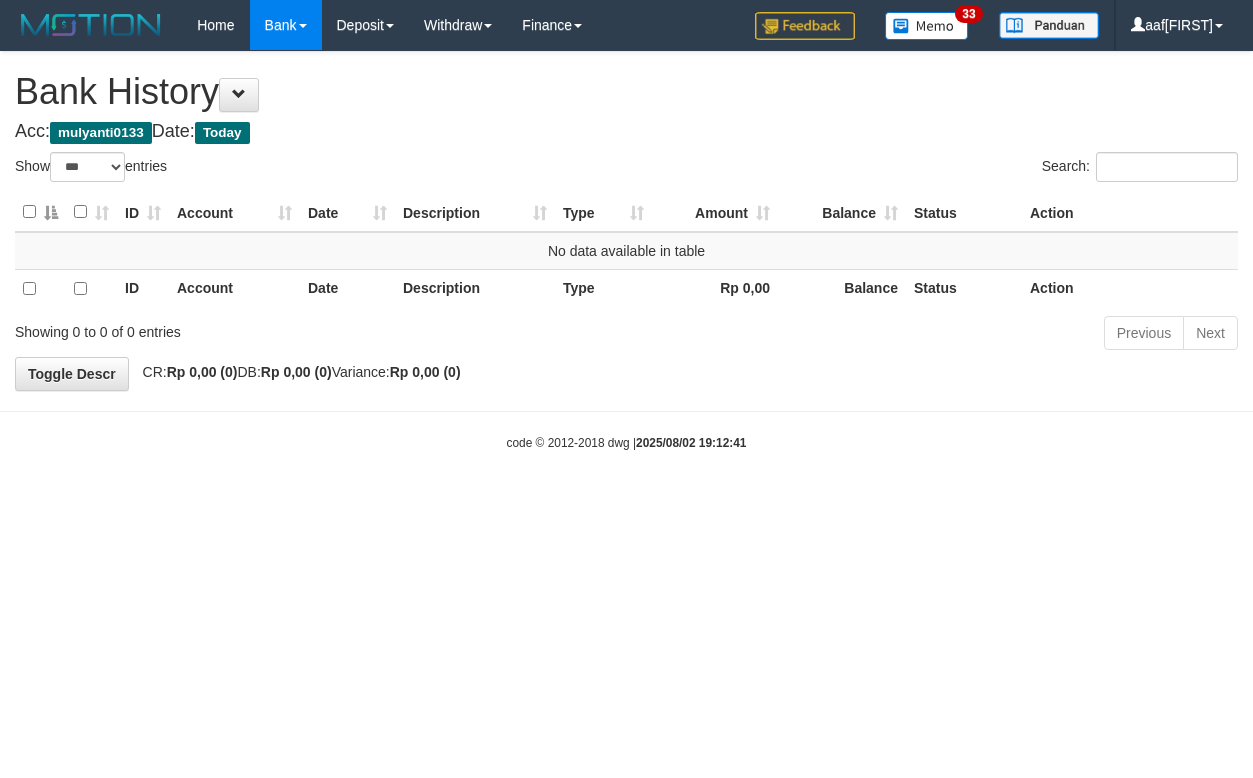 select on "***" 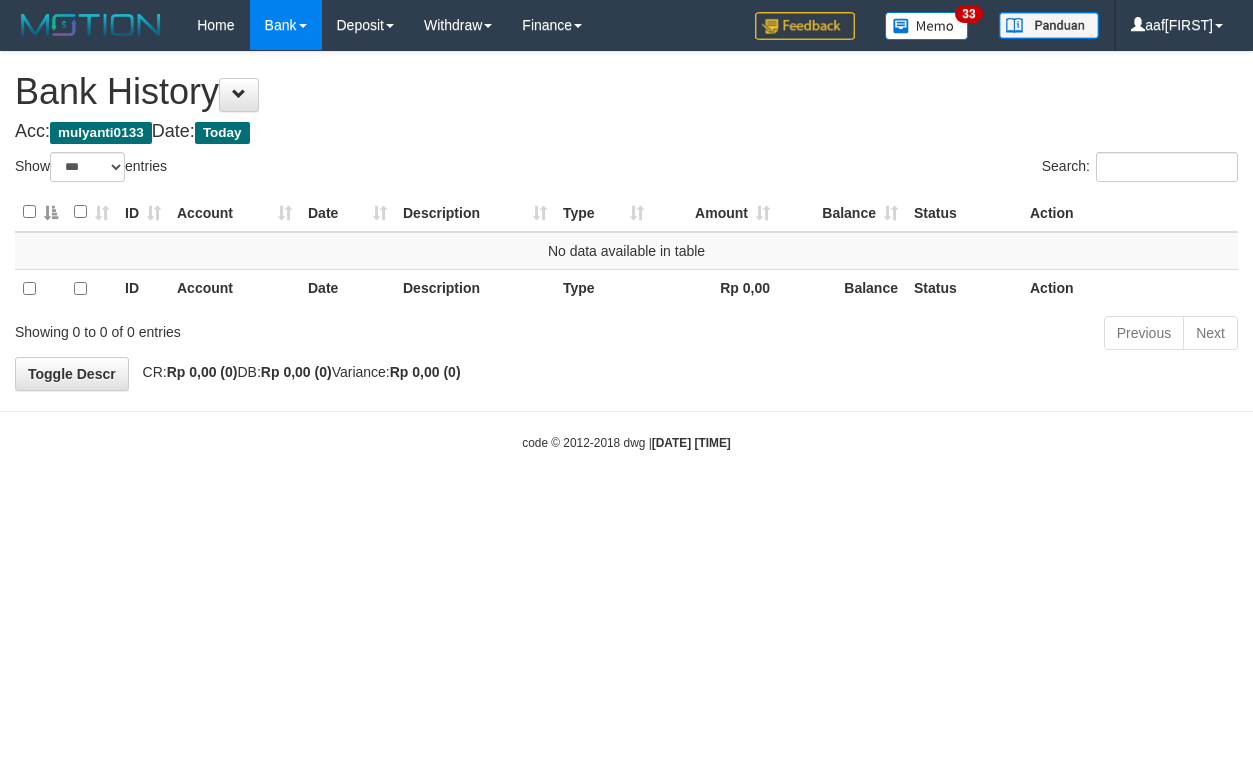 select on "***" 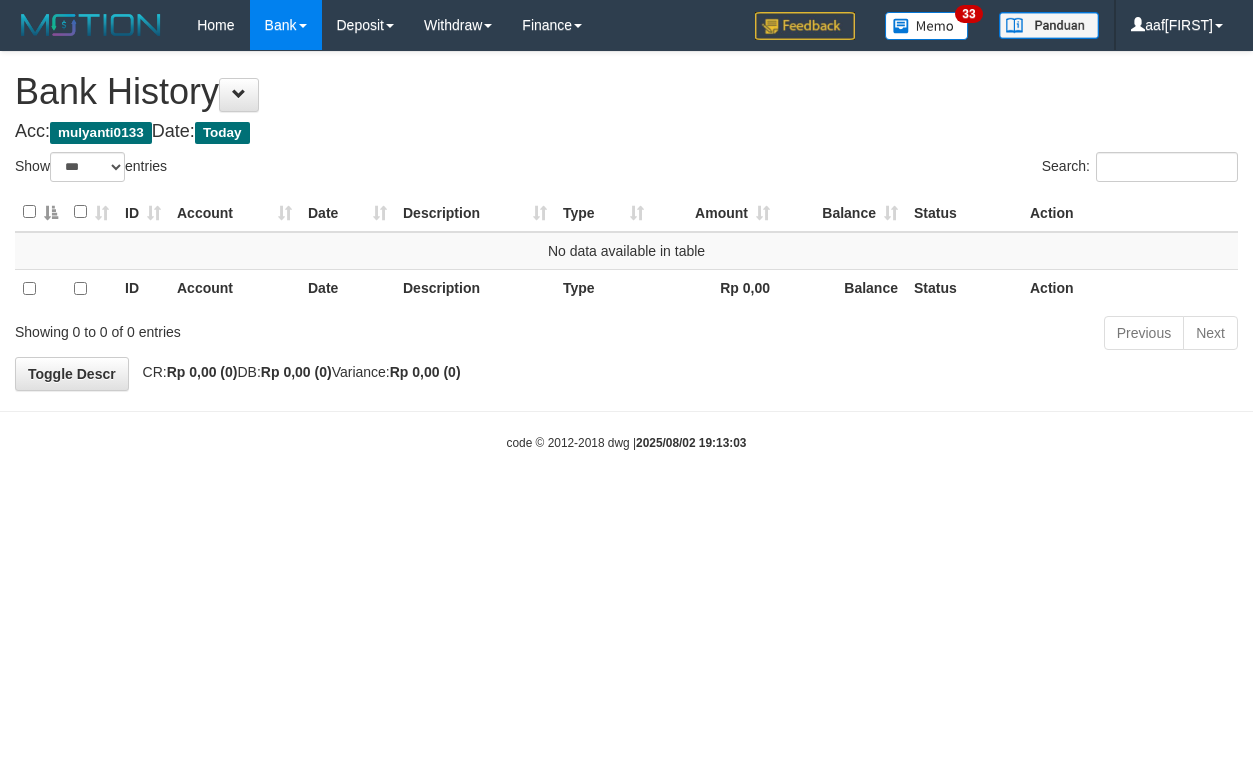 select on "***" 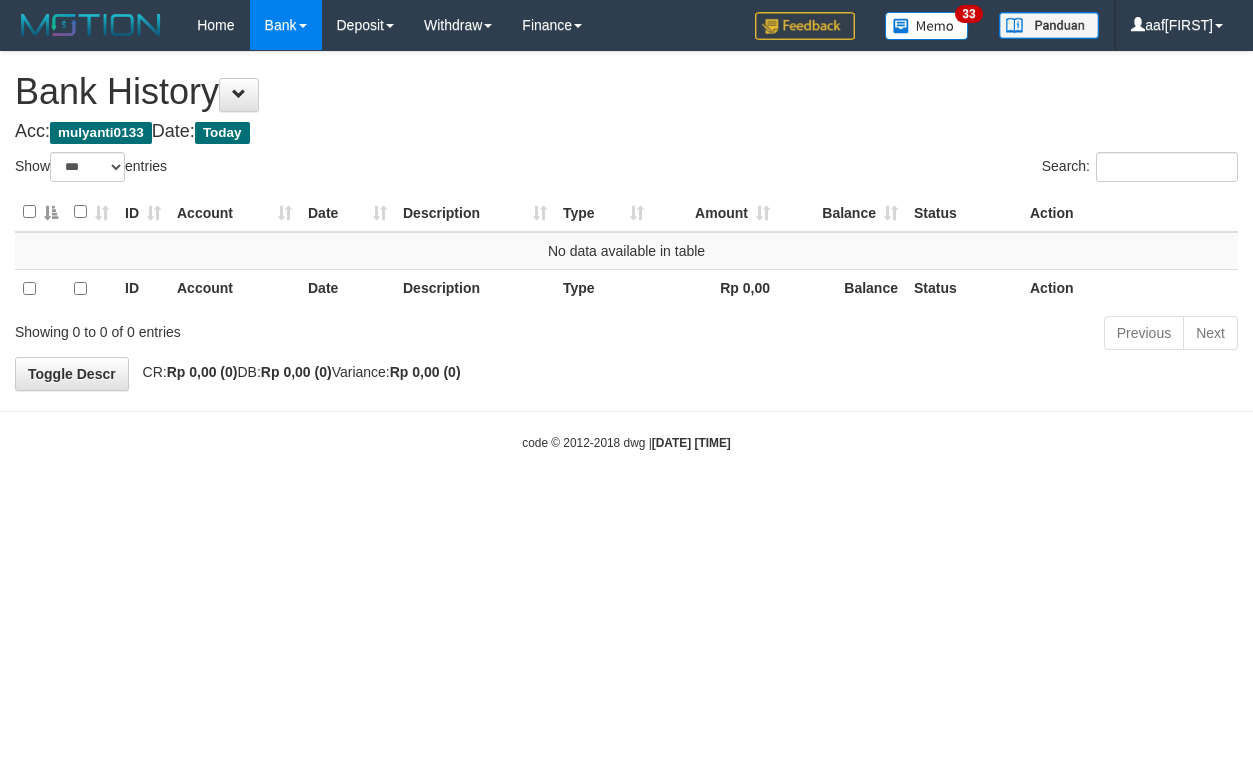 select on "***" 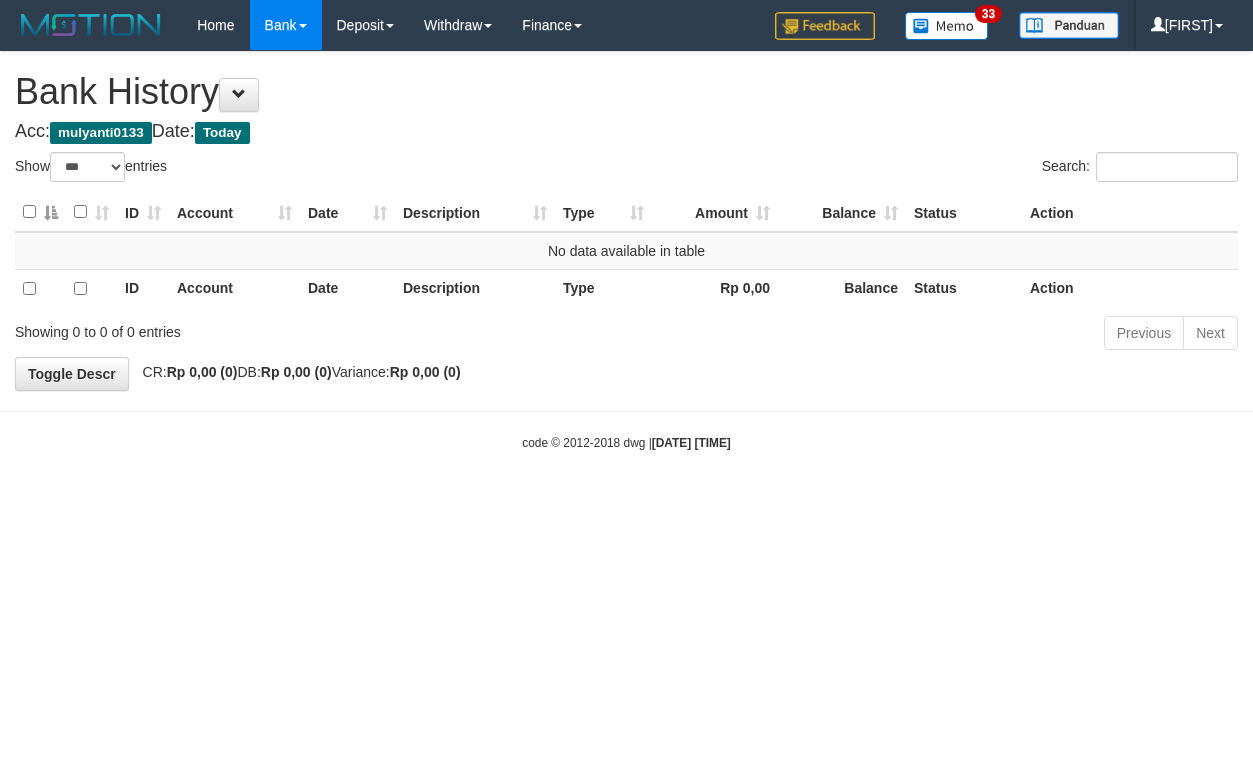select on "***" 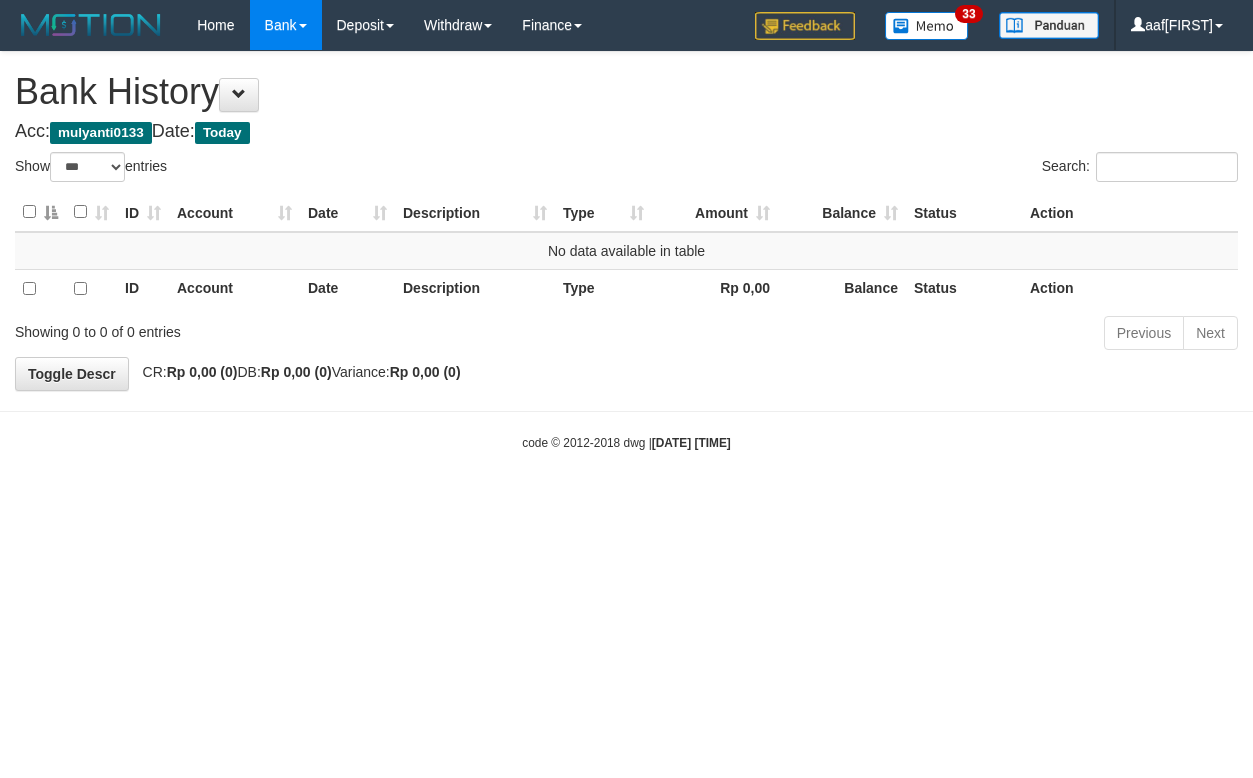 select on "***" 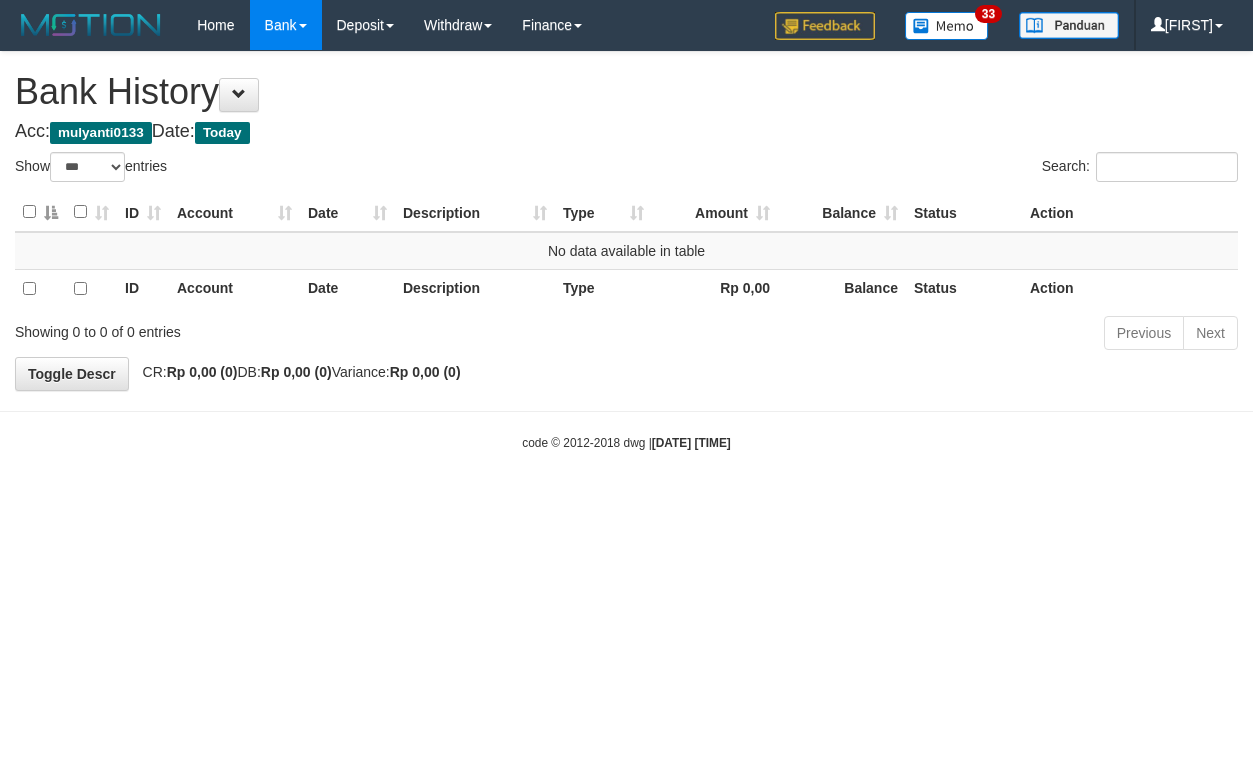 select on "***" 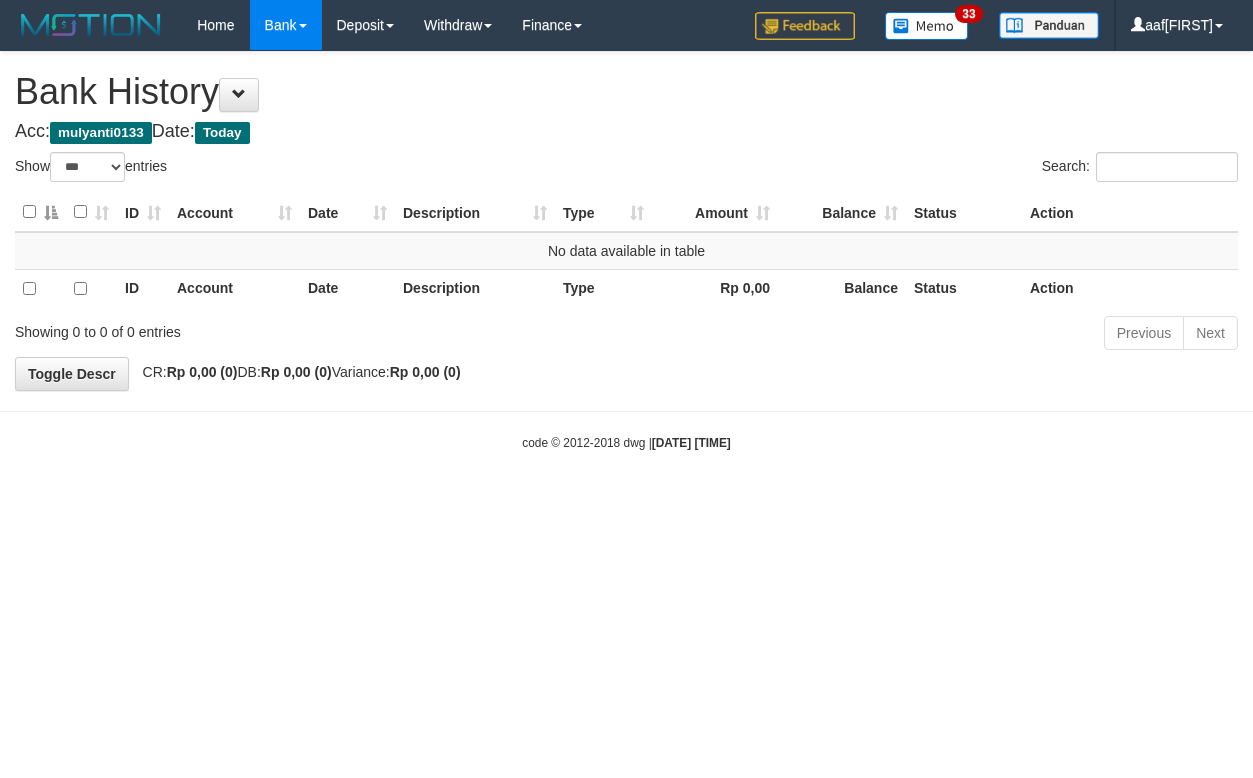 select on "***" 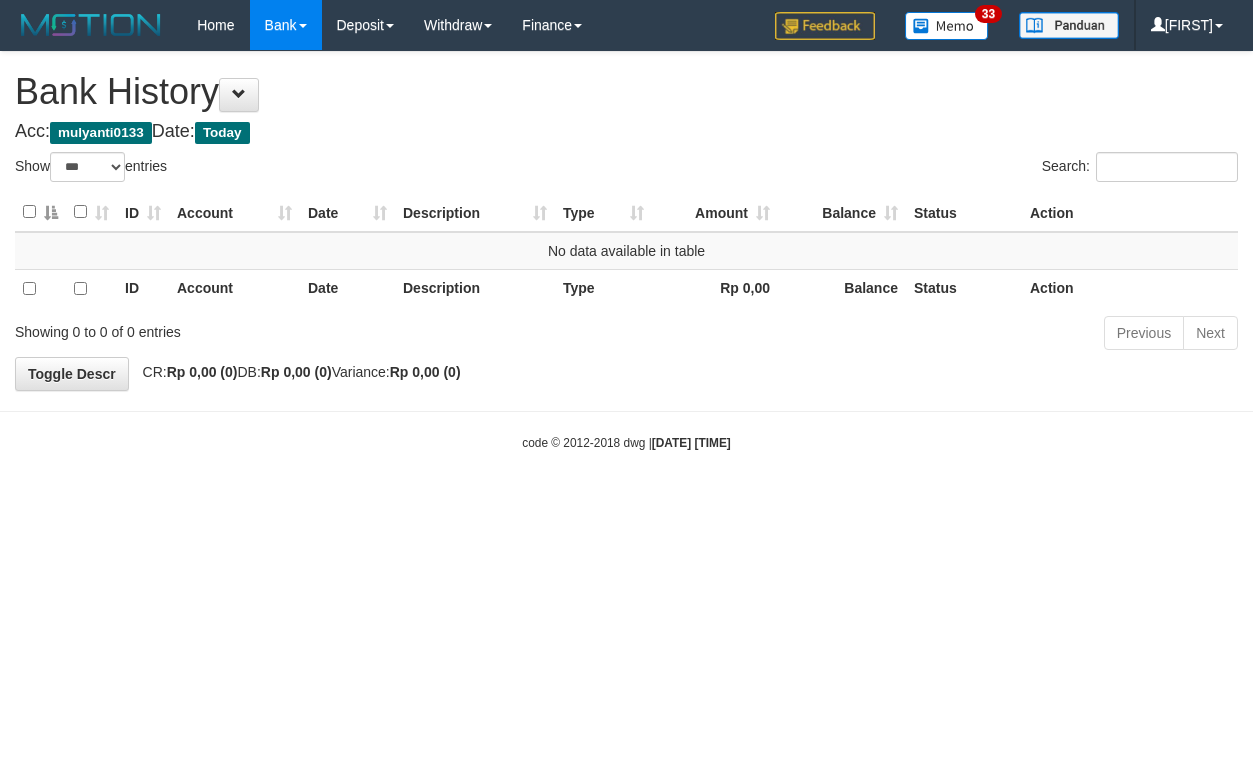 select on "***" 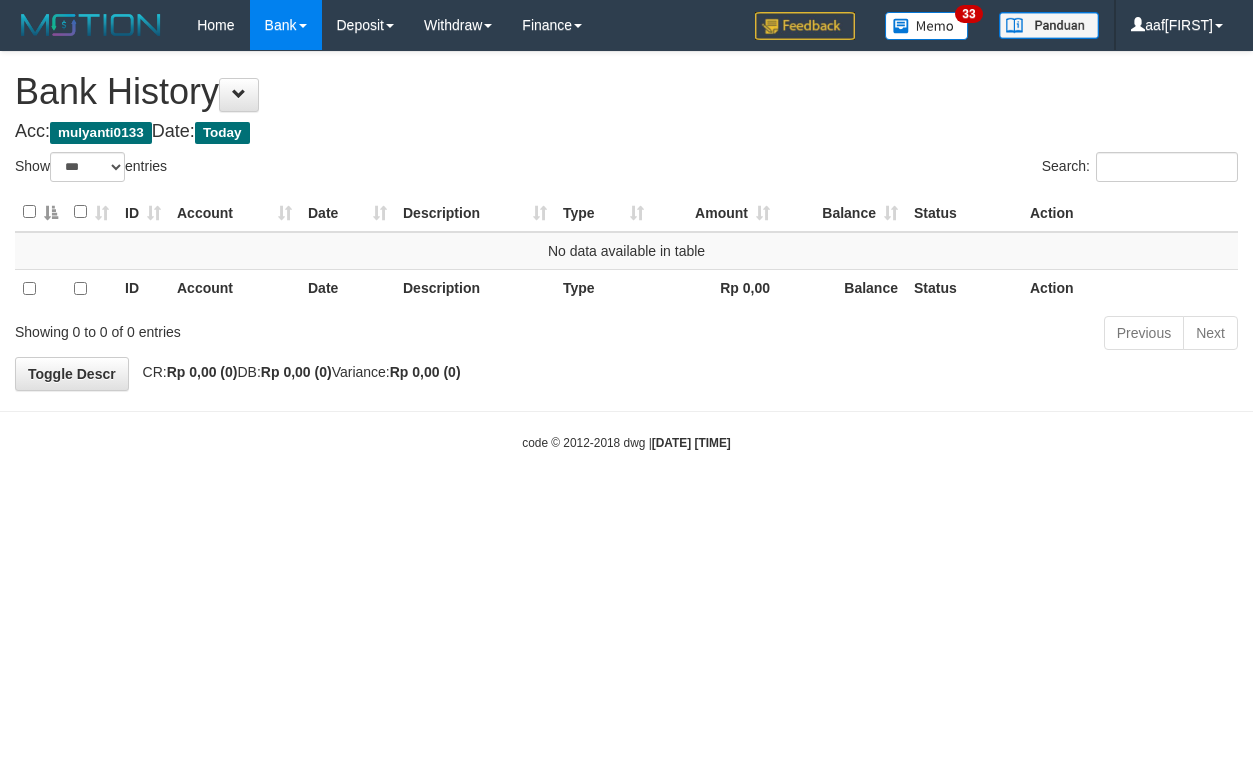 select on "***" 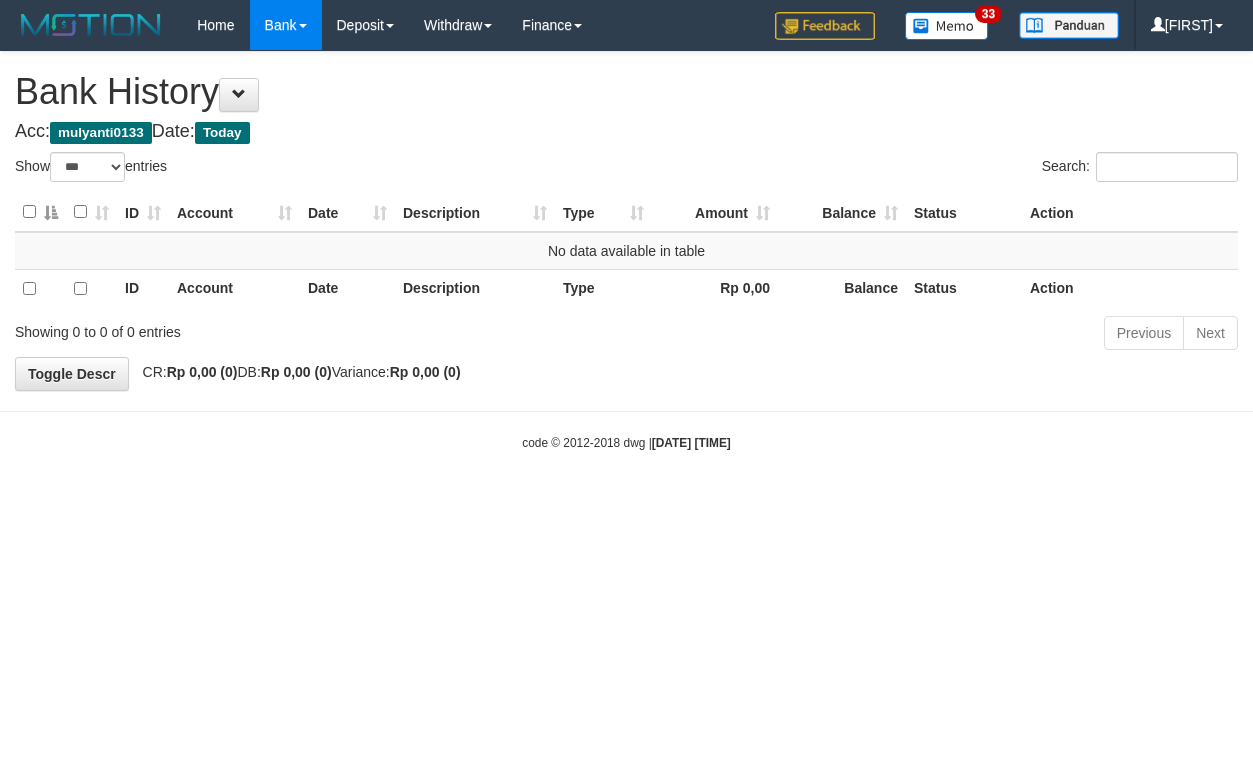 select on "***" 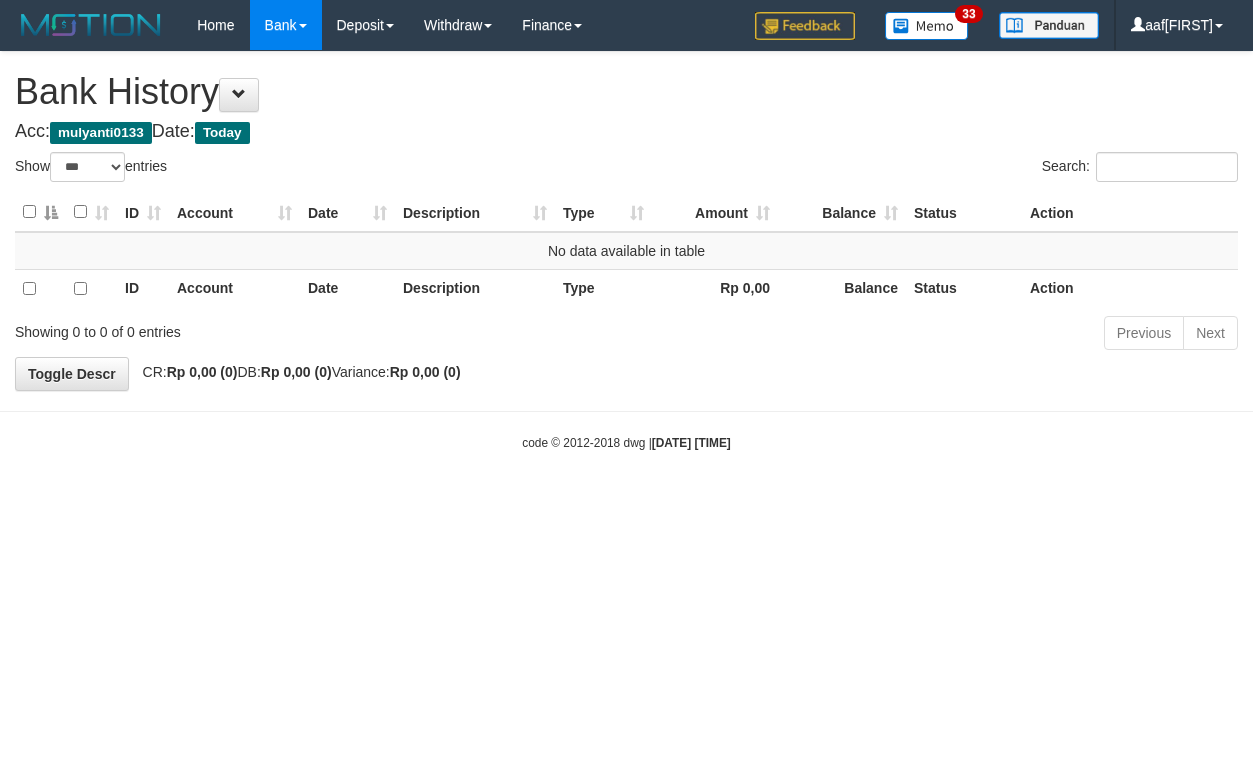 select on "***" 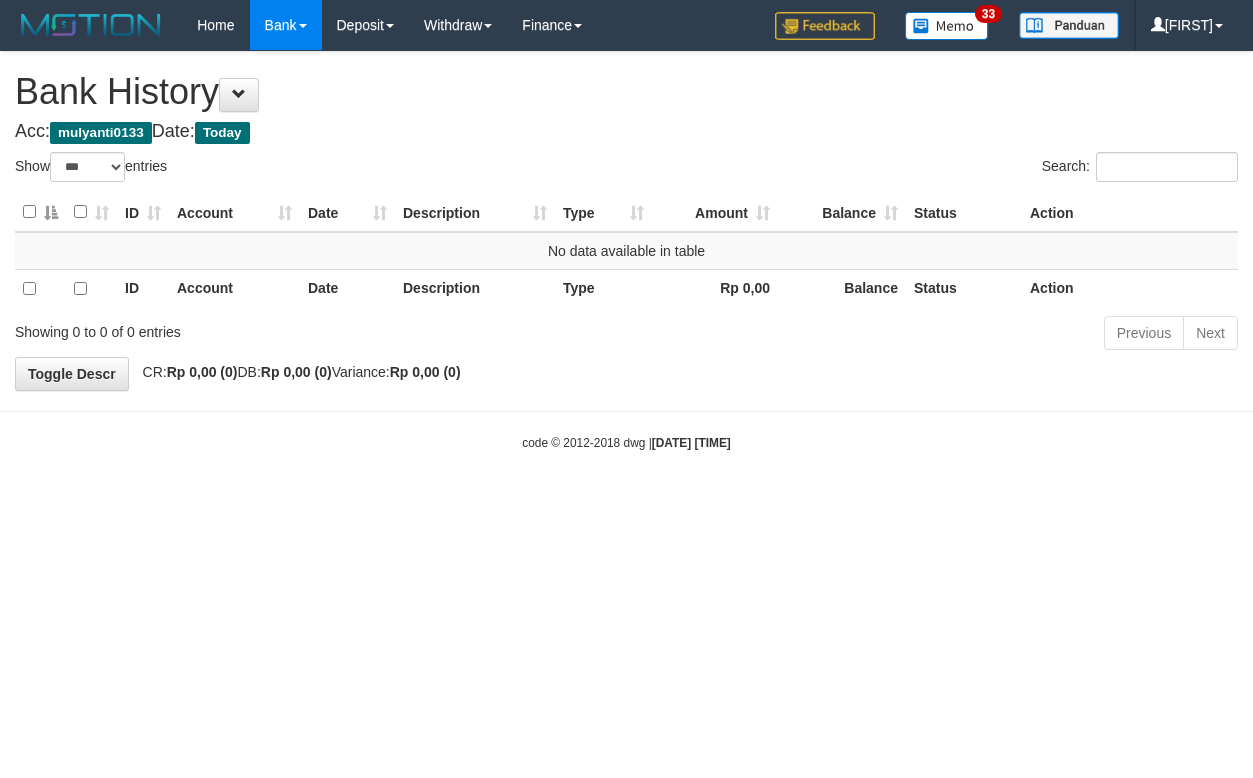 select on "***" 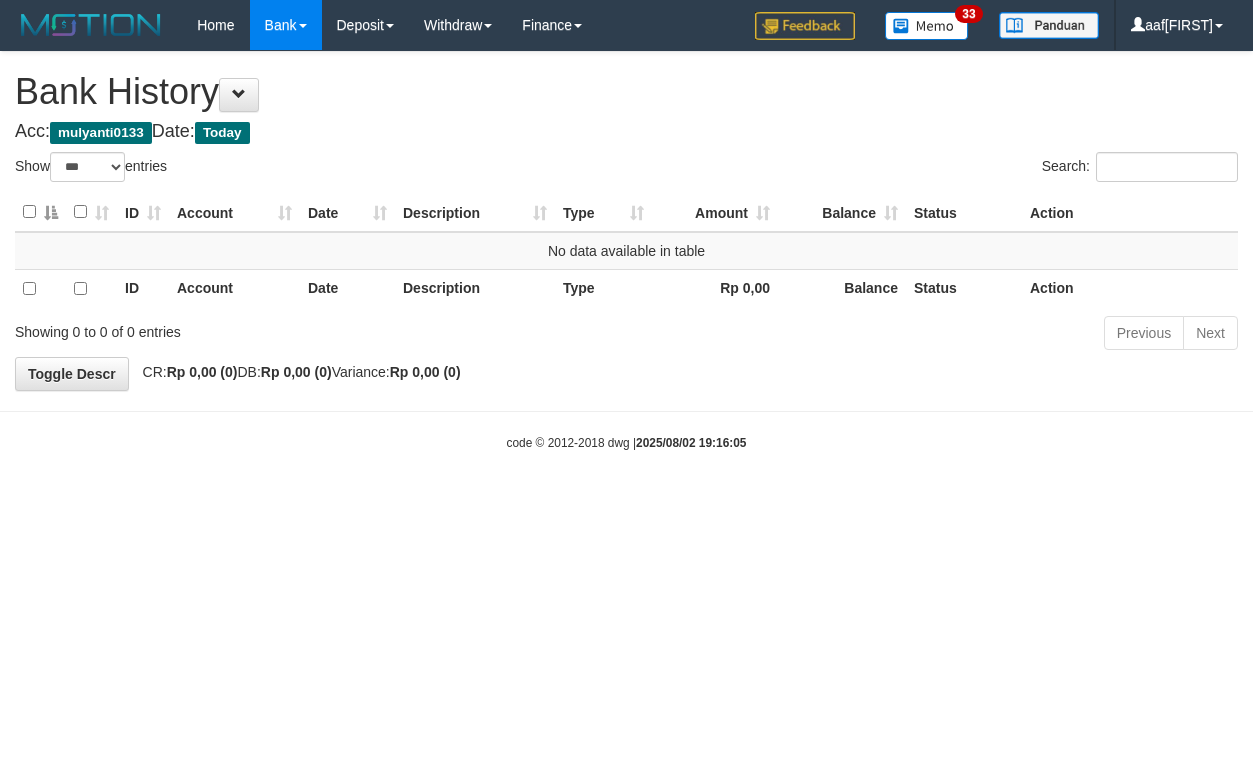 select on "***" 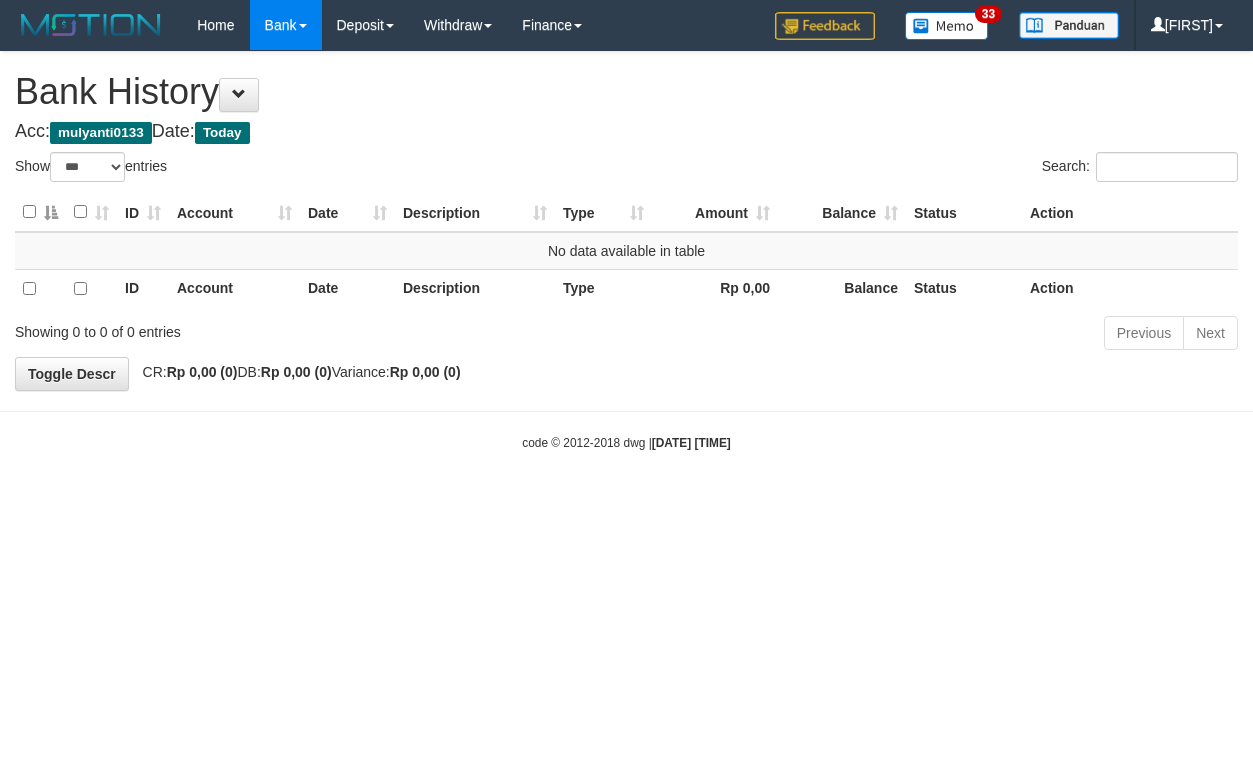 select on "***" 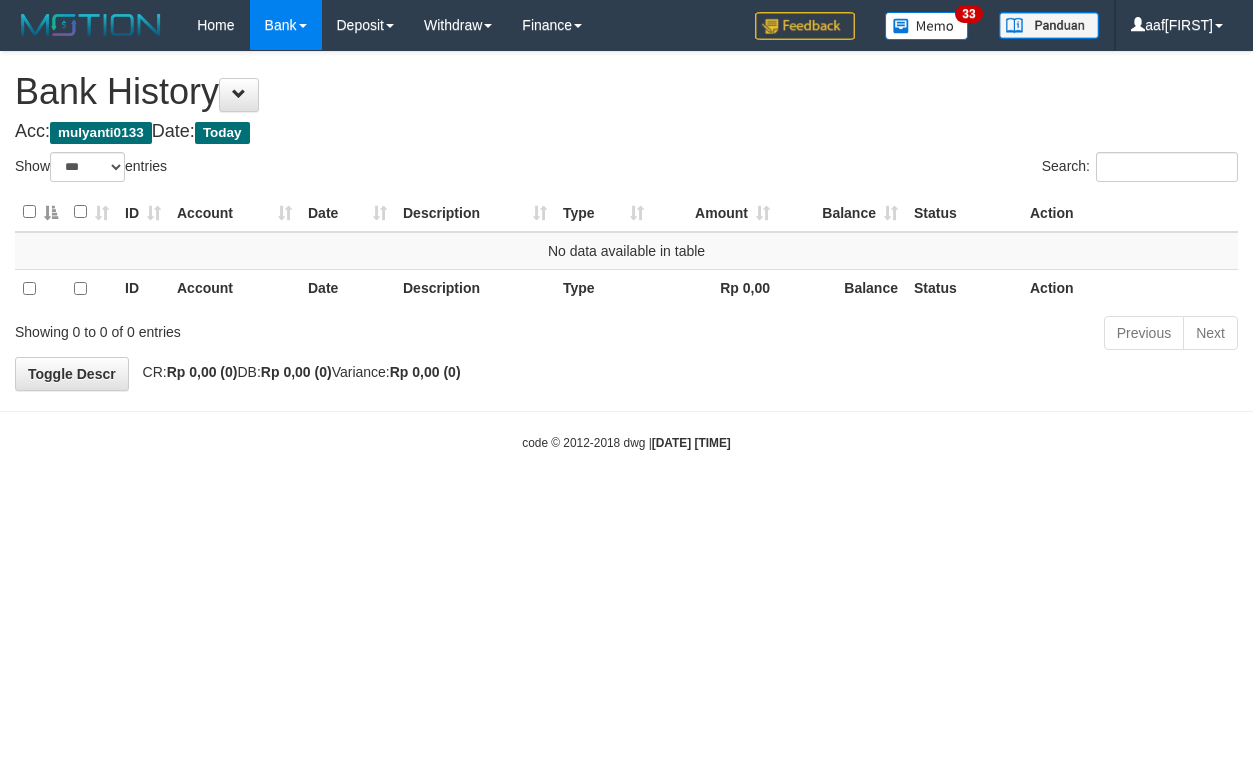 select on "***" 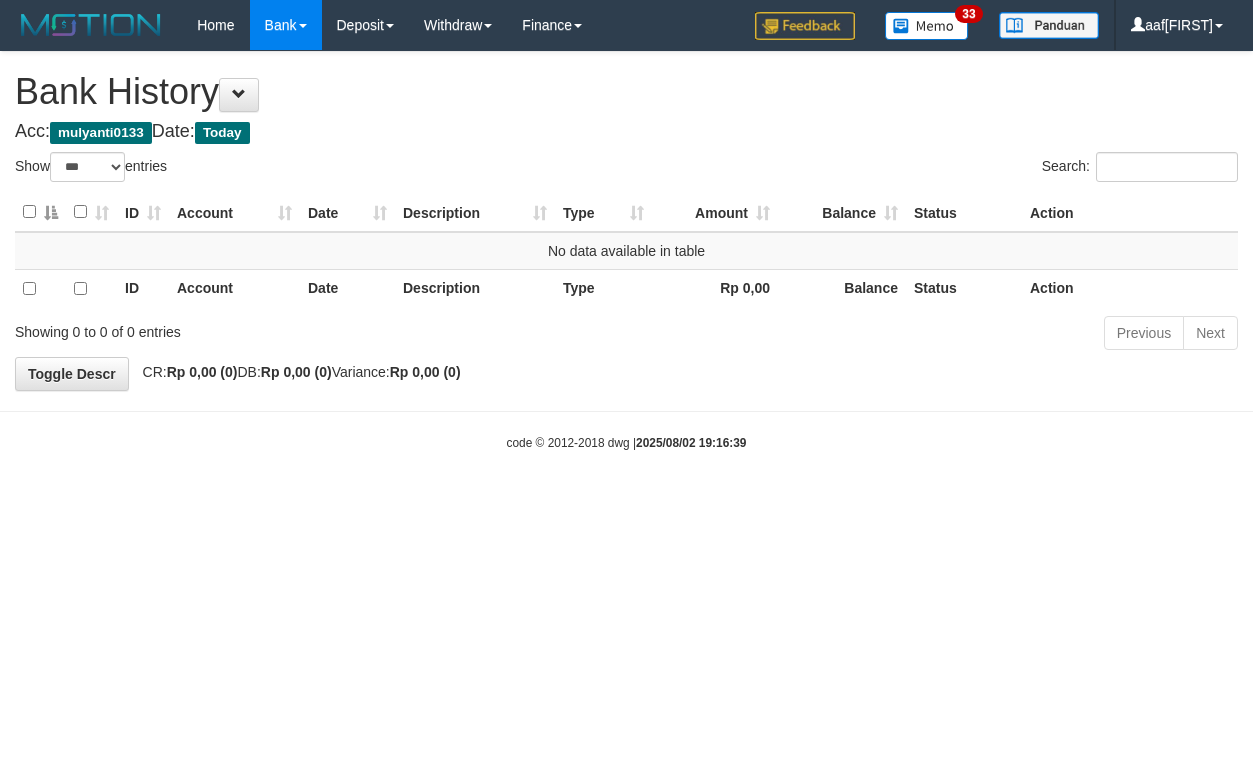 select on "***" 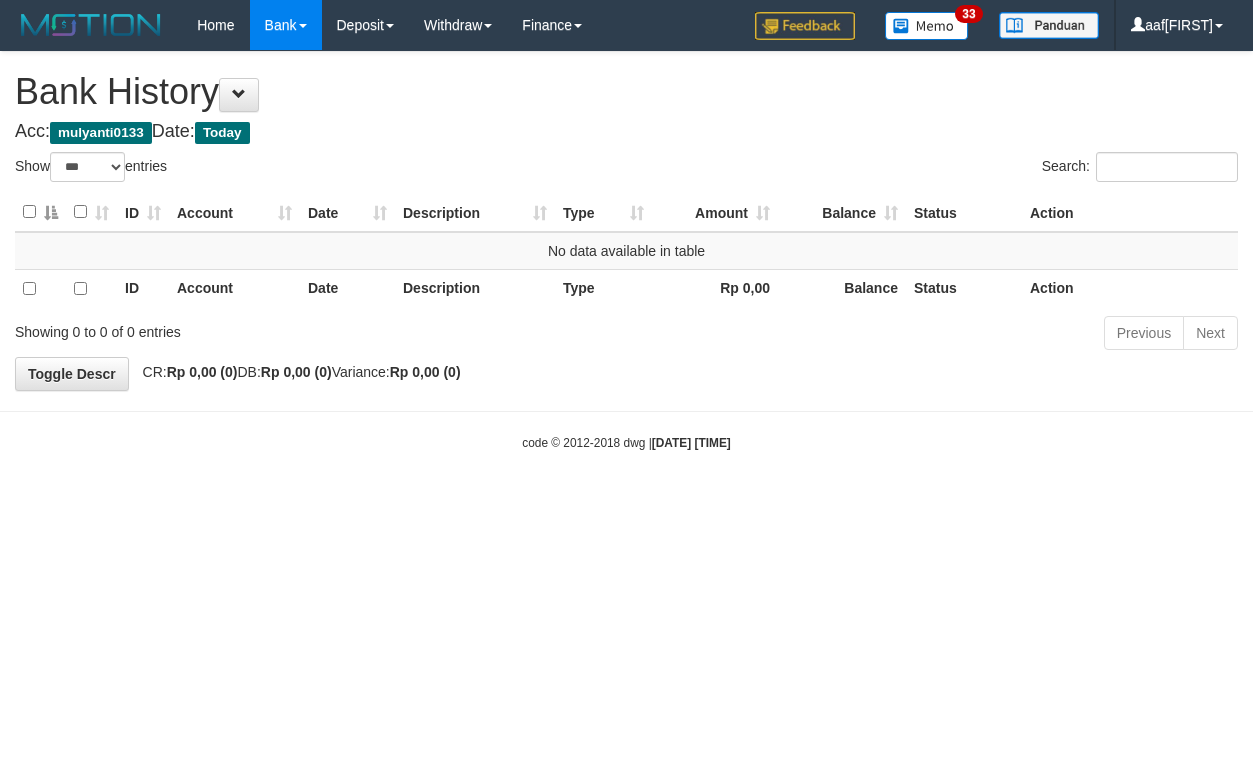 select on "***" 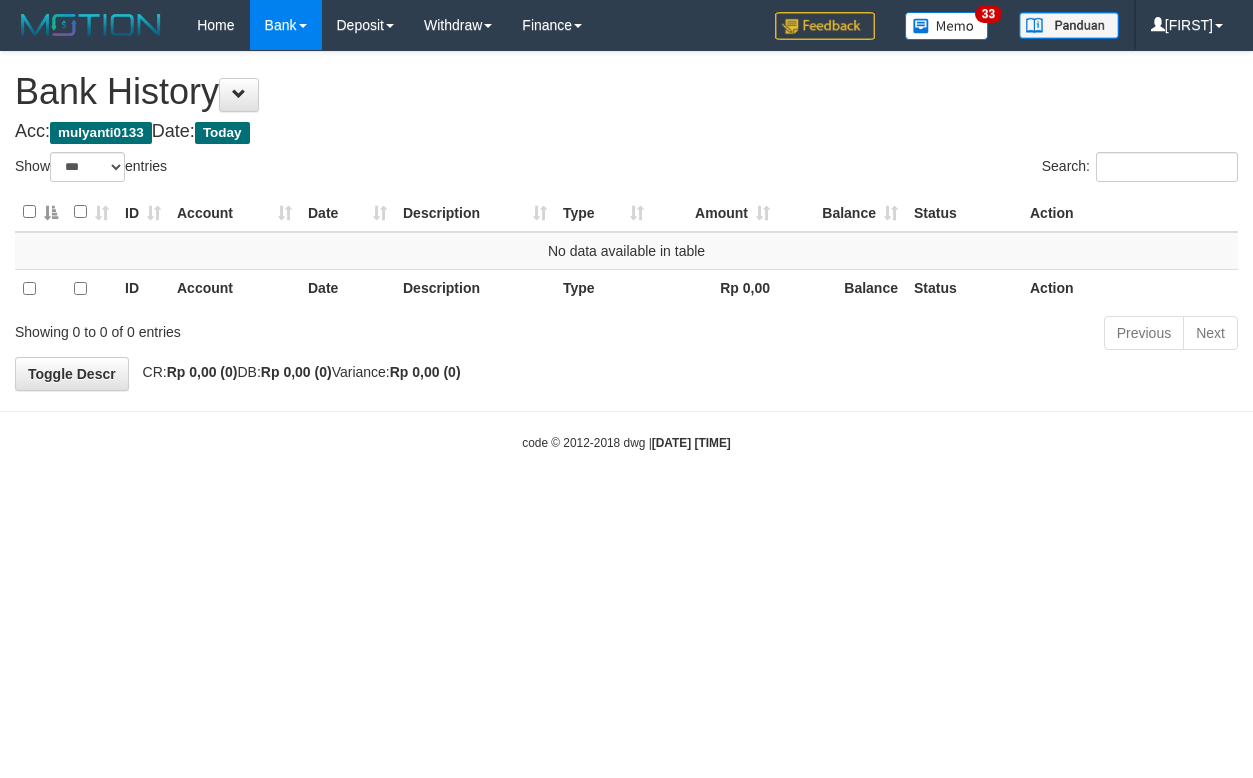 select on "***" 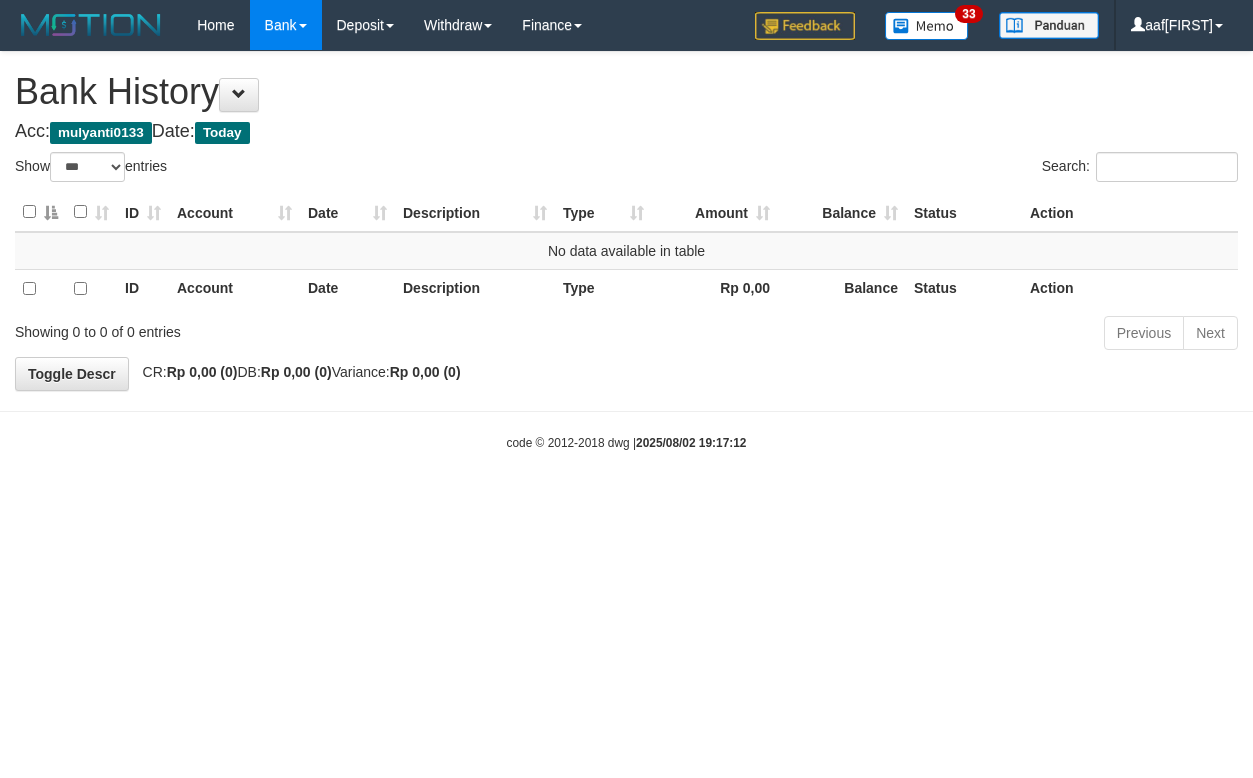 select on "***" 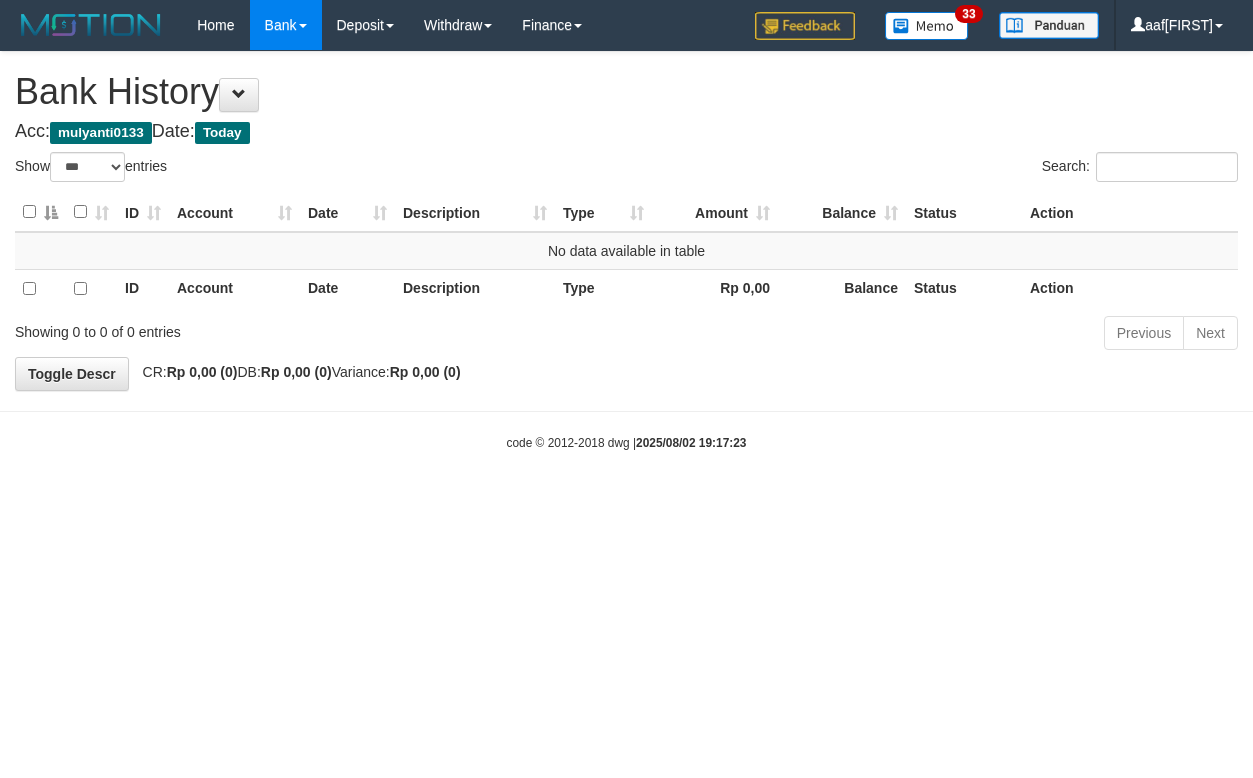 select on "***" 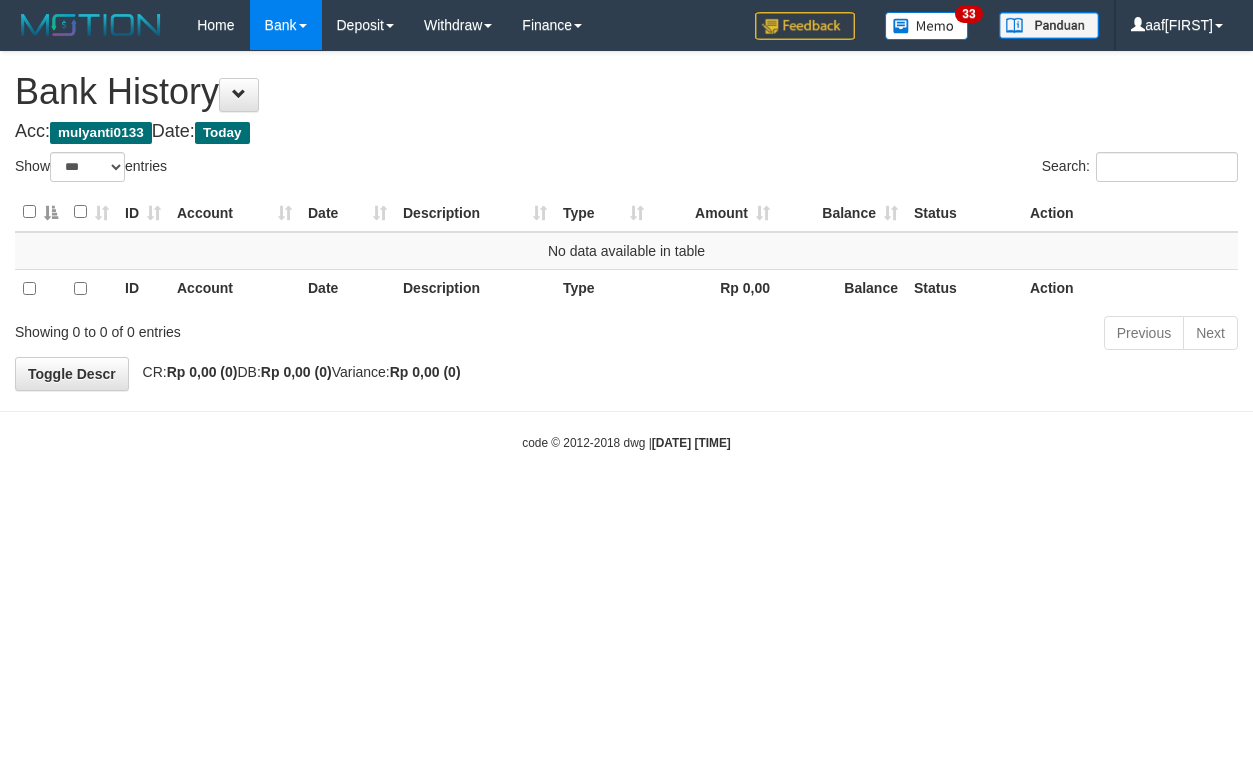 select on "***" 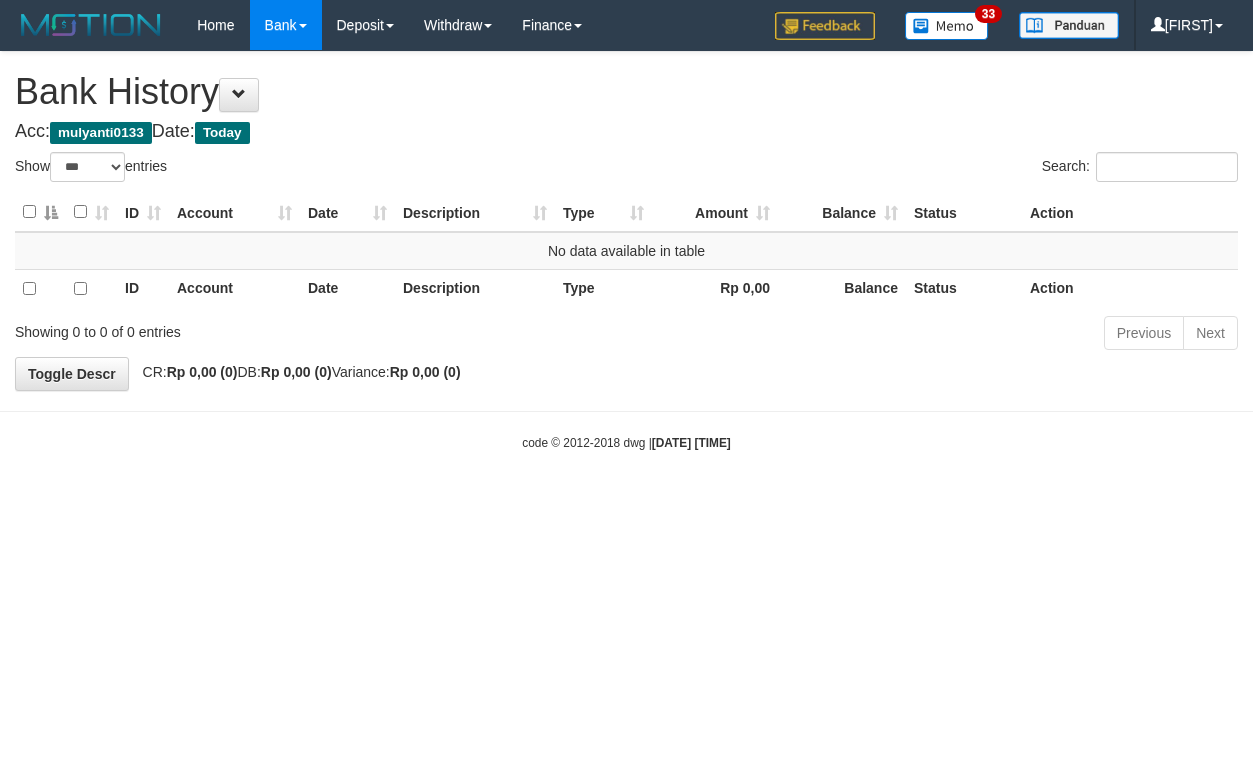 select on "***" 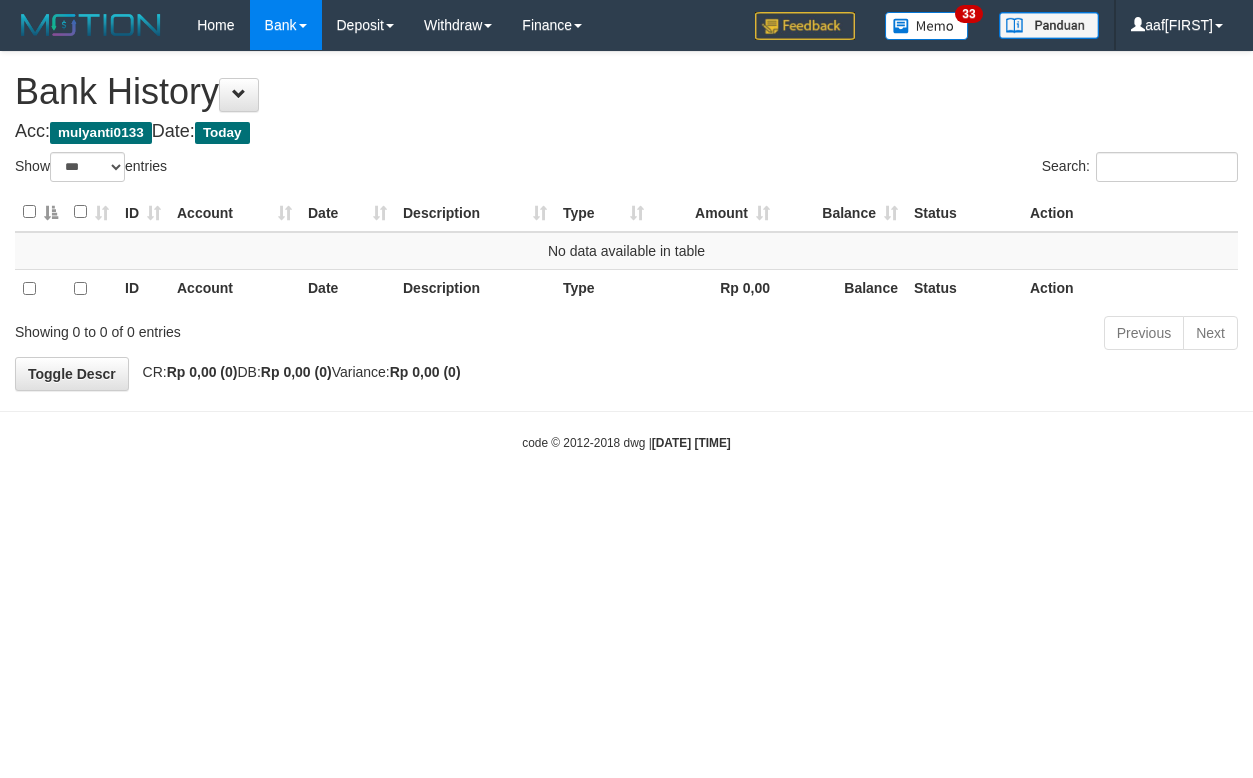 select on "***" 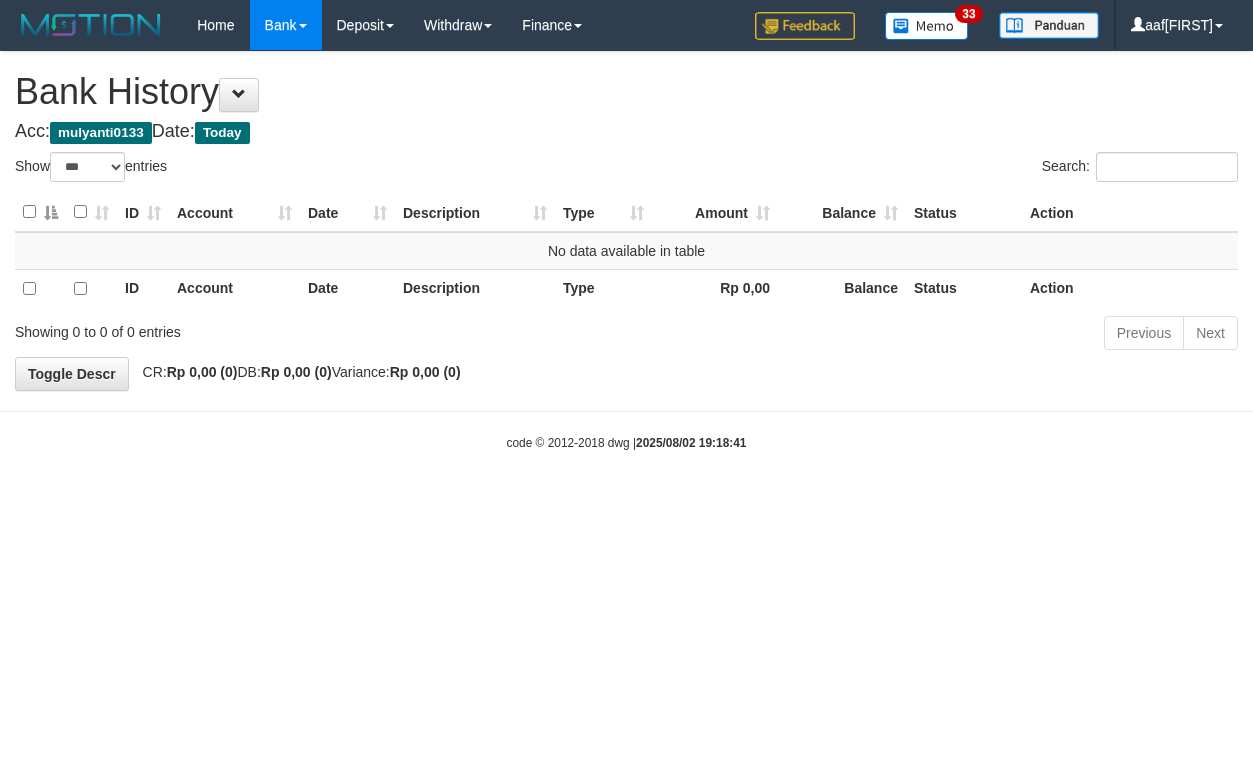 select on "***" 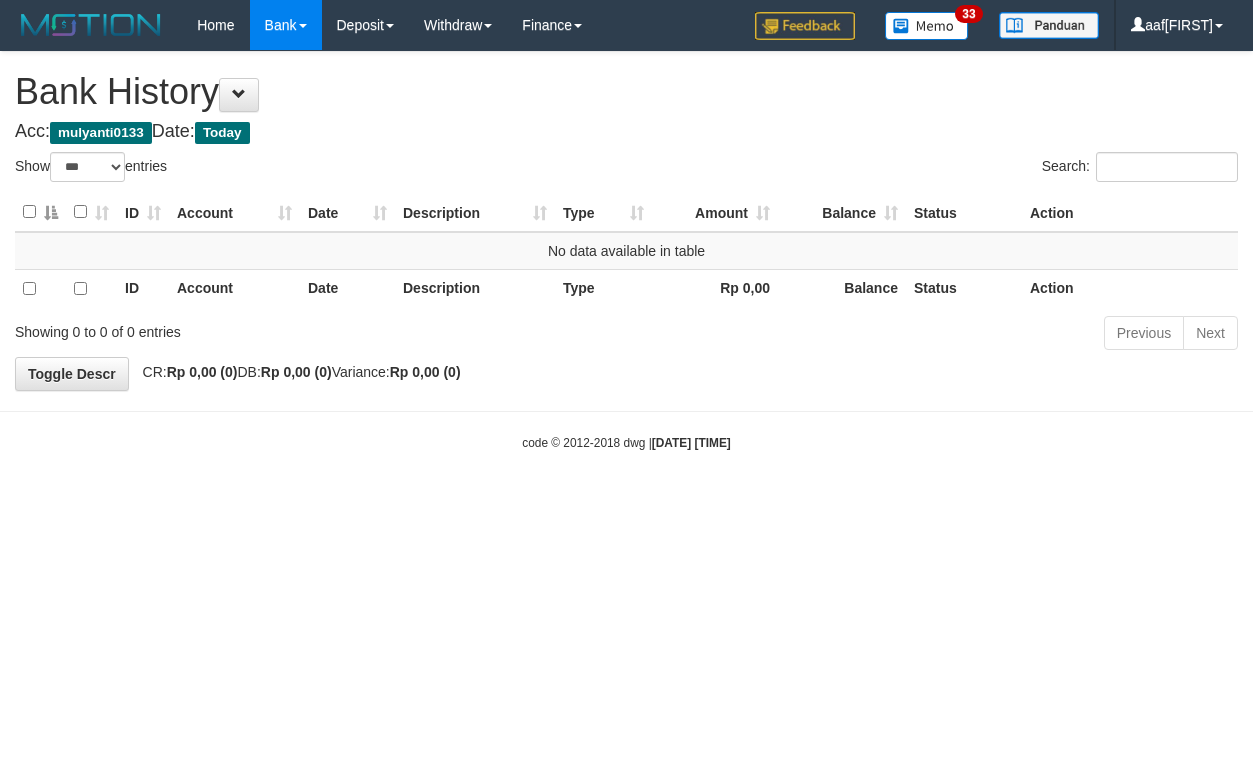 select on "***" 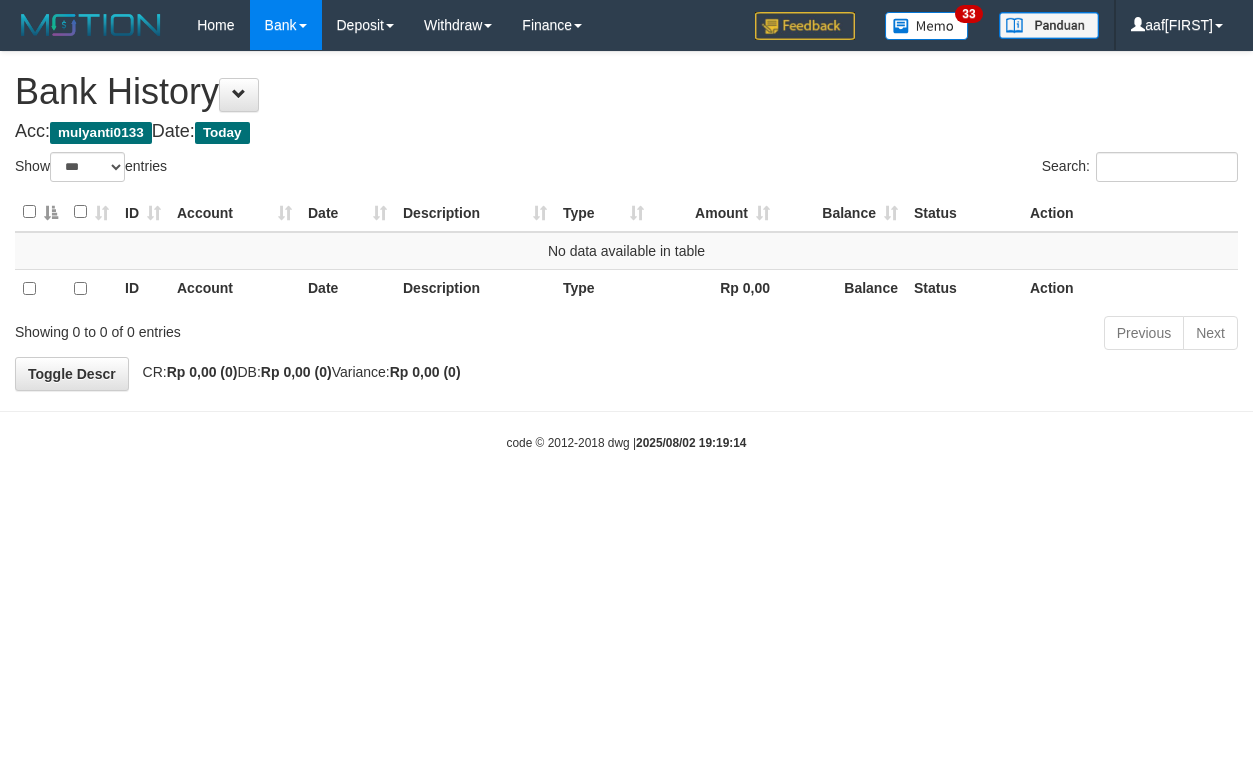 select on "***" 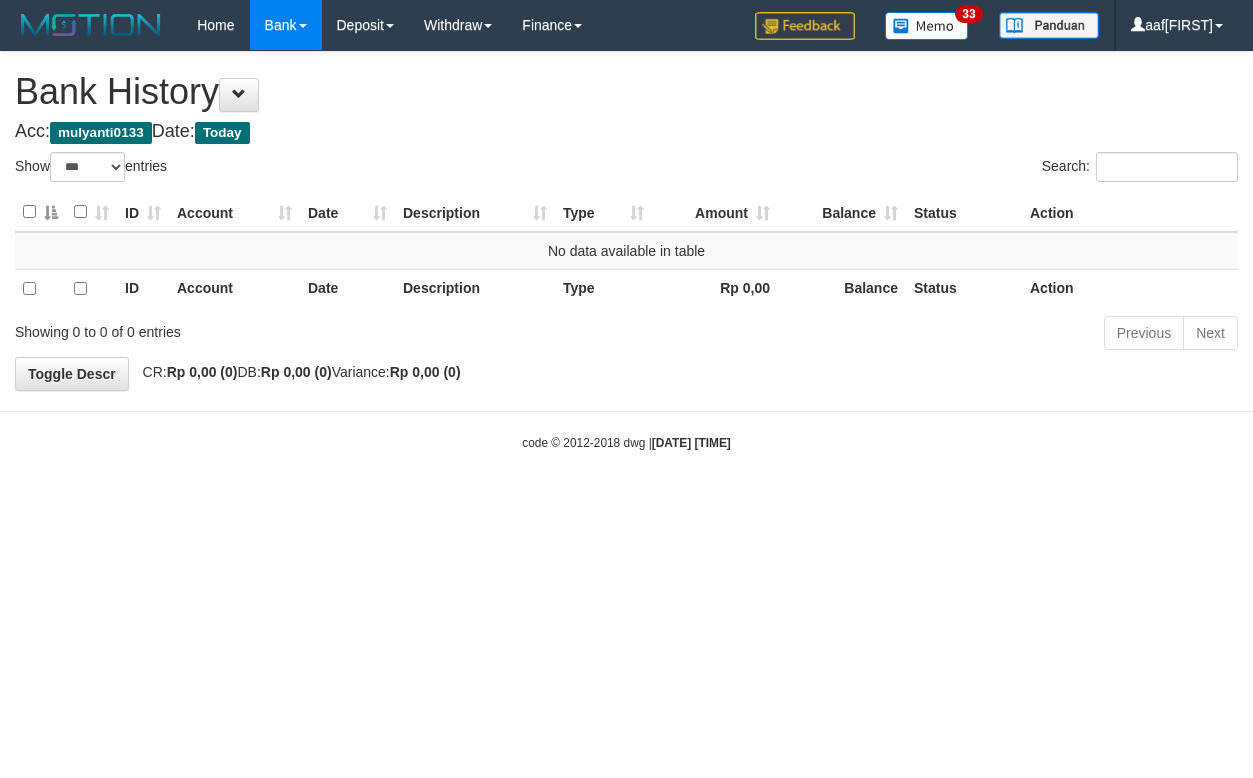 select on "***" 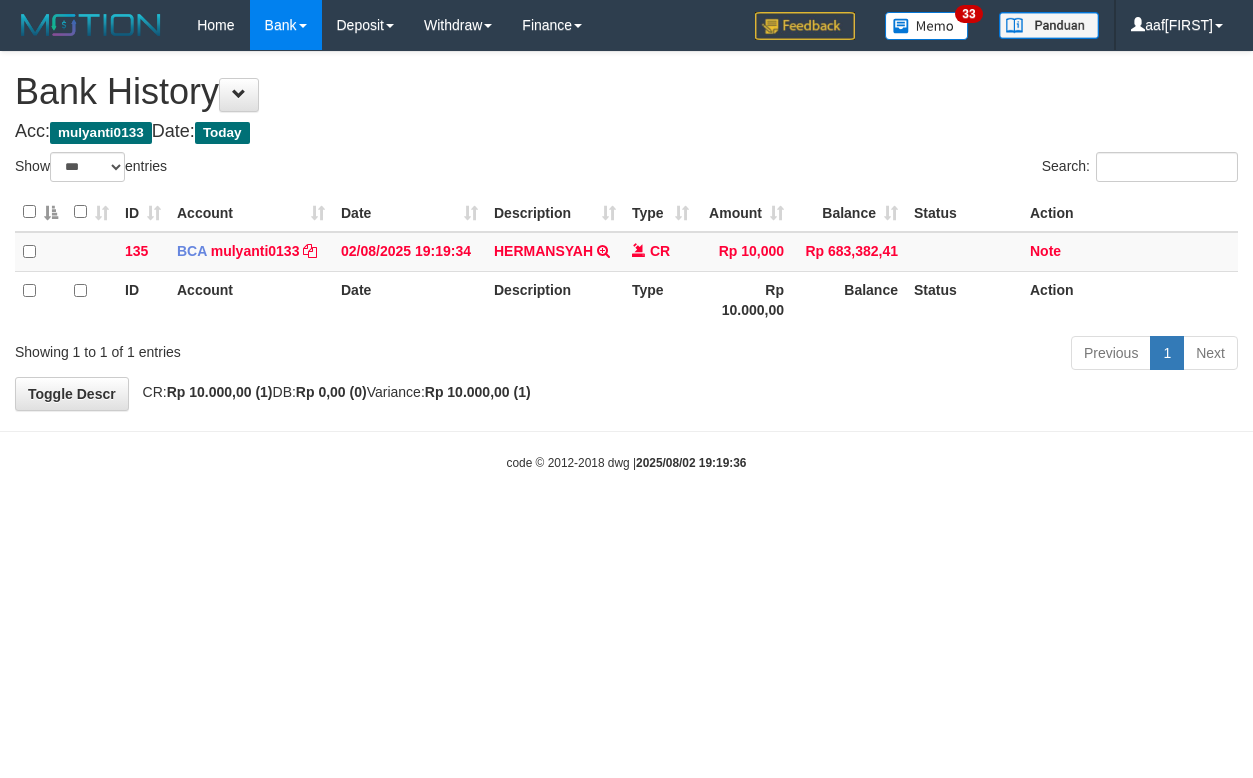 select on "***" 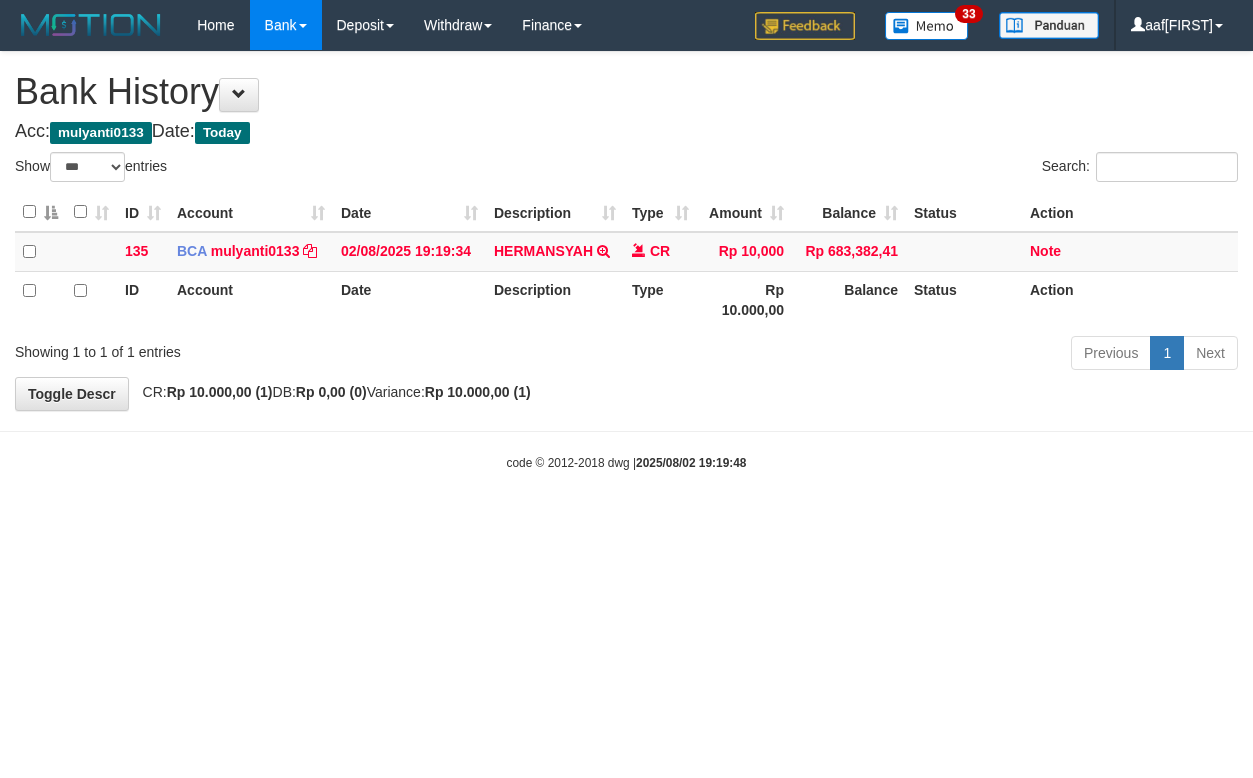 select on "***" 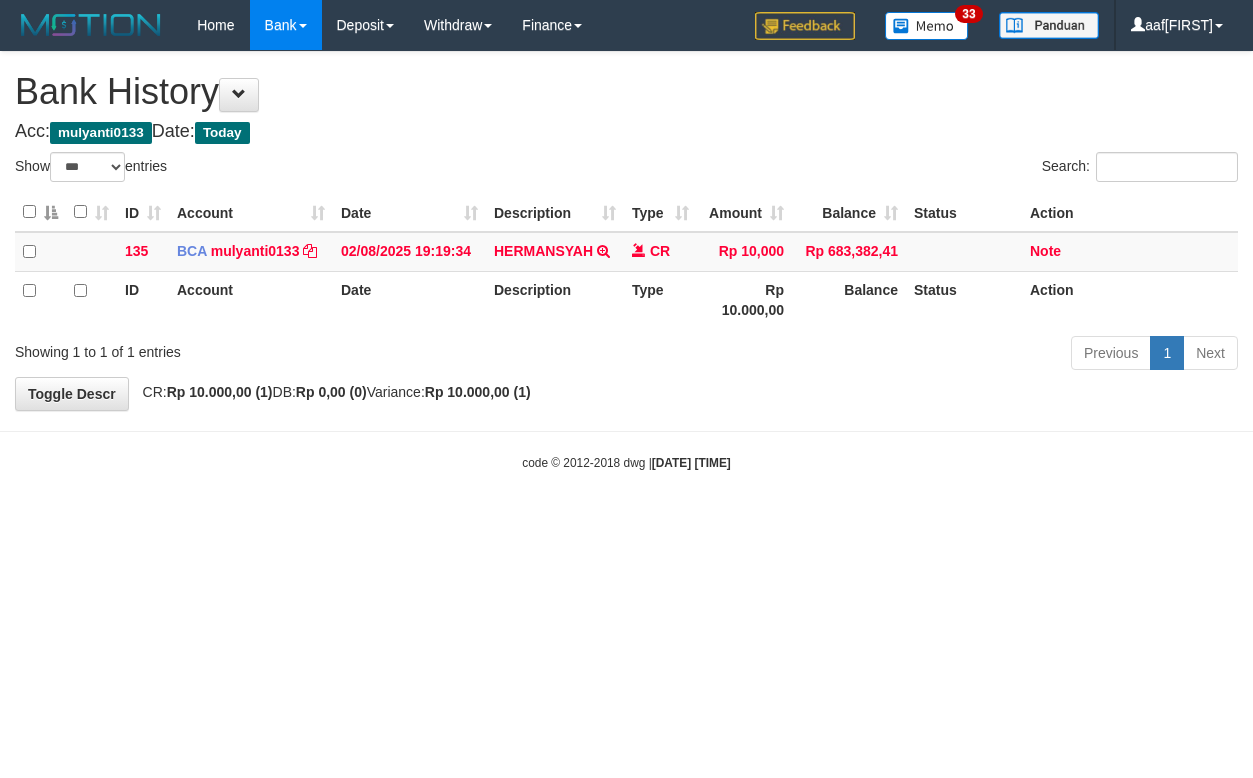 select on "***" 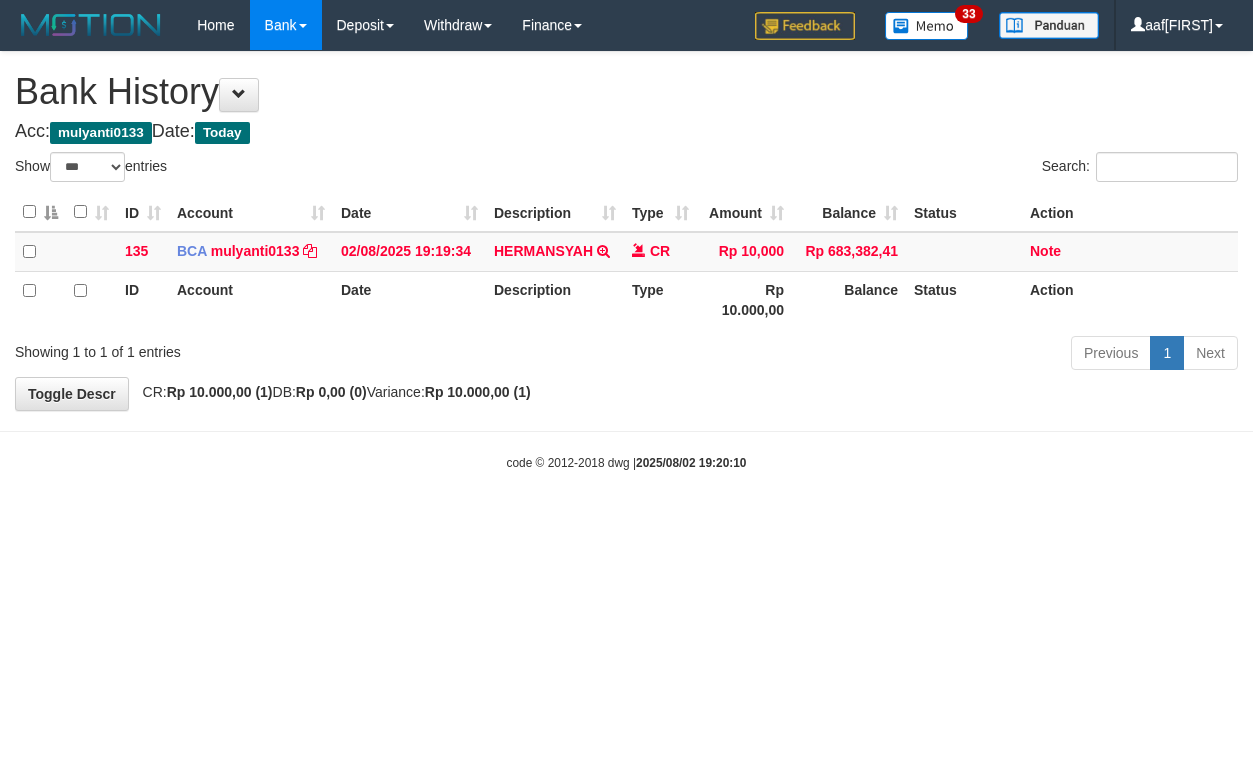 select on "***" 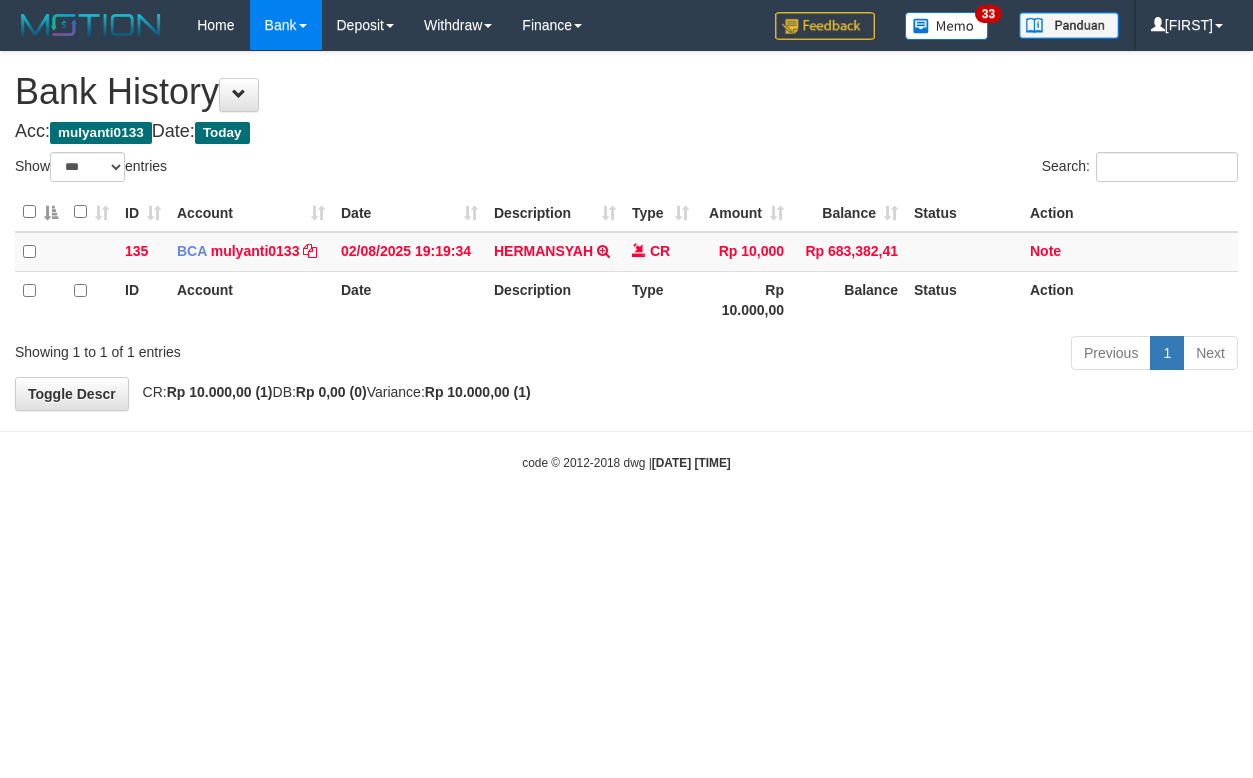 select on "***" 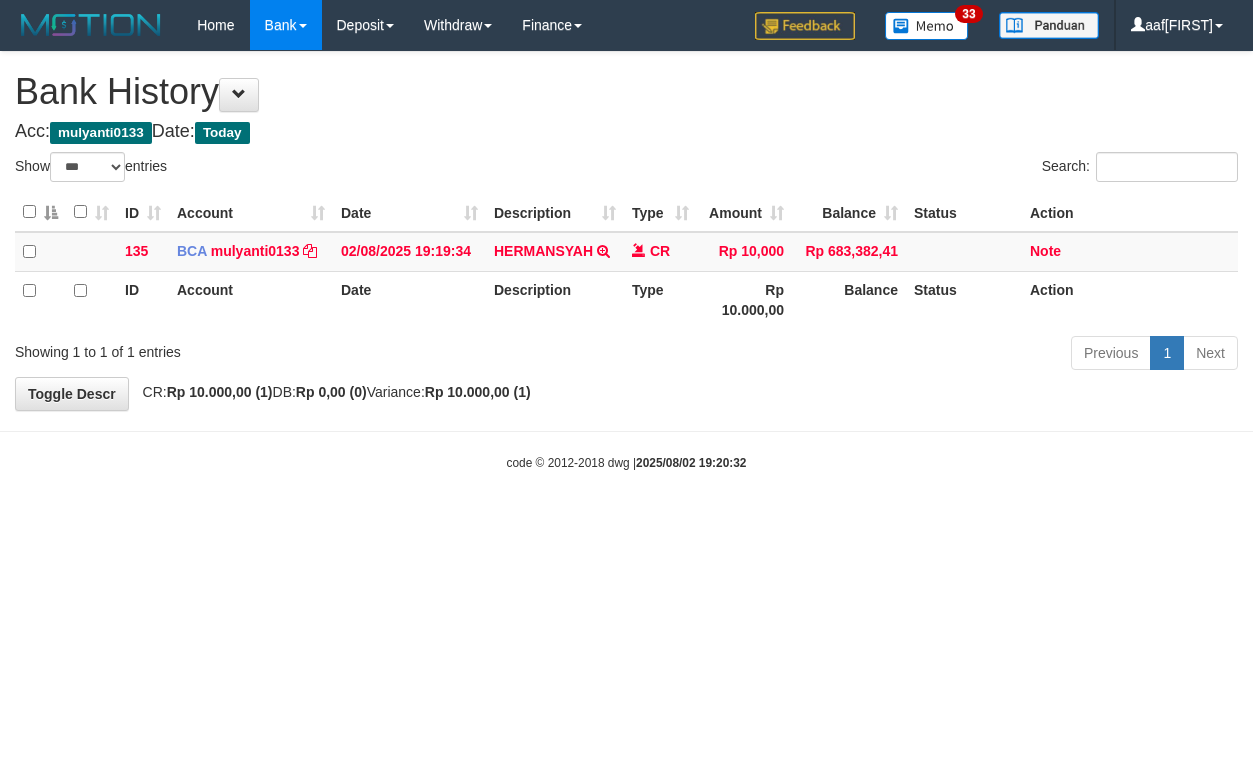 select on "***" 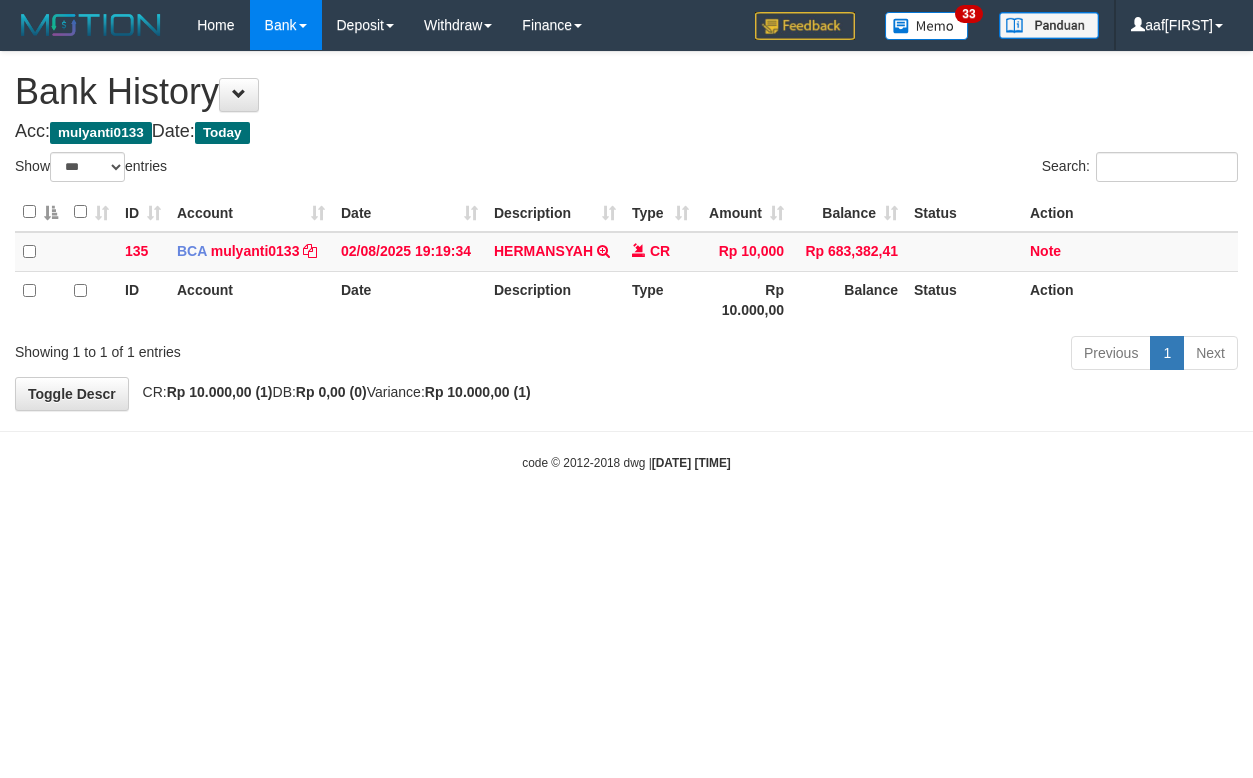 select on "***" 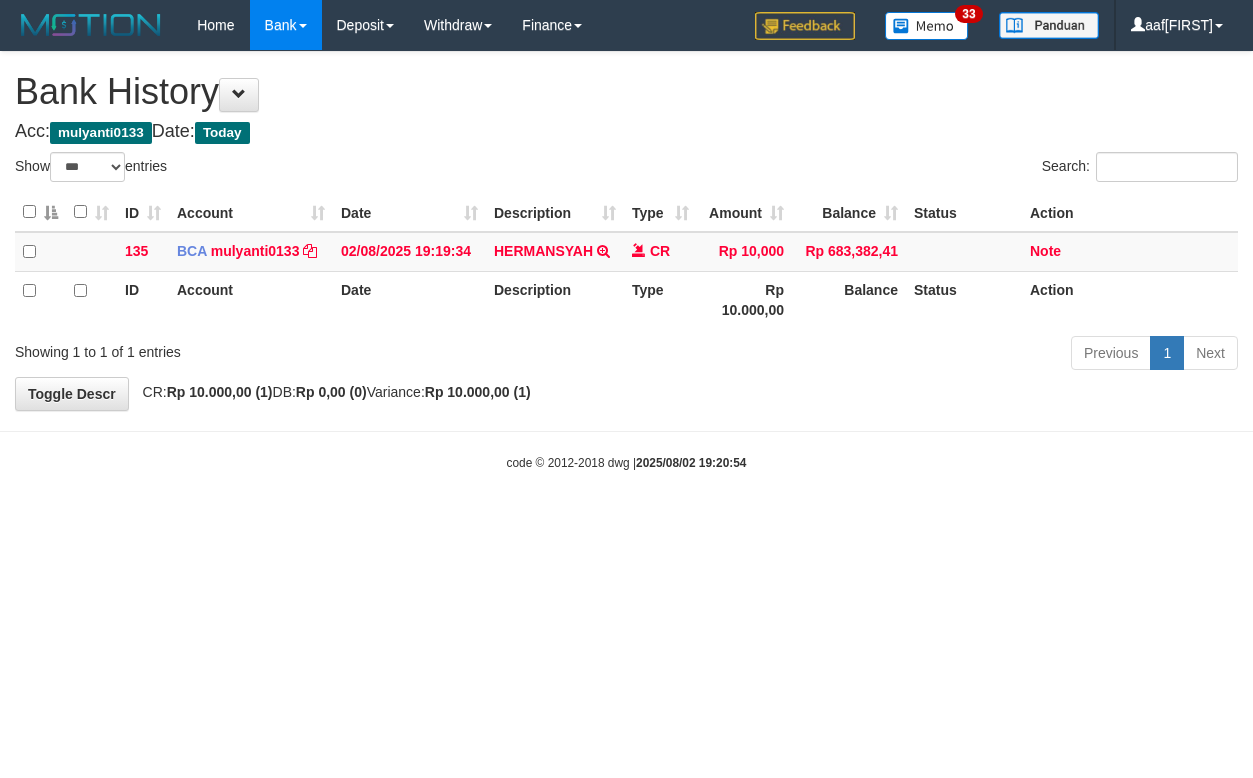 select on "***" 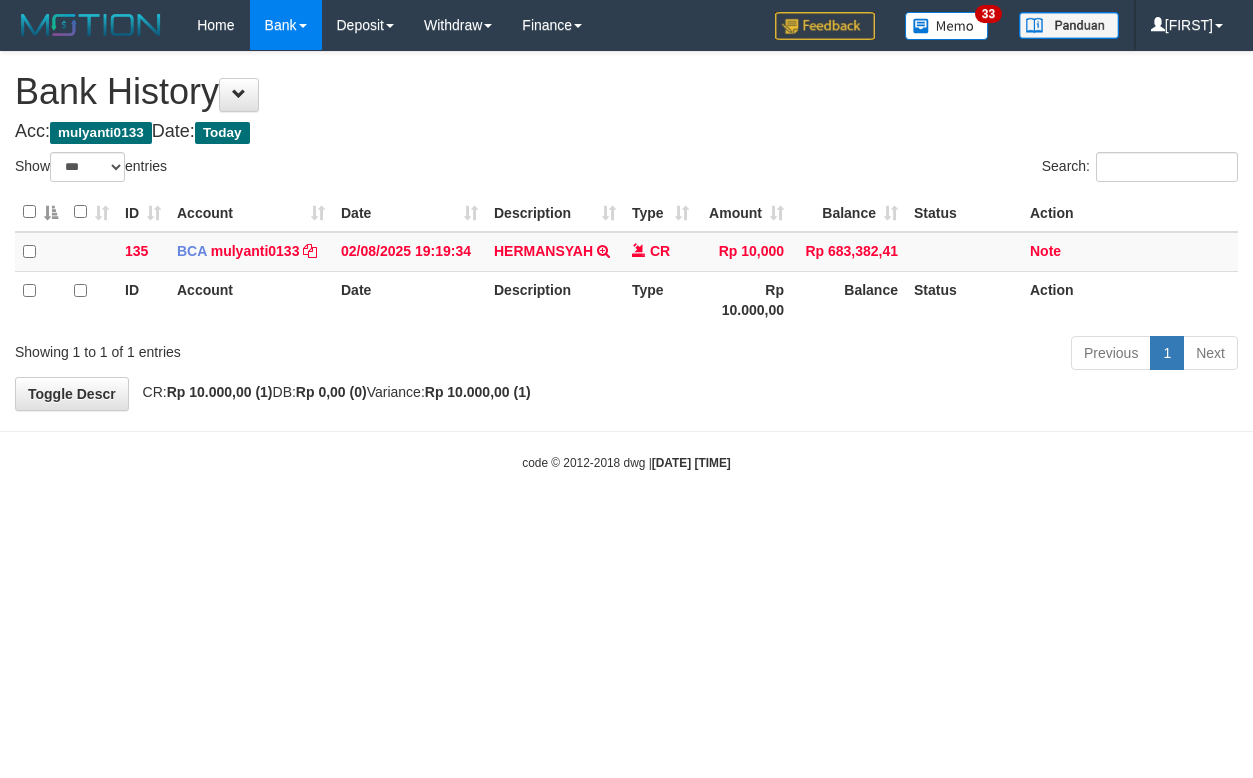 select on "***" 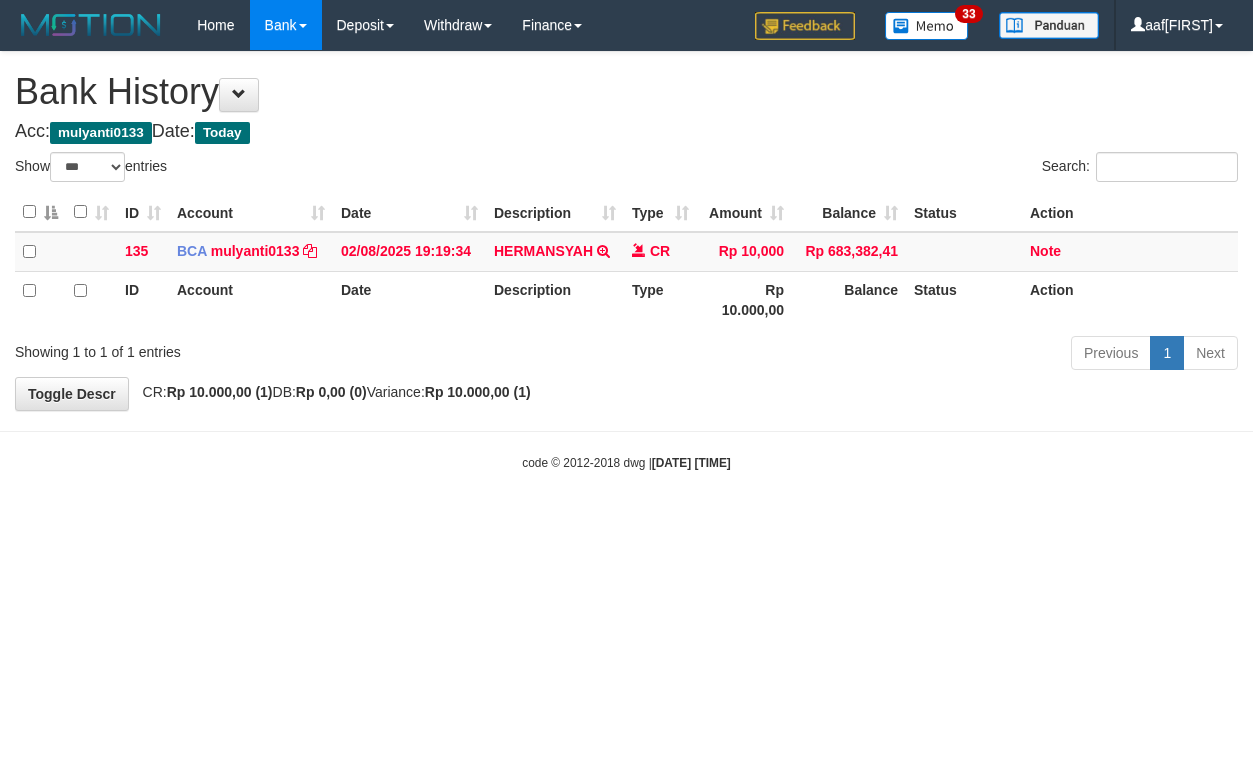 select on "***" 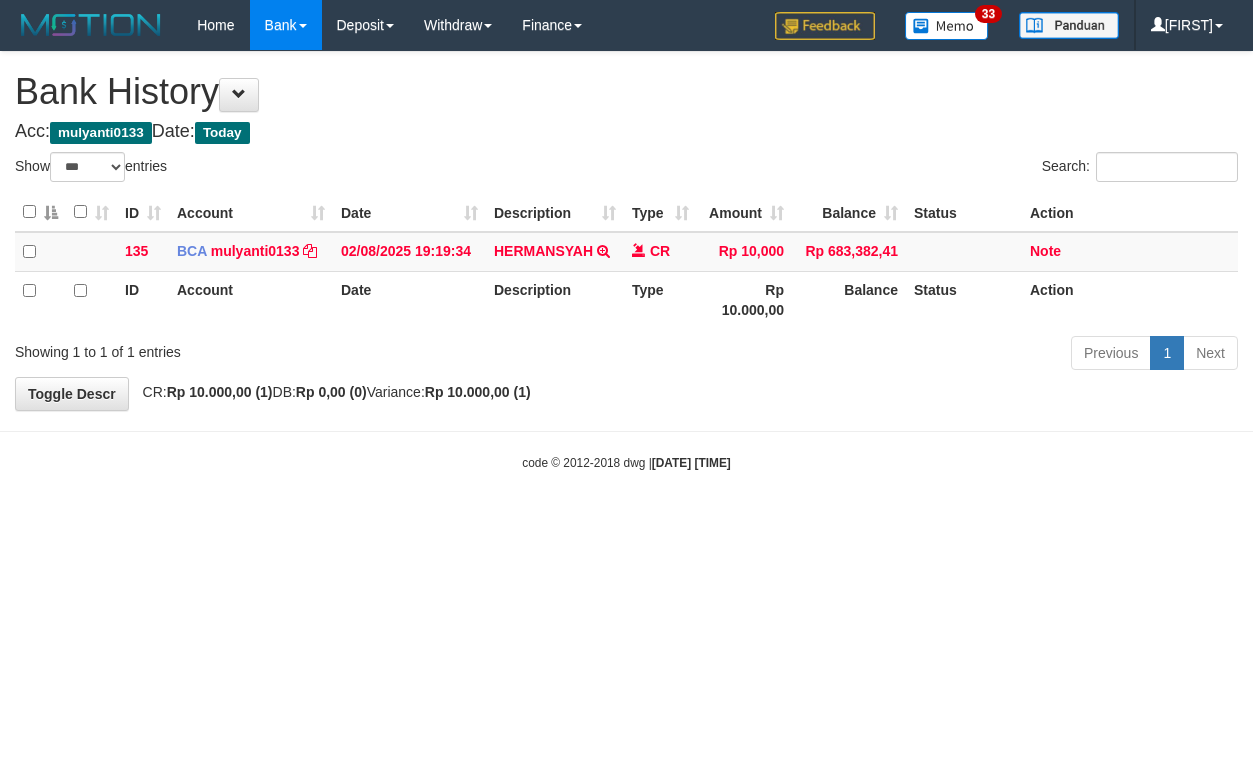 select on "***" 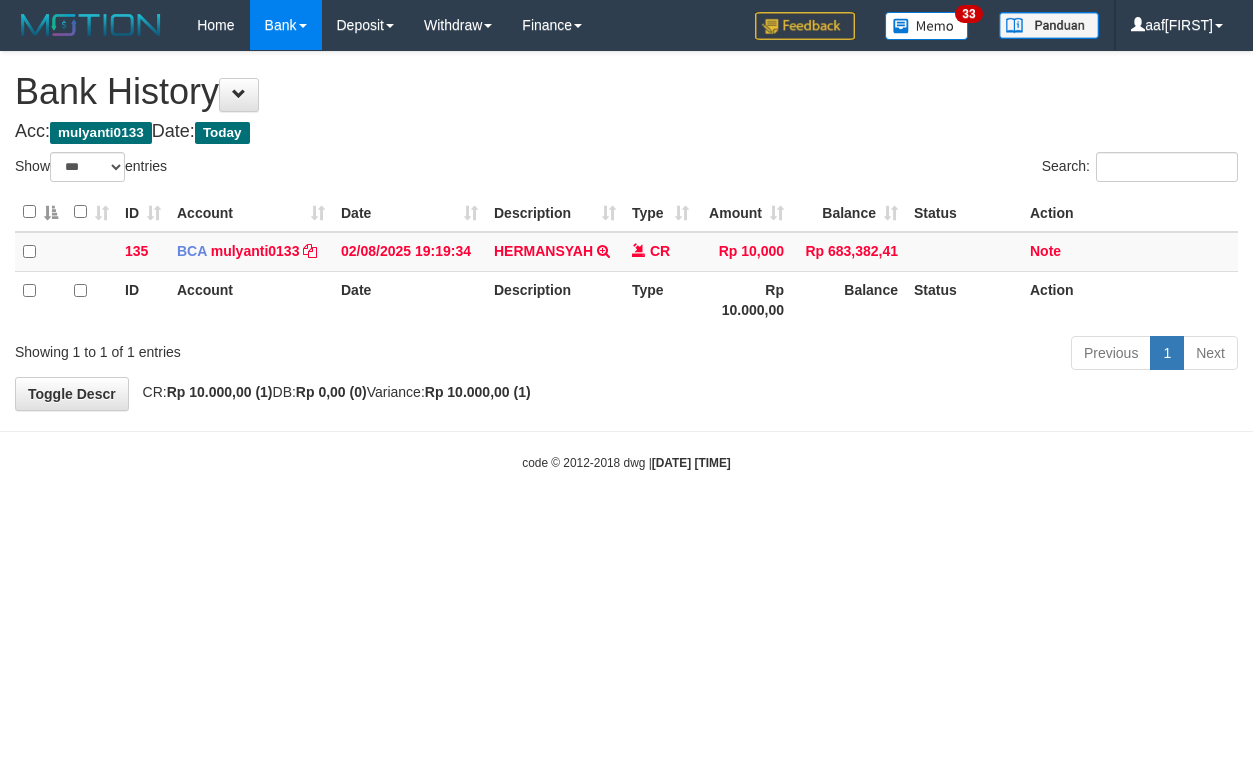 select on "***" 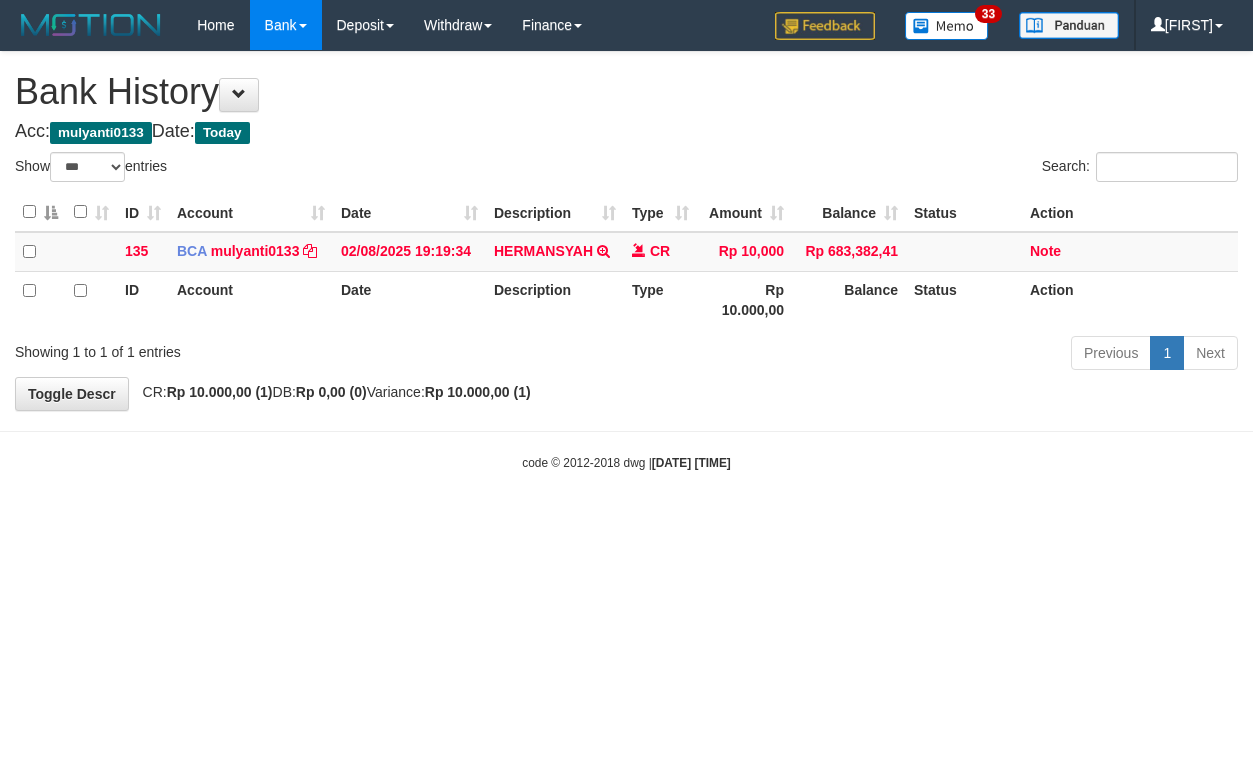 select on "***" 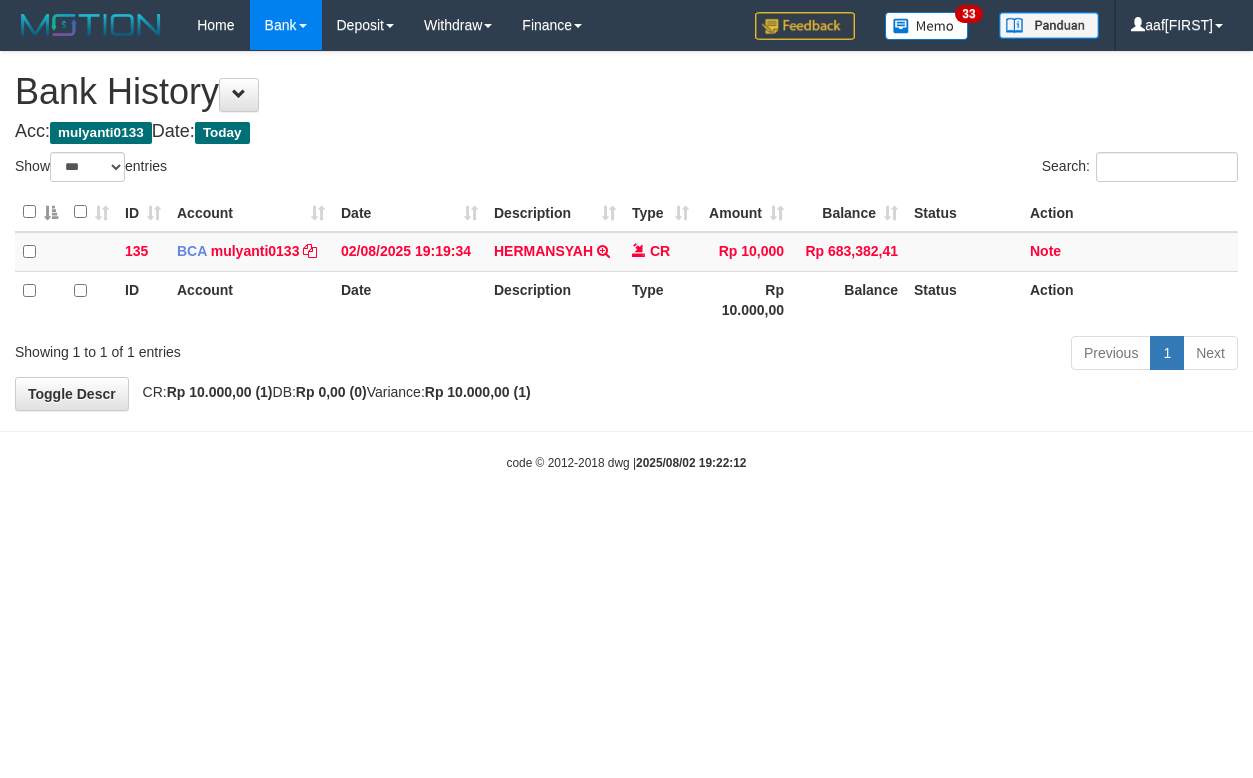 select on "***" 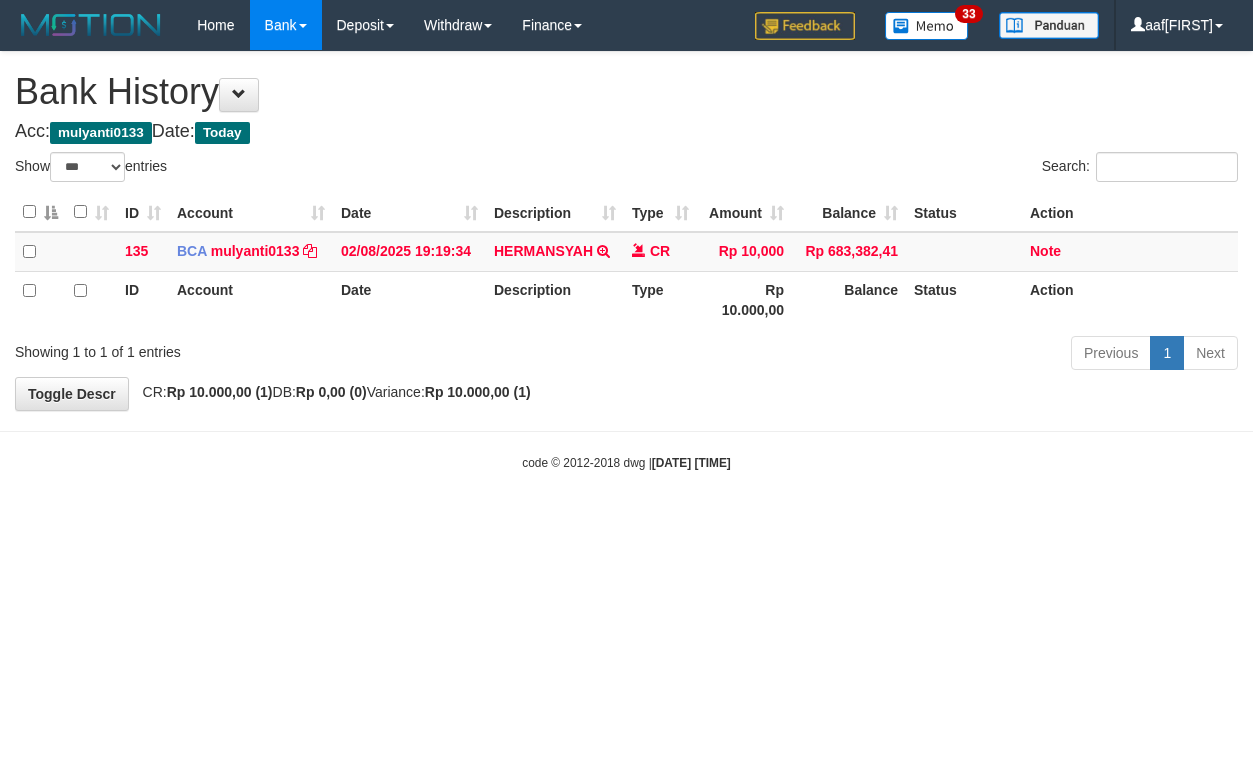 select on "***" 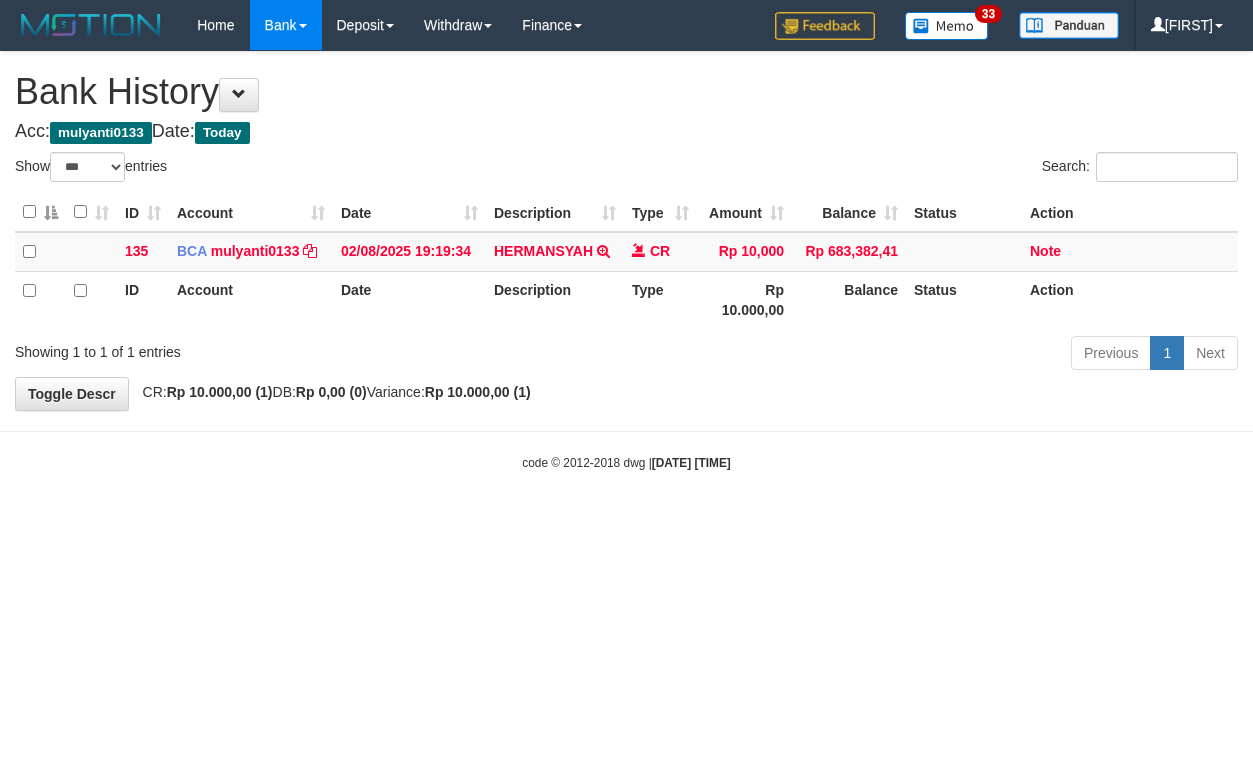 select on "***" 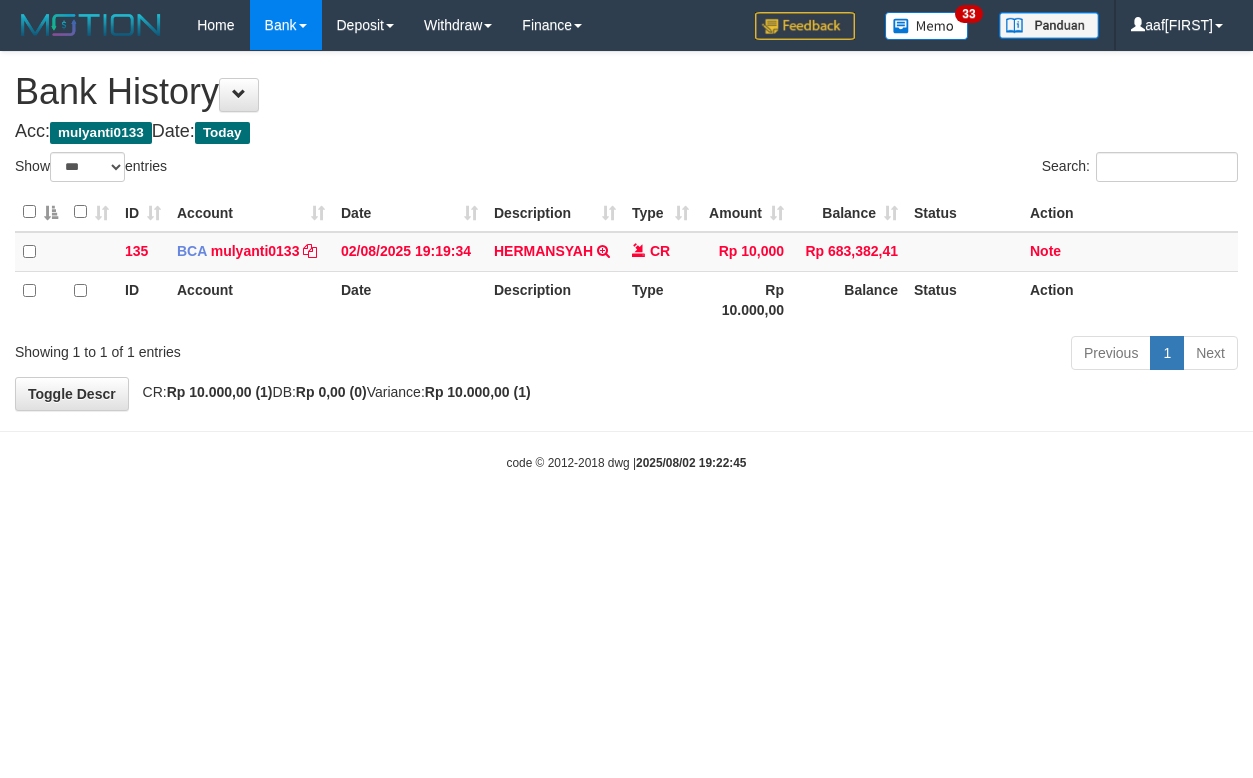 select on "***" 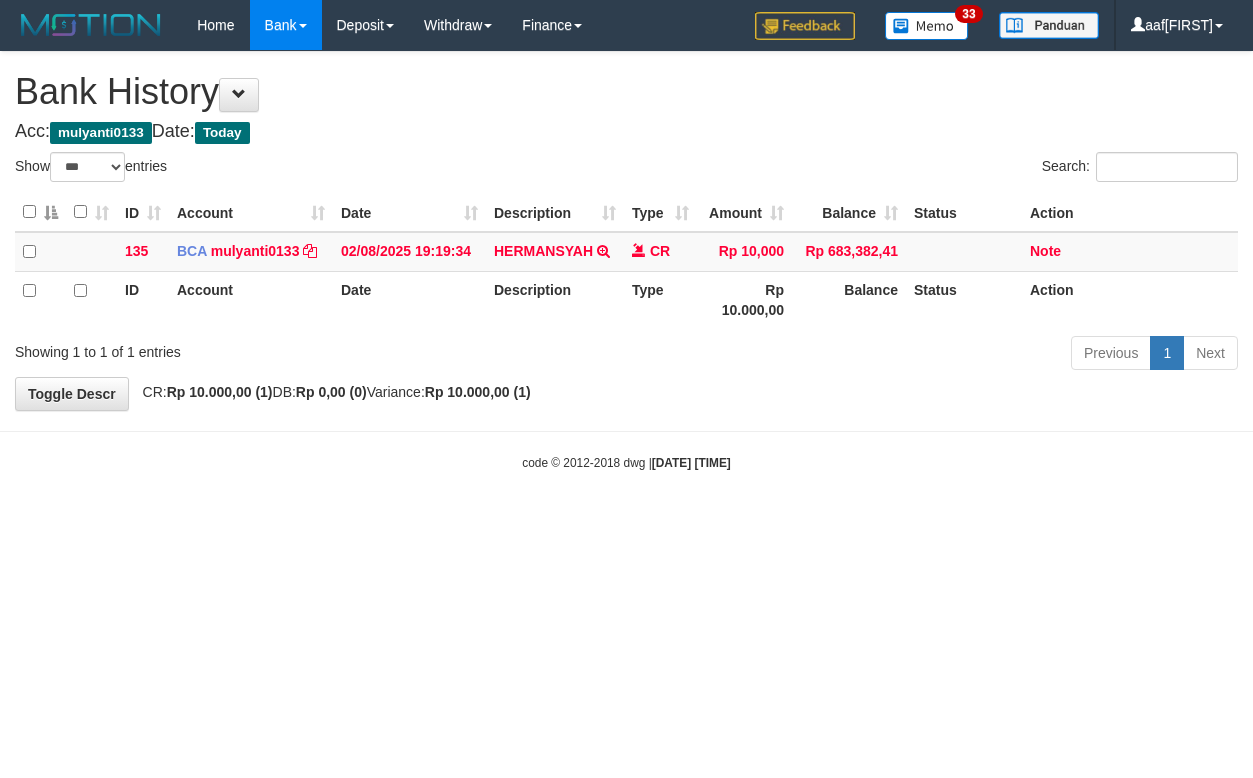 select on "***" 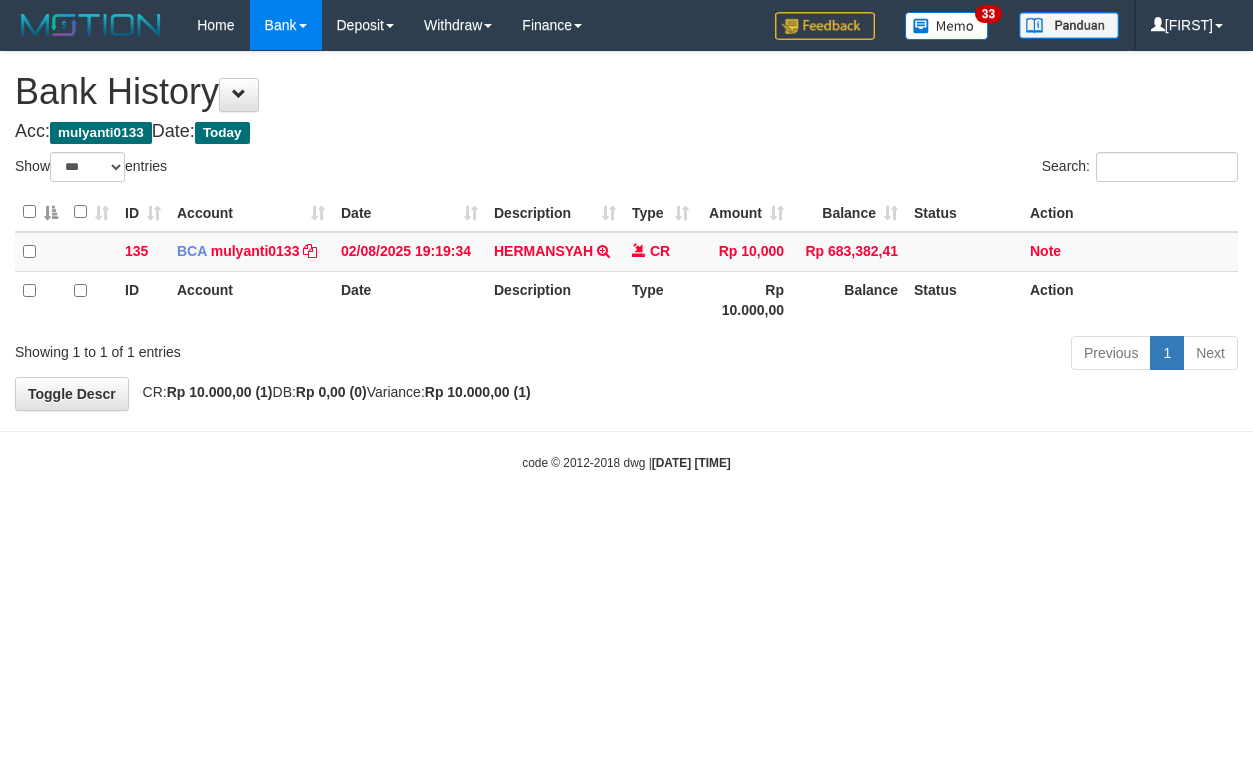 select on "***" 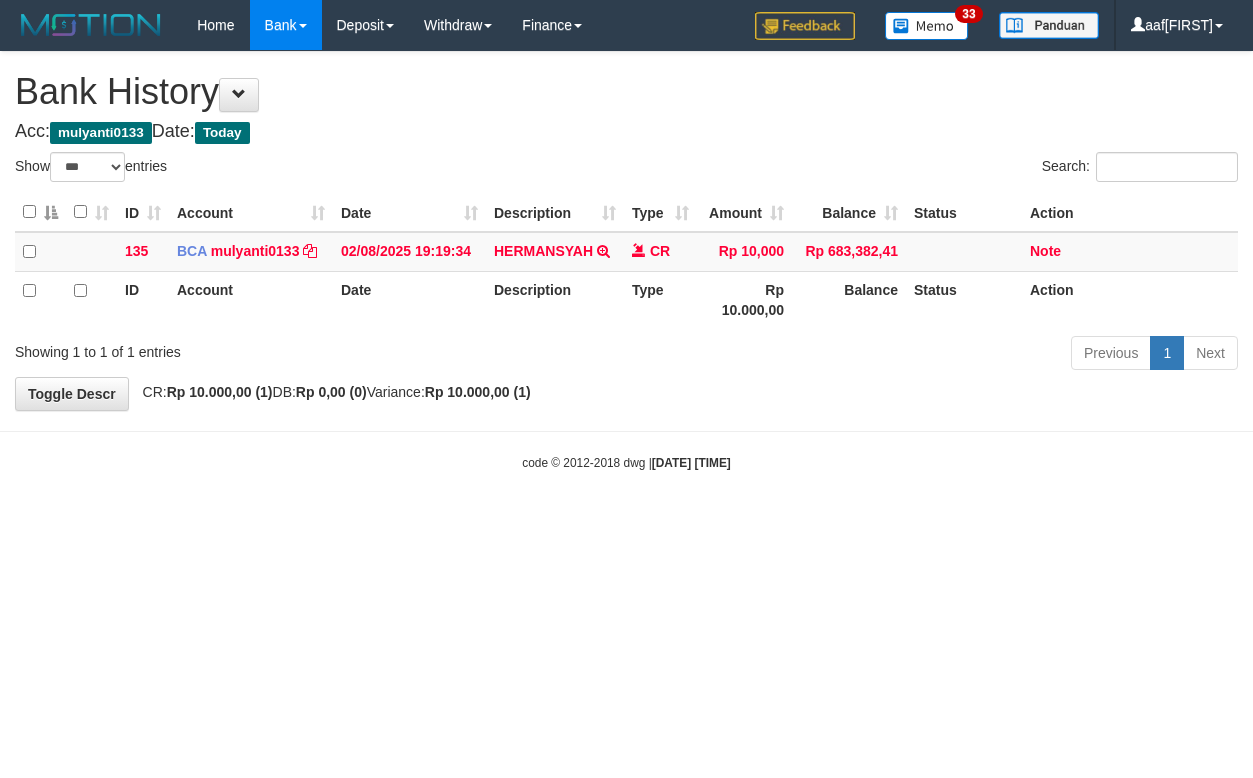 select on "***" 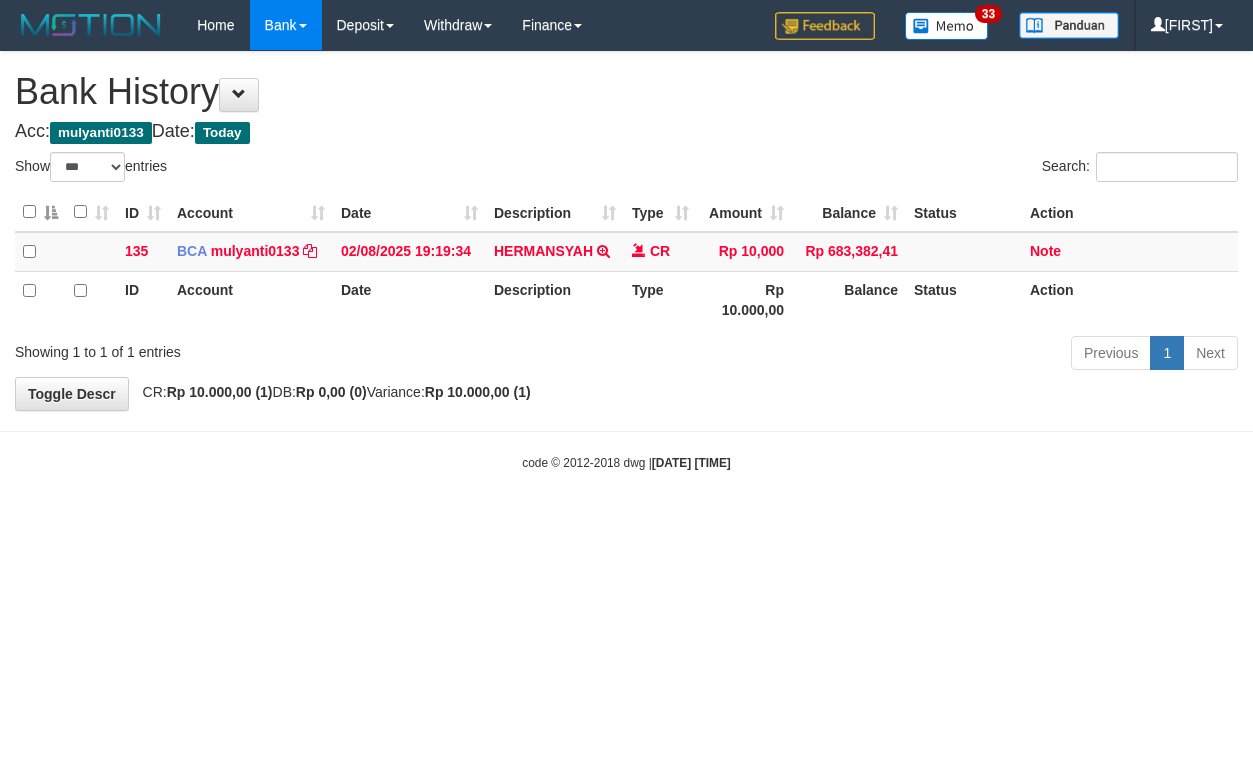 select on "***" 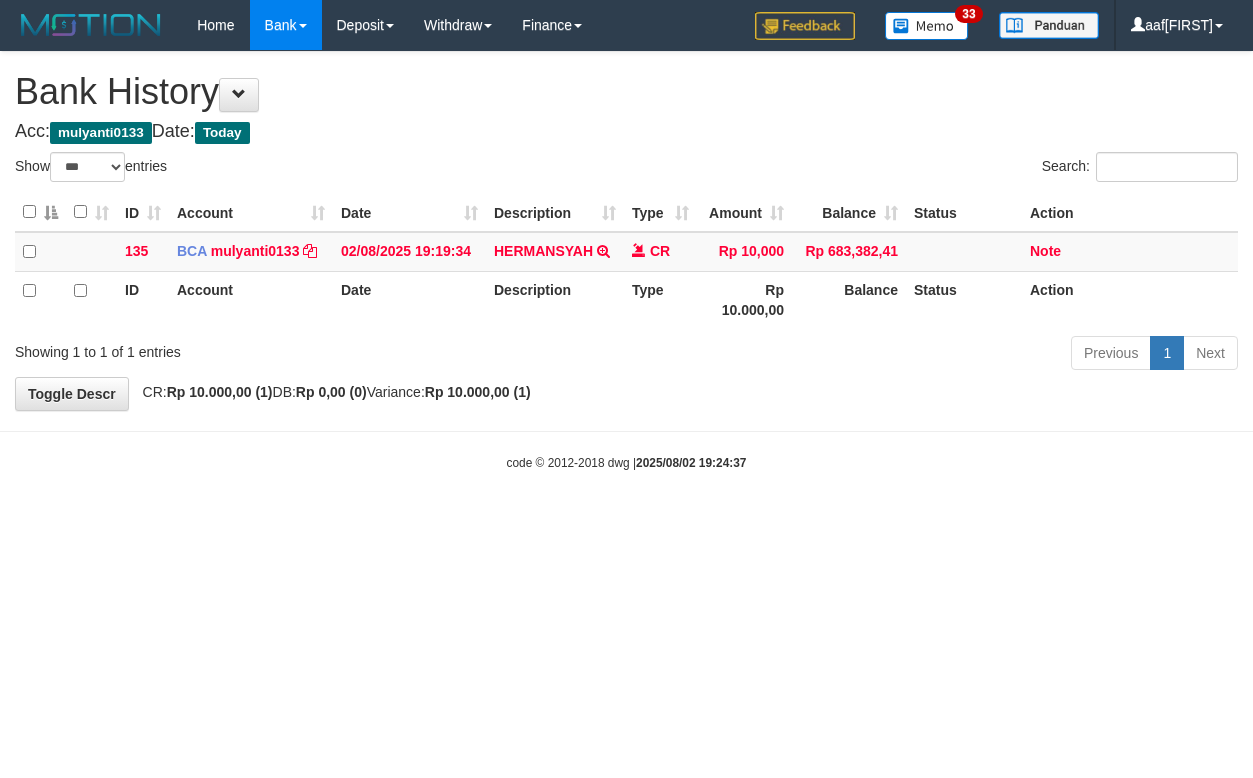 select on "***" 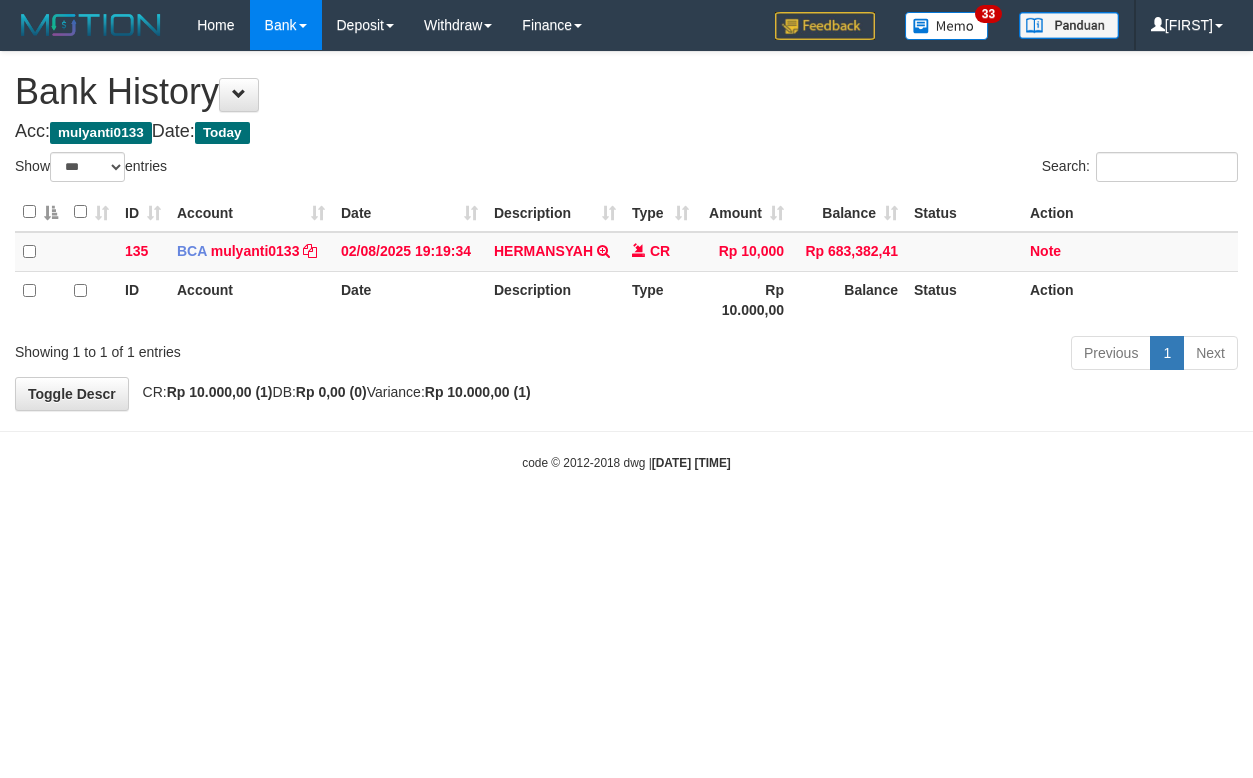 select on "***" 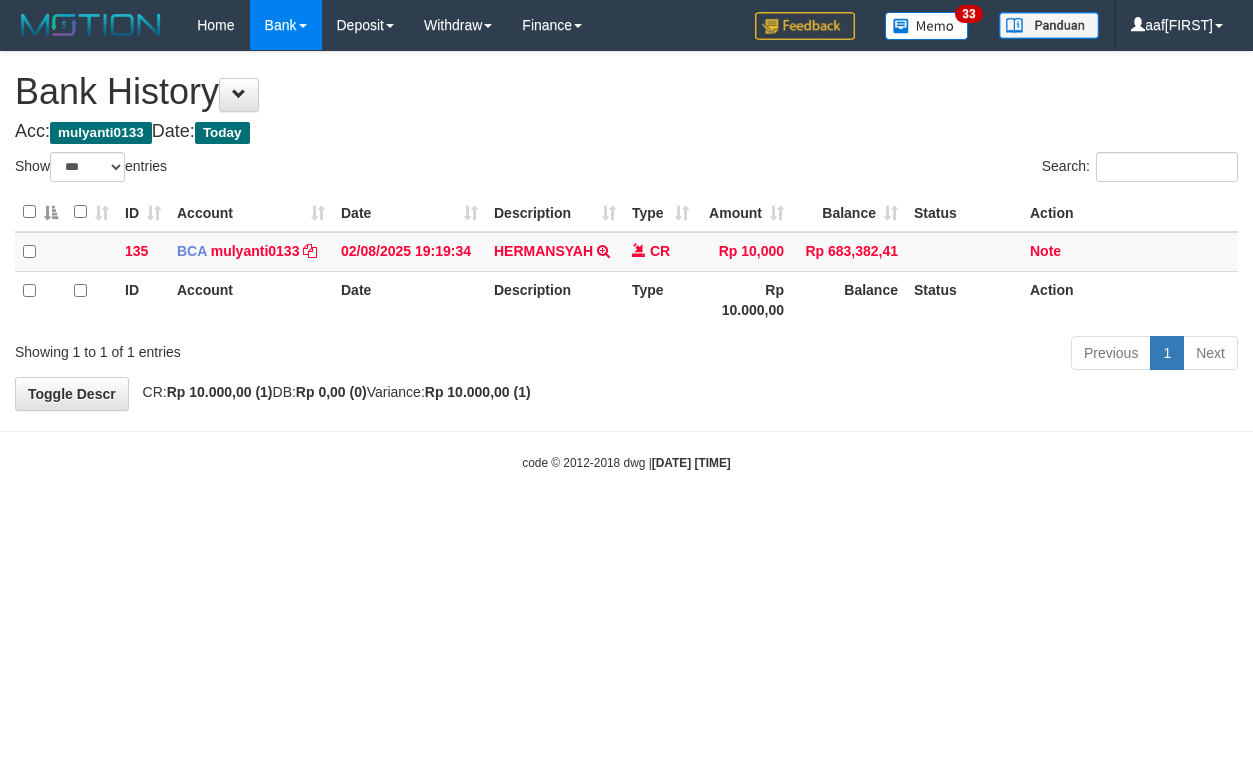 select on "***" 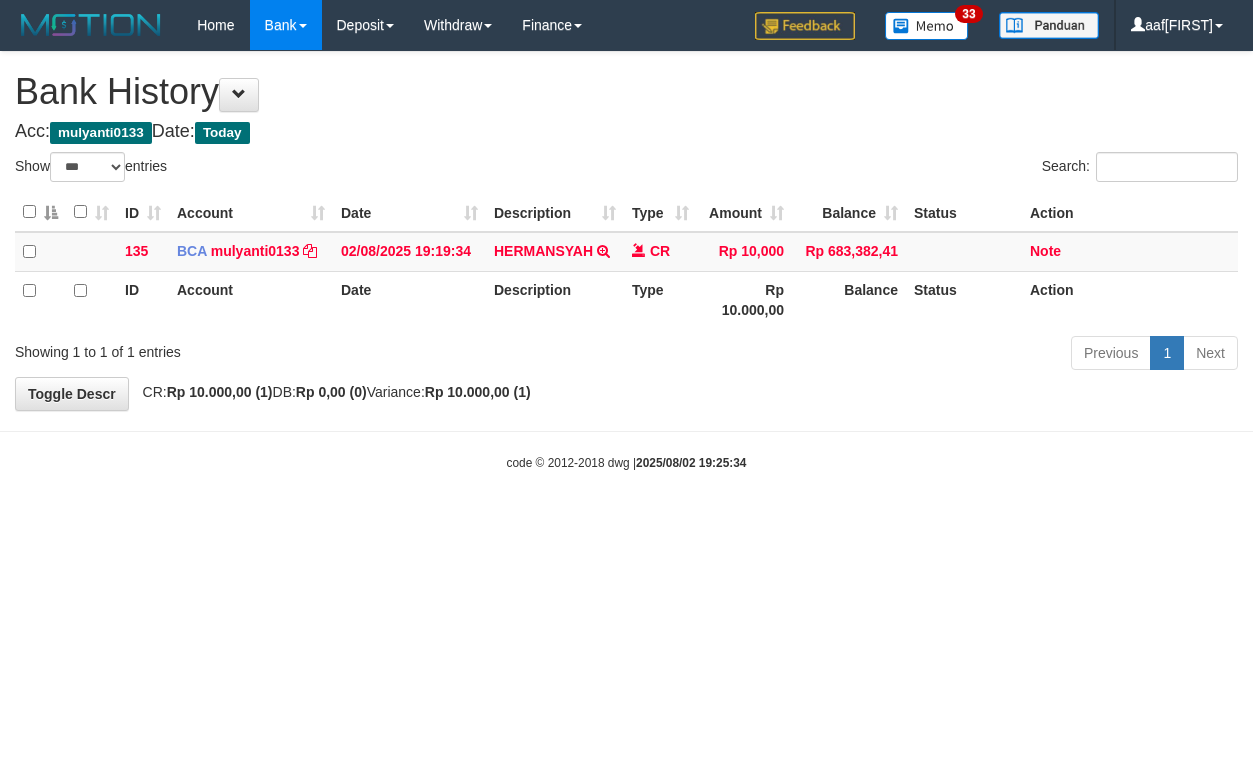 select on "***" 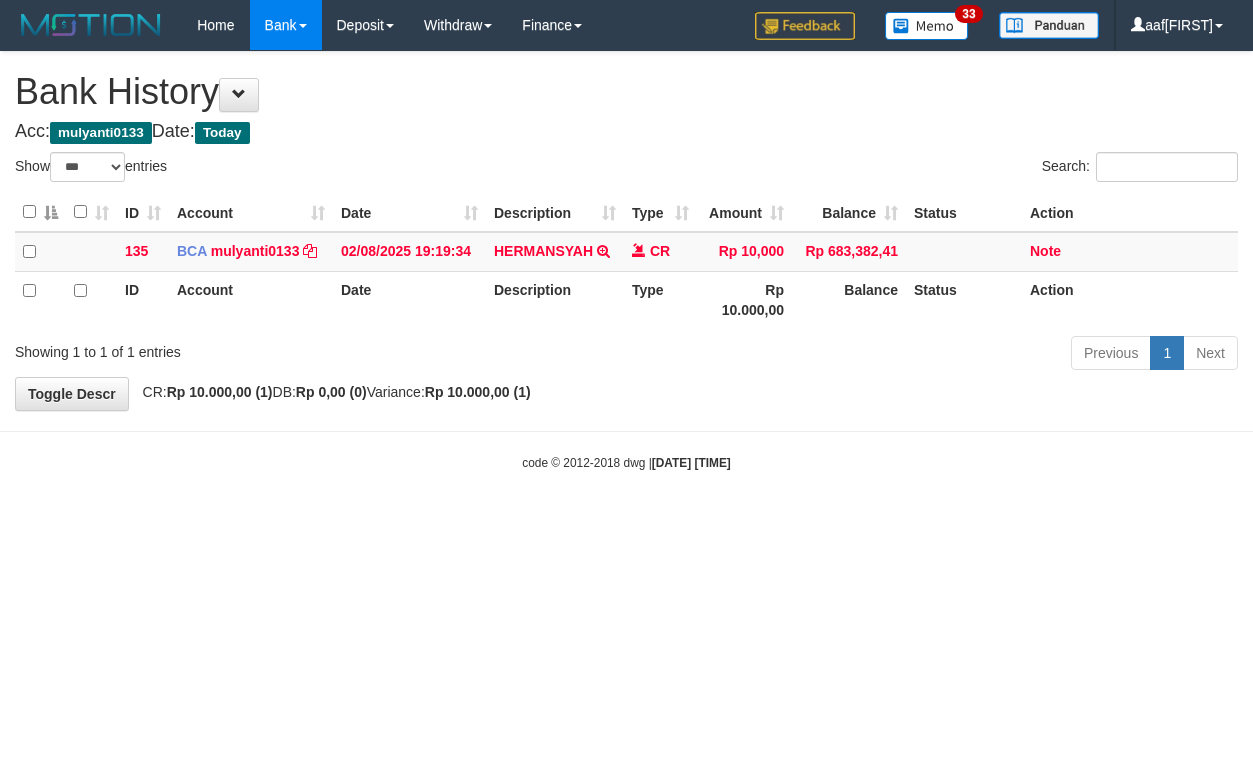 select on "***" 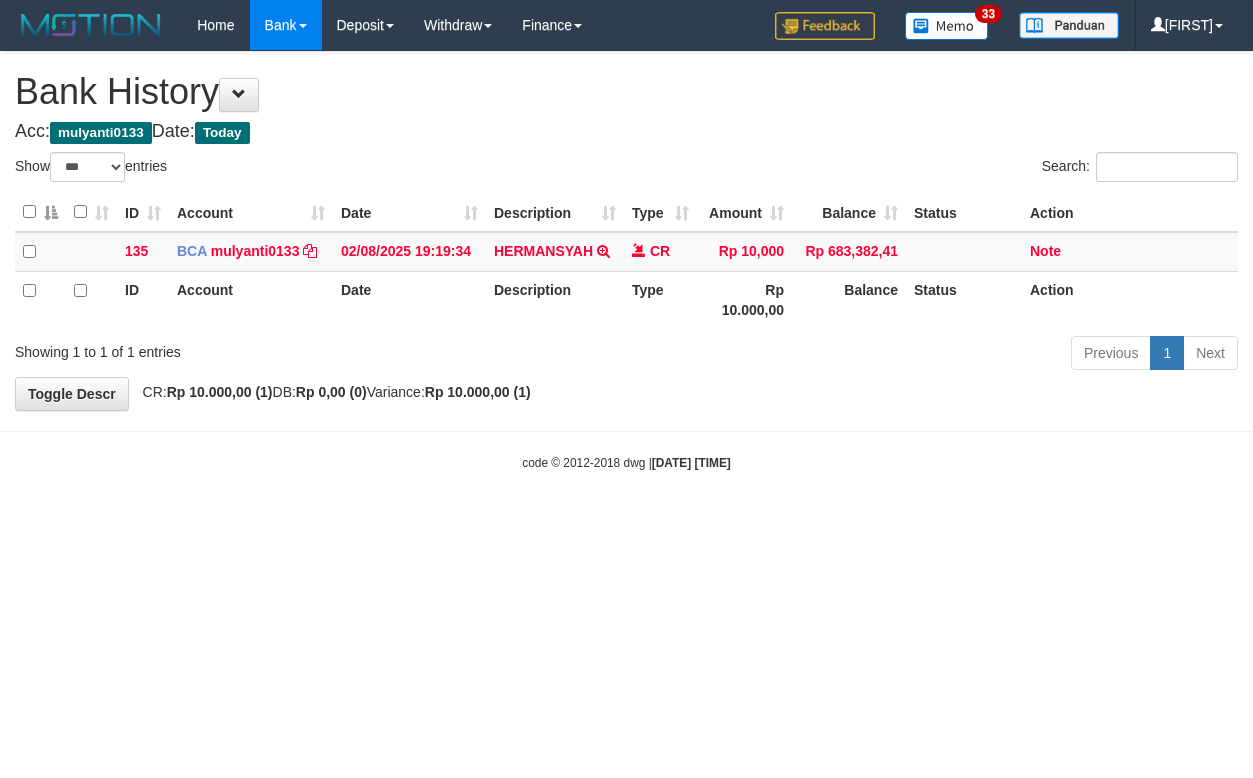select on "***" 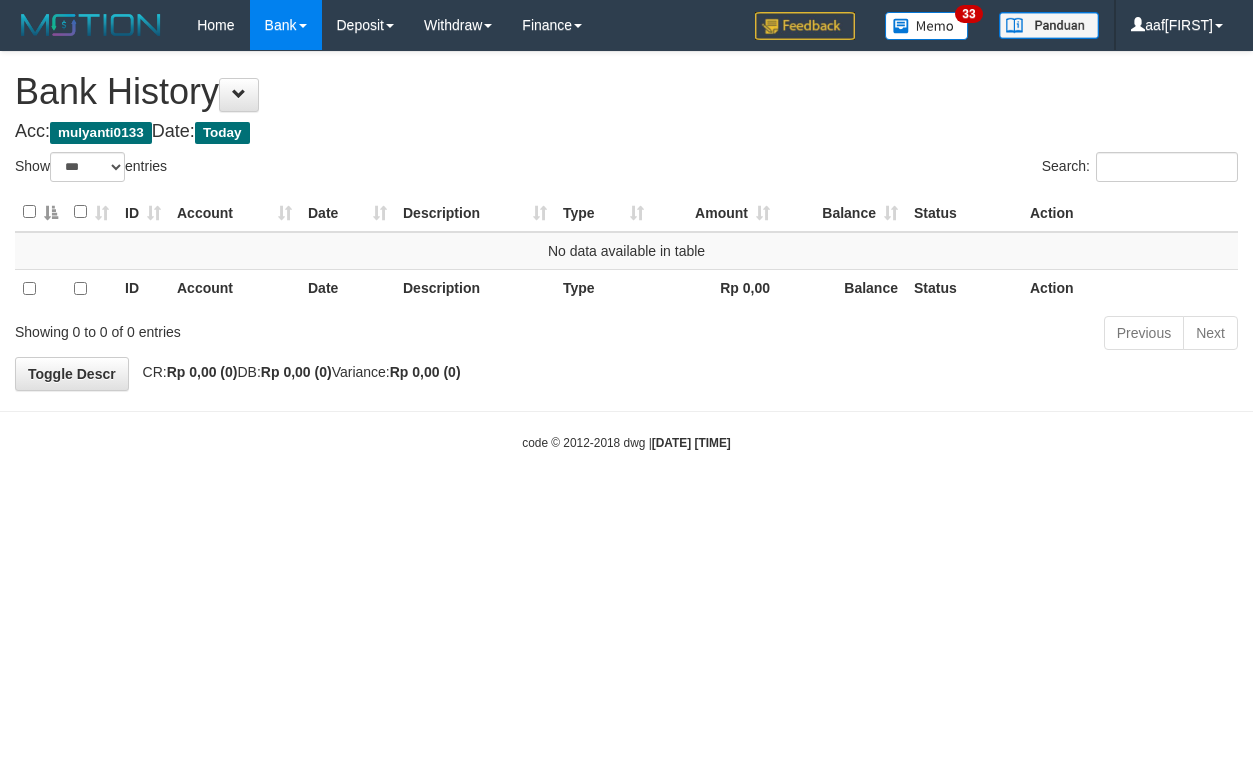 select on "***" 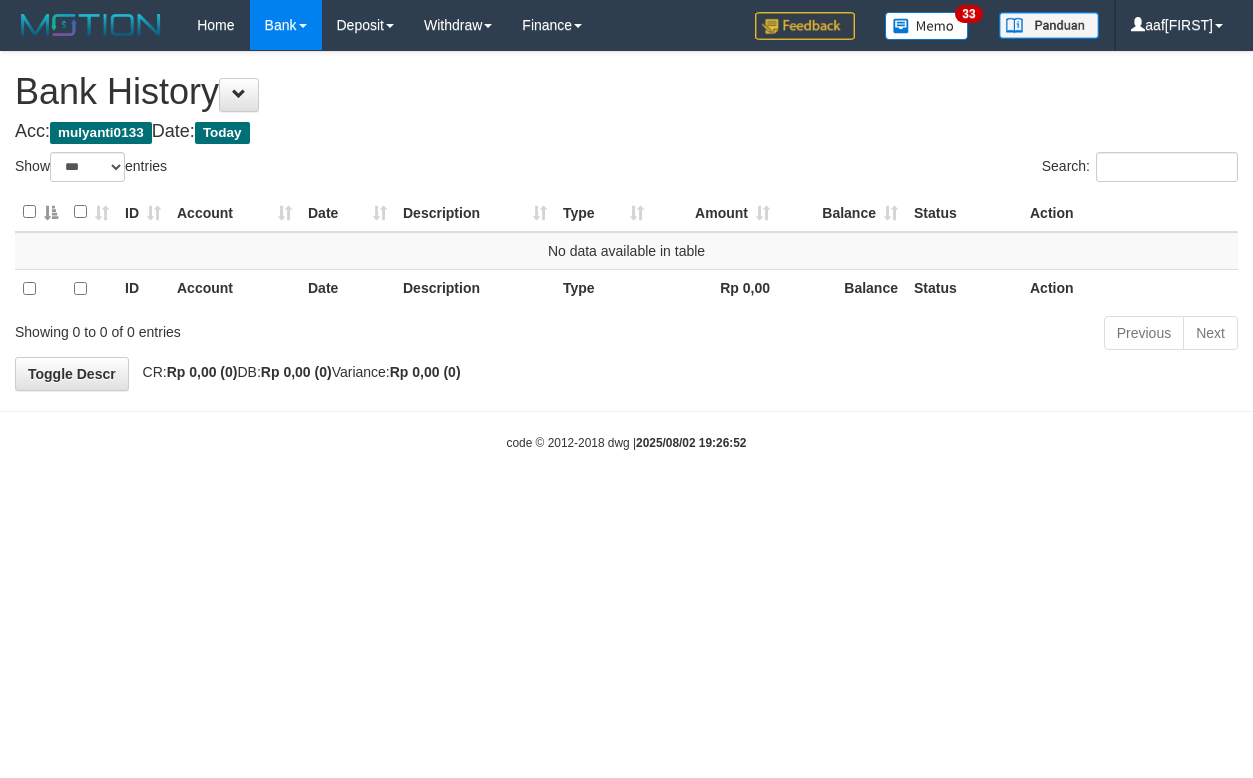 select on "***" 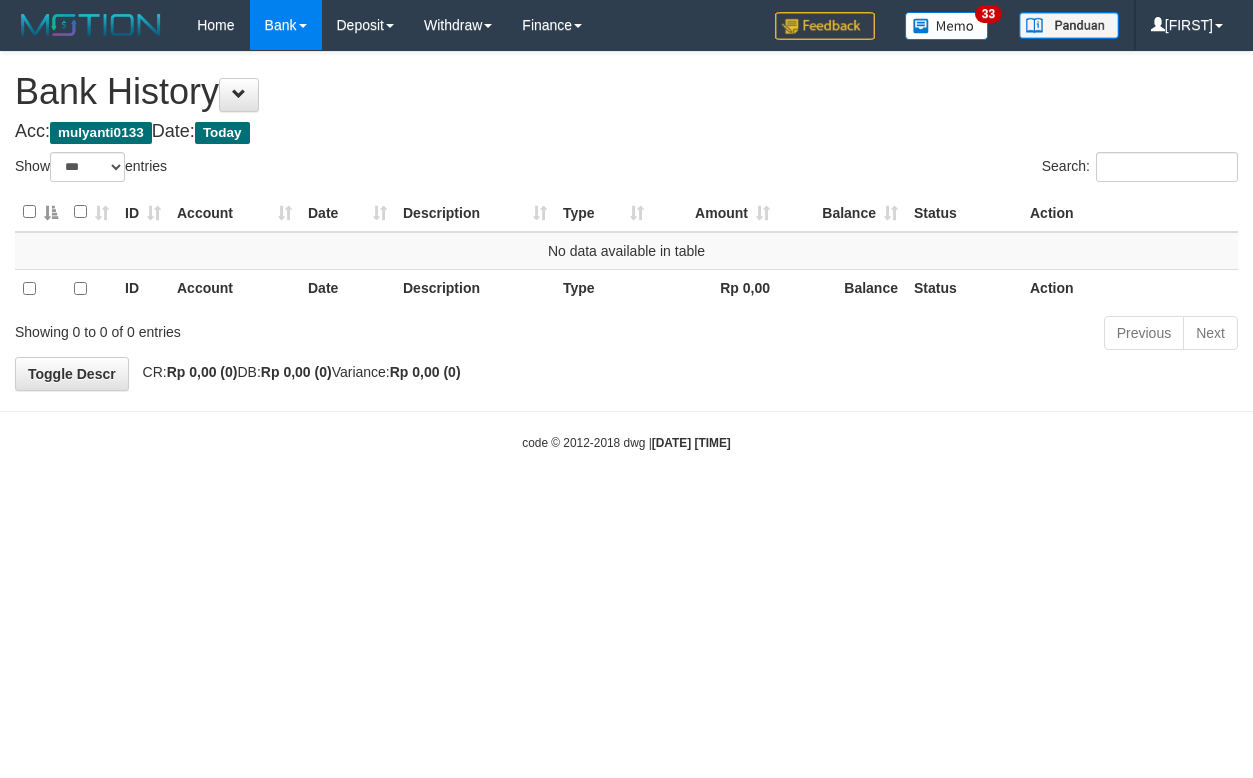 select on "***" 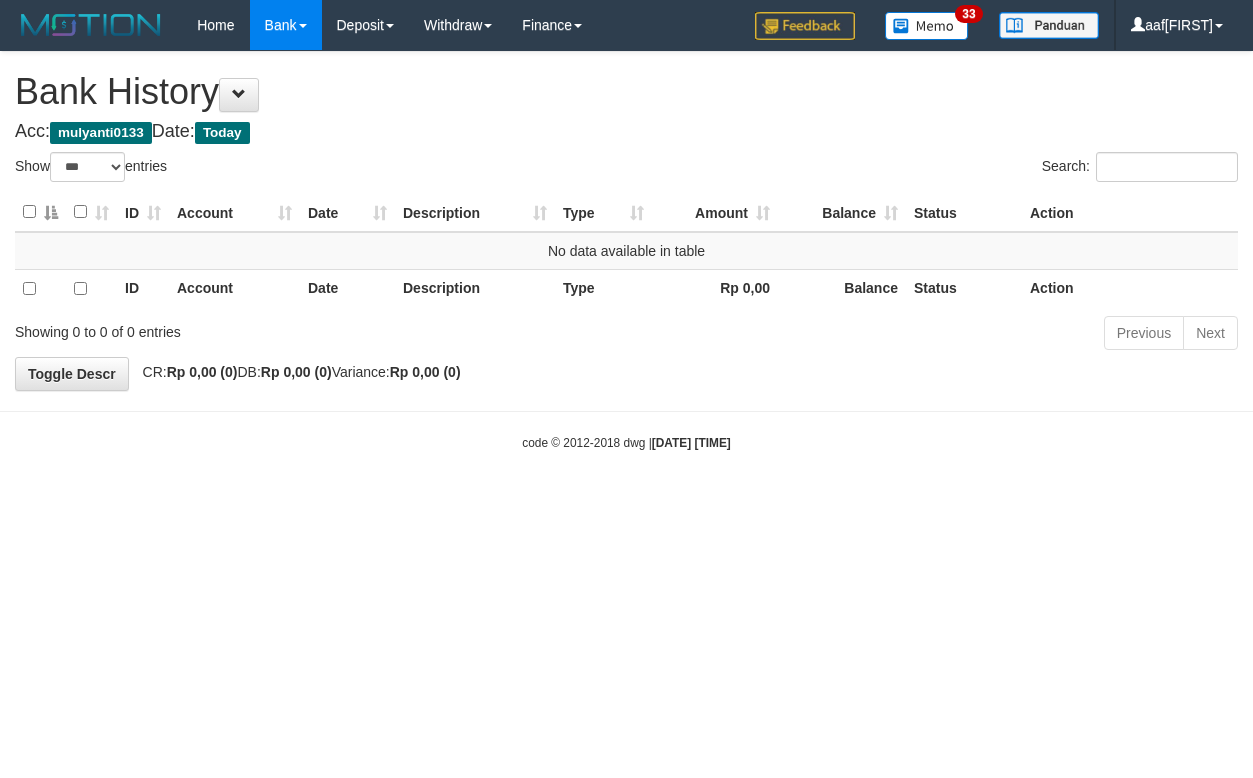 select on "***" 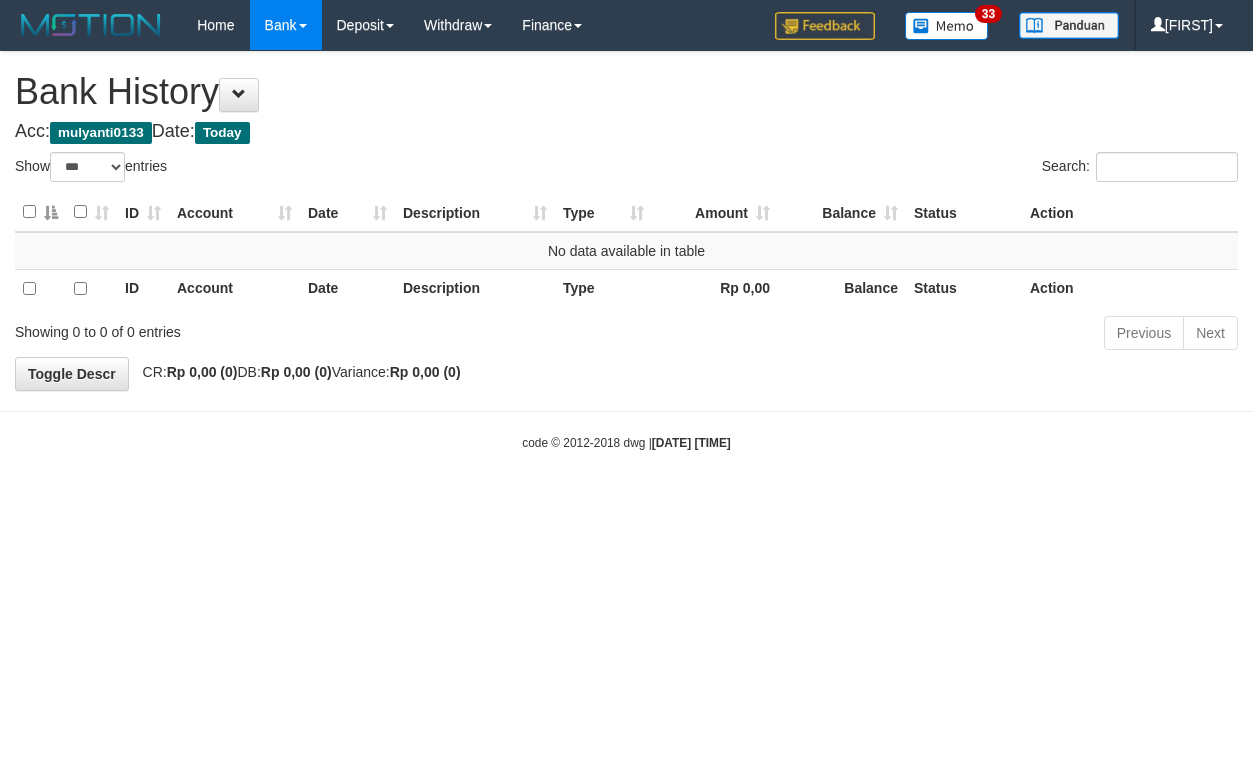 select on "***" 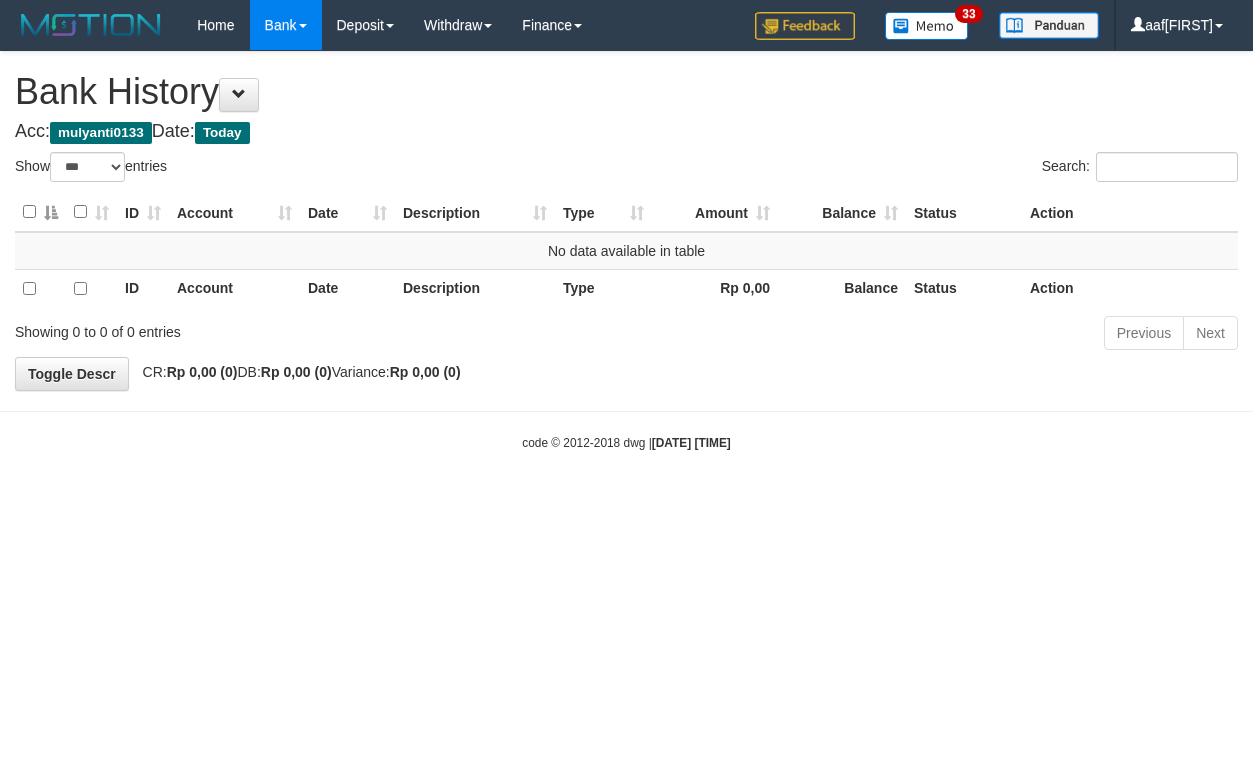 select on "***" 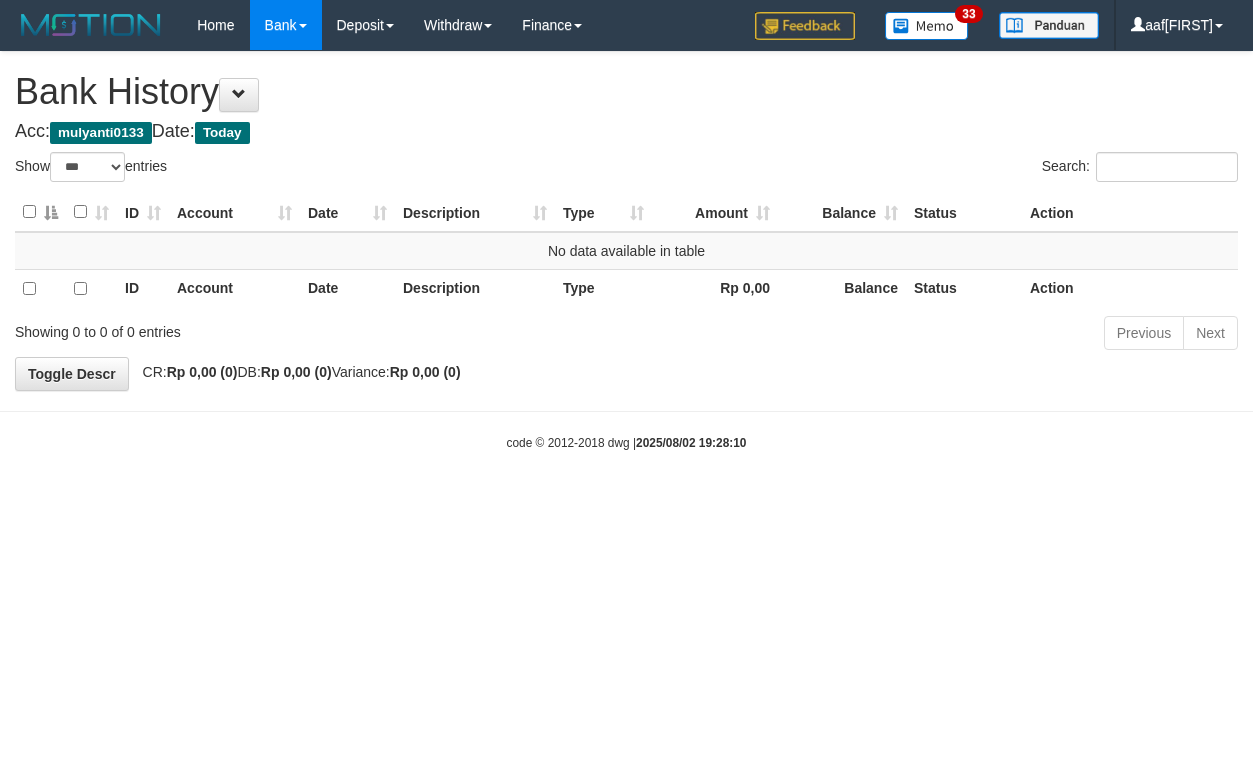 select on "***" 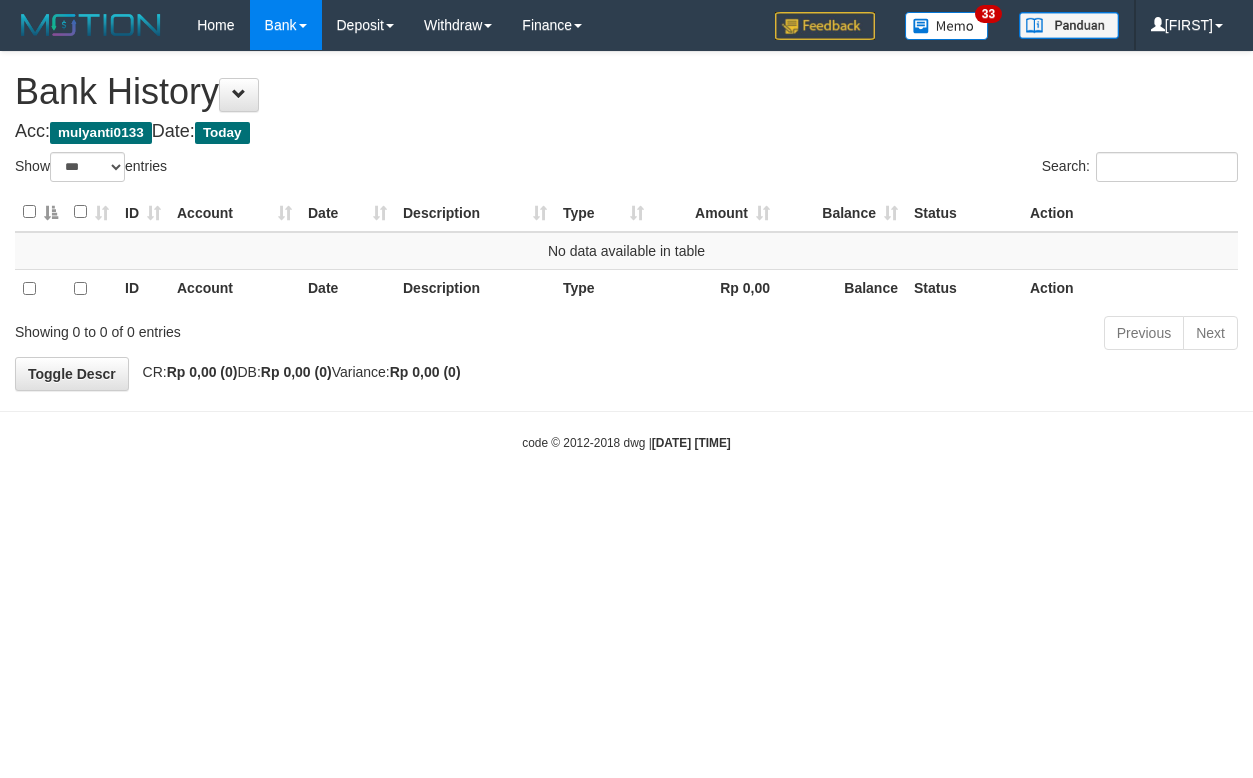 select on "***" 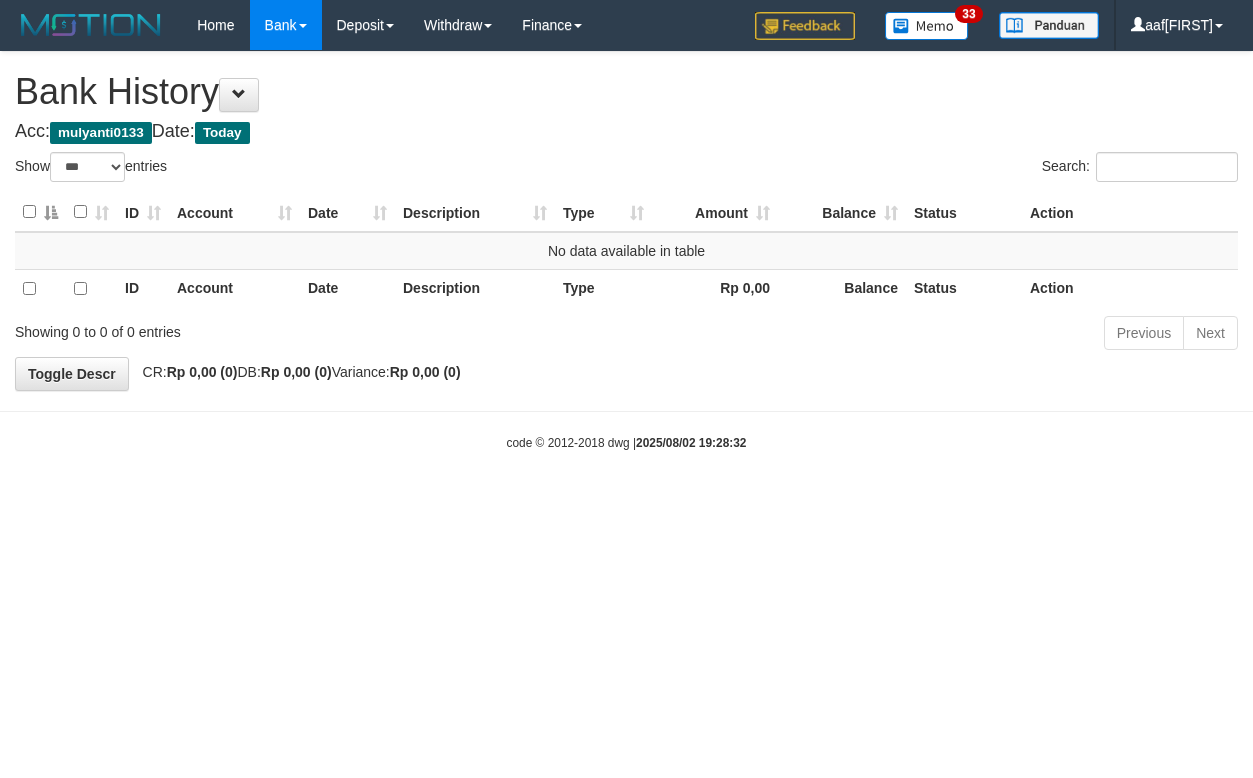select on "***" 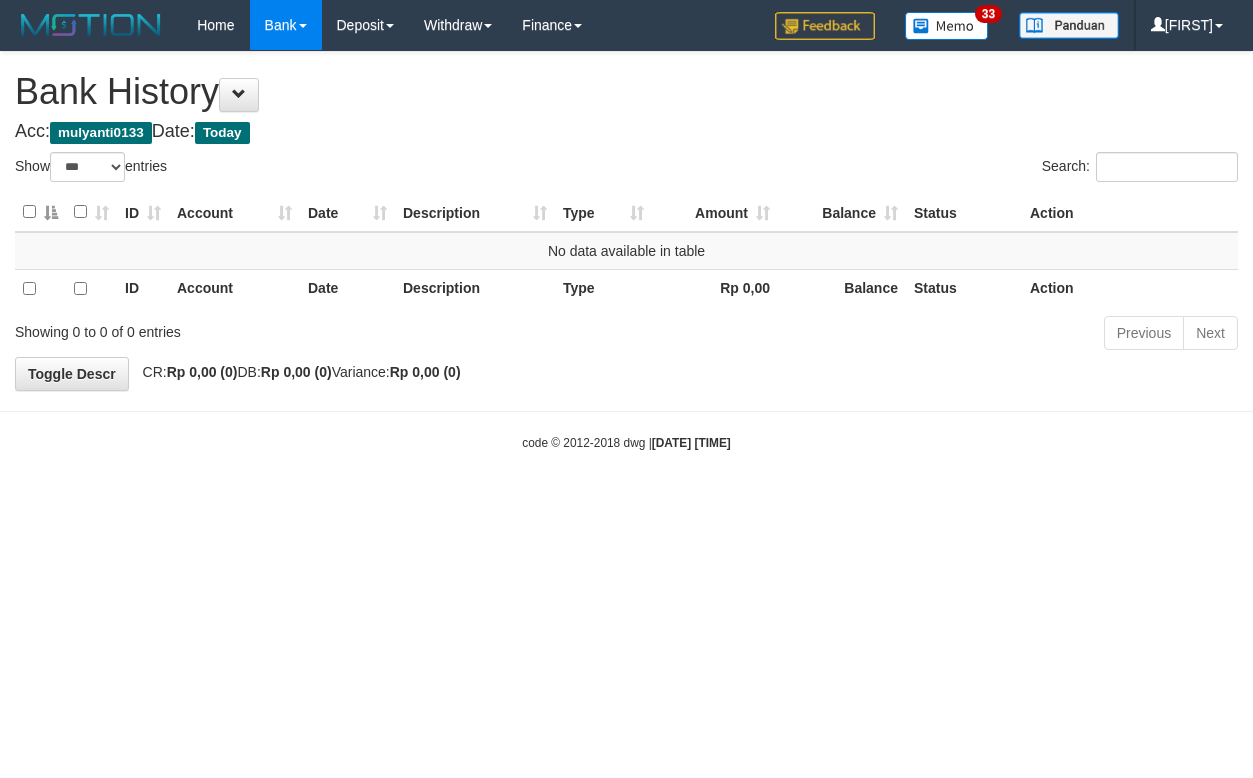 select on "***" 